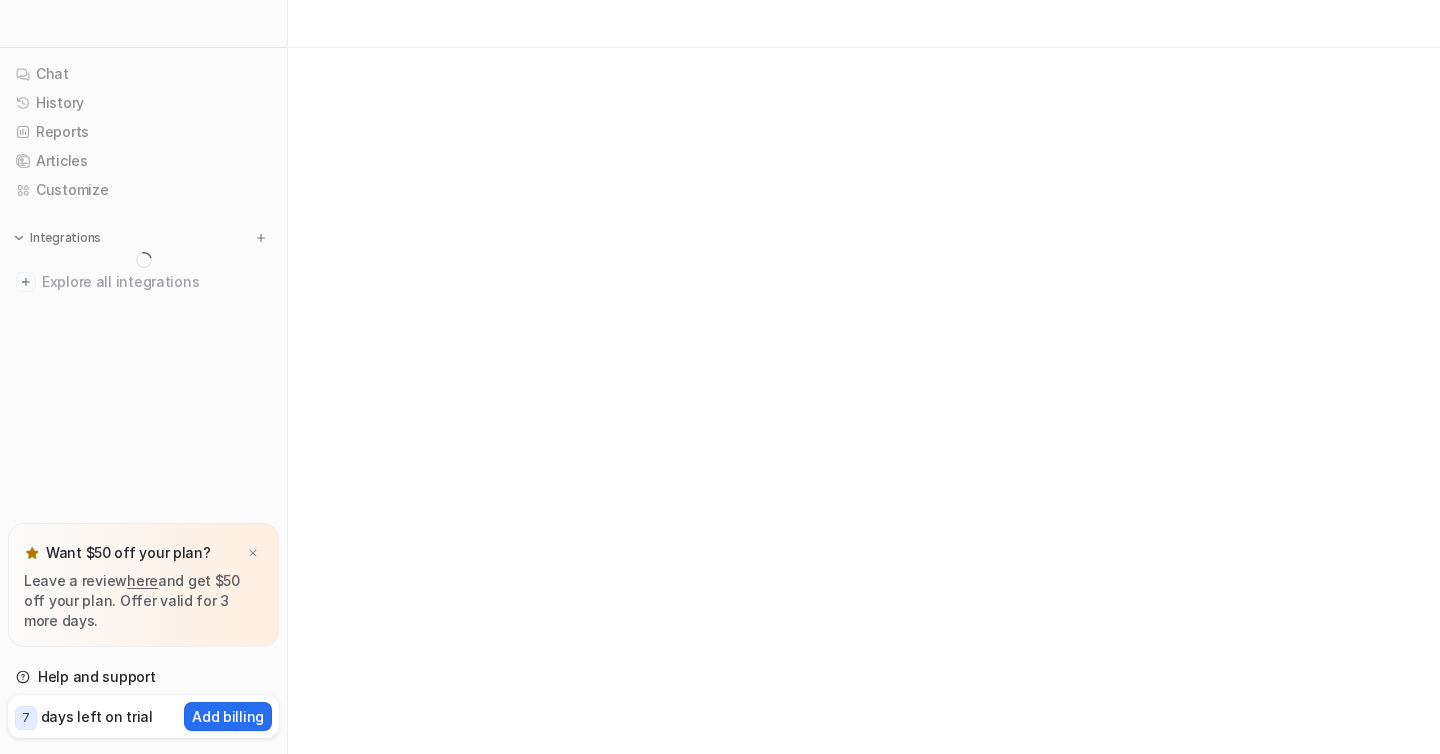 scroll, scrollTop: 0, scrollLeft: 0, axis: both 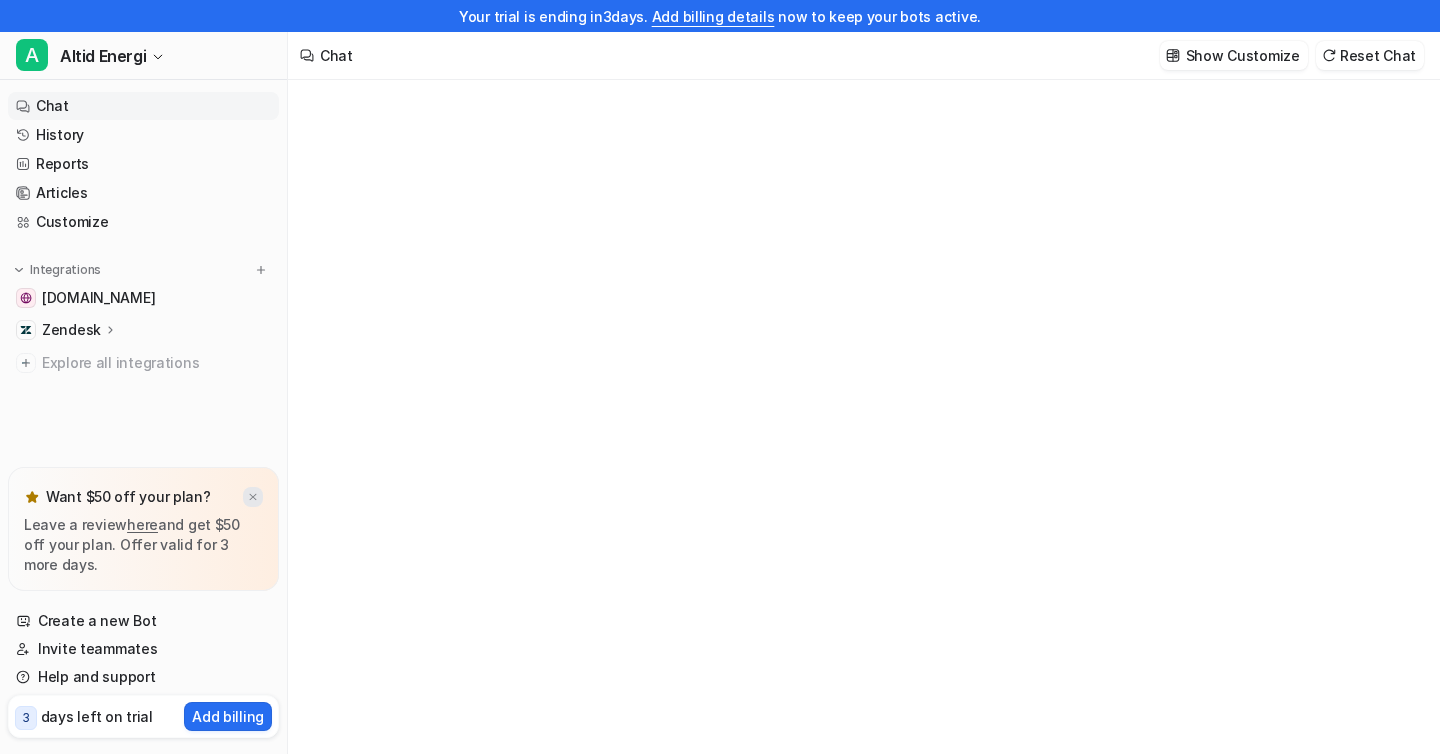 type on "**********" 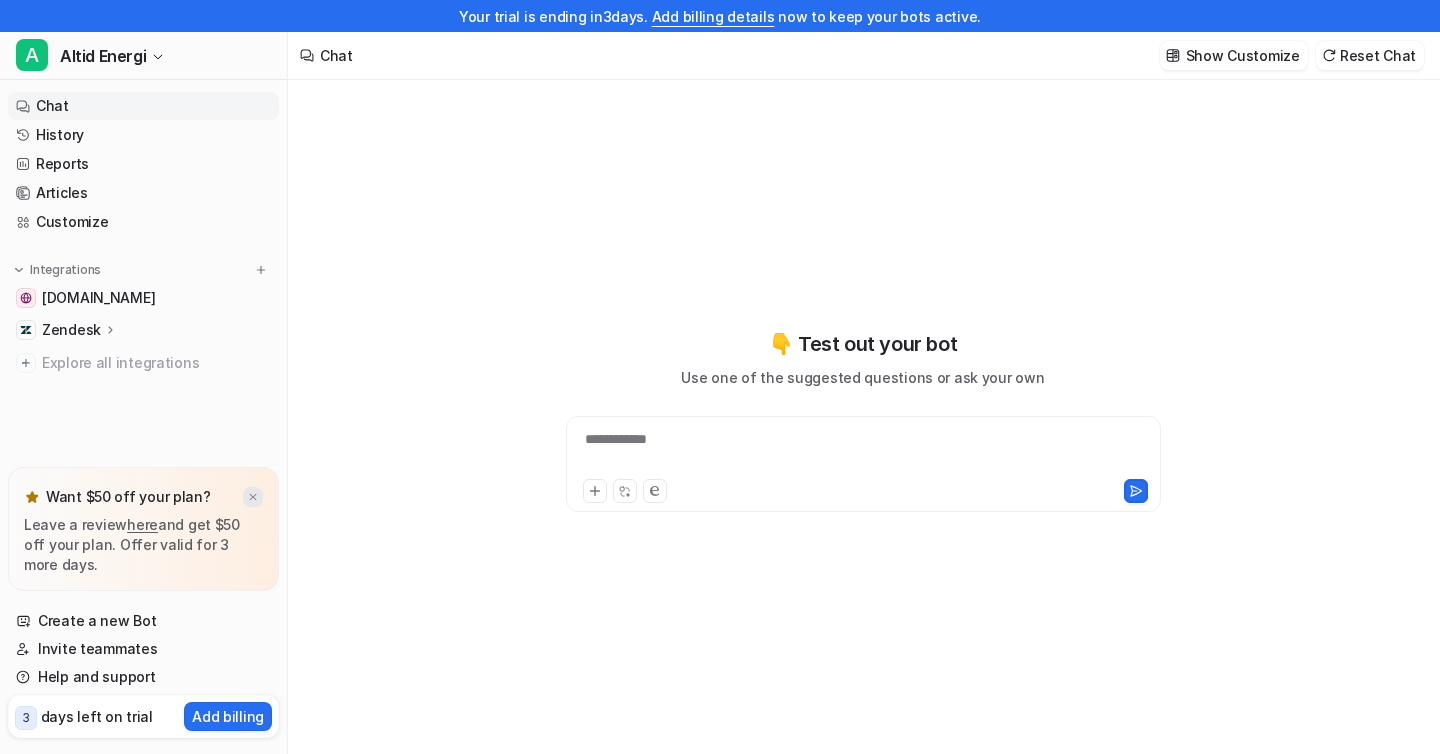click at bounding box center (253, 497) 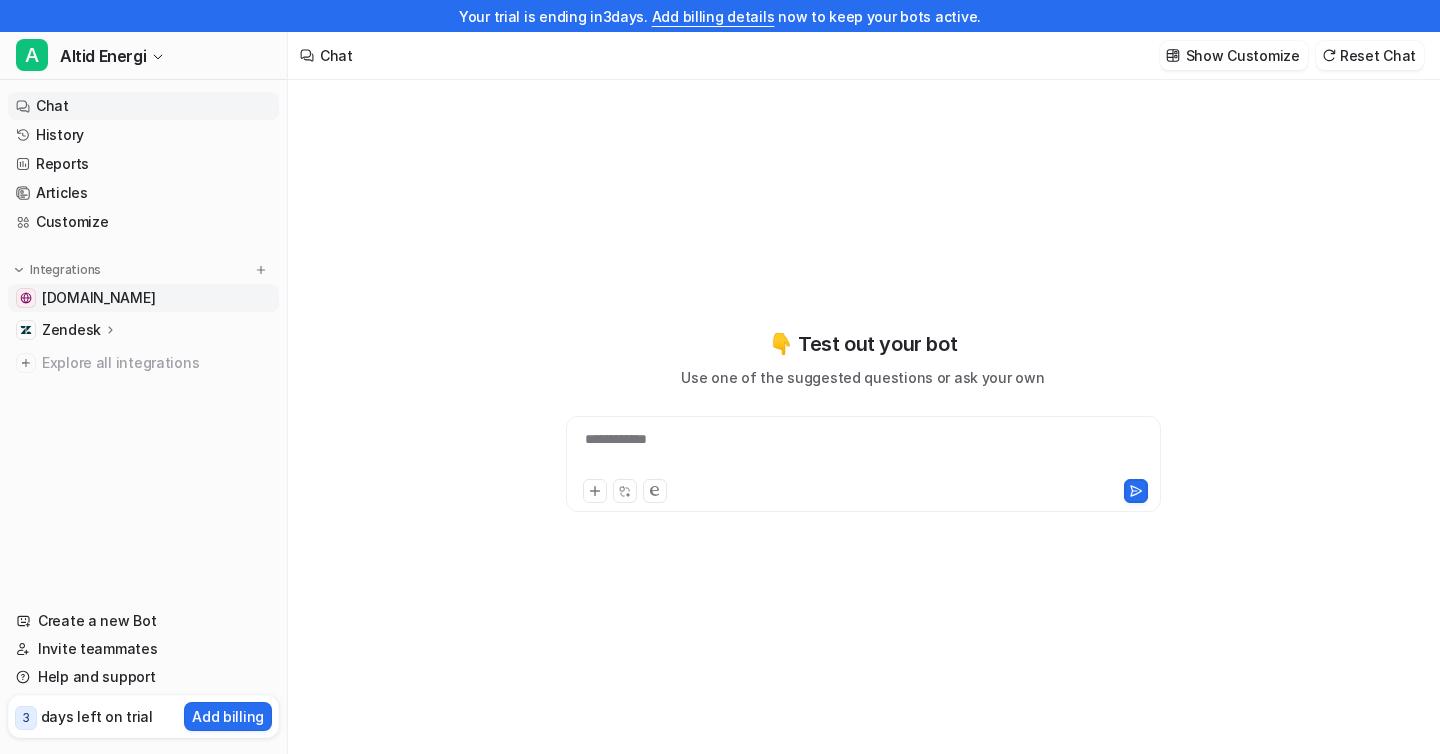 click on "[DOMAIN_NAME]" at bounding box center (98, 298) 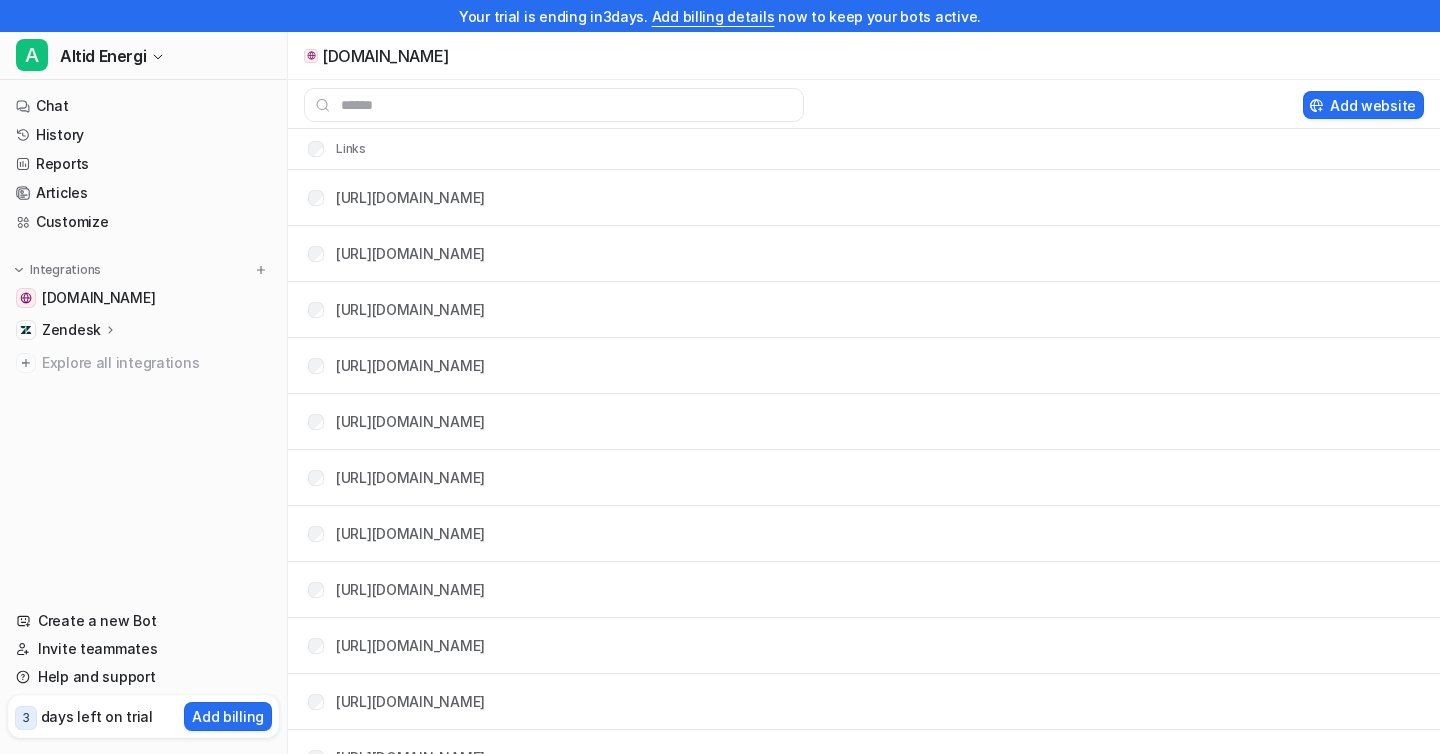 click on "Zendesk" at bounding box center (71, 330) 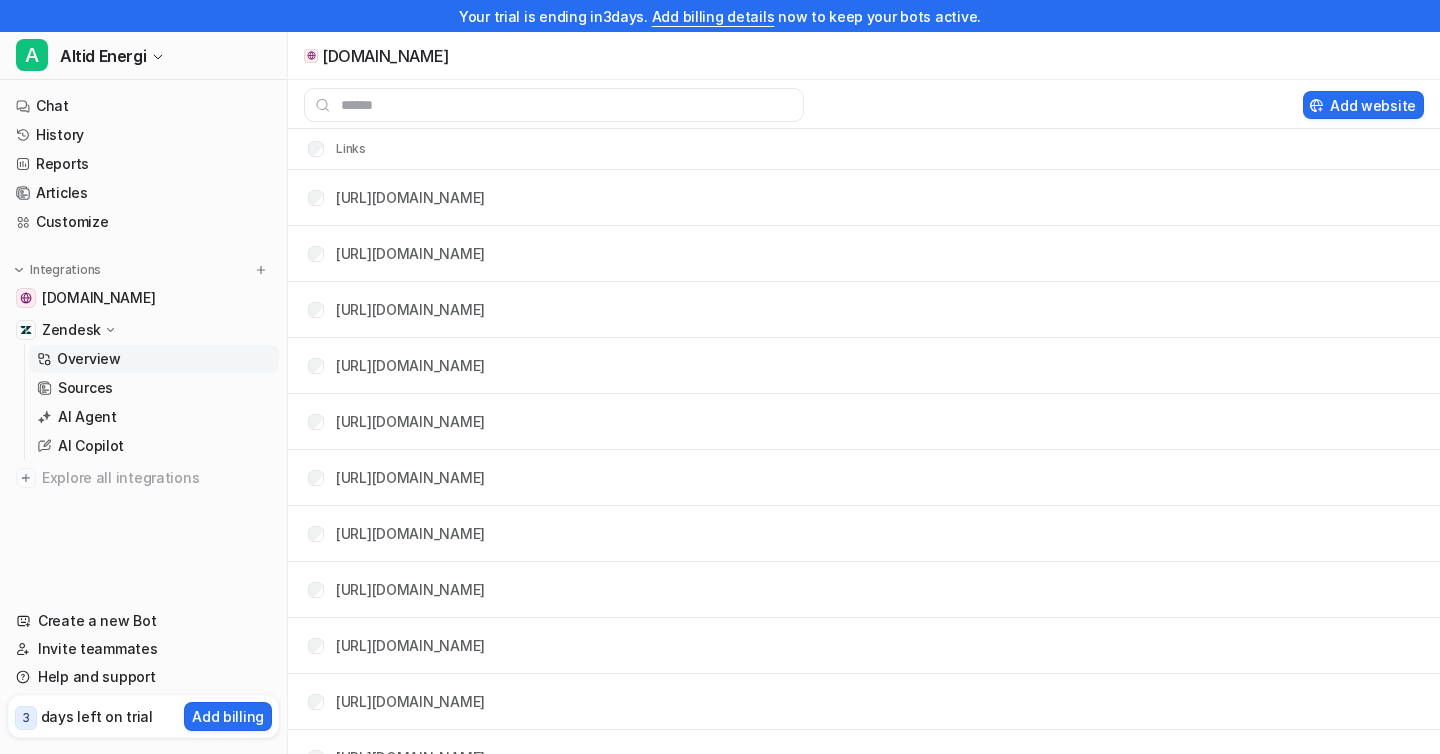 click on "Overview" at bounding box center [89, 359] 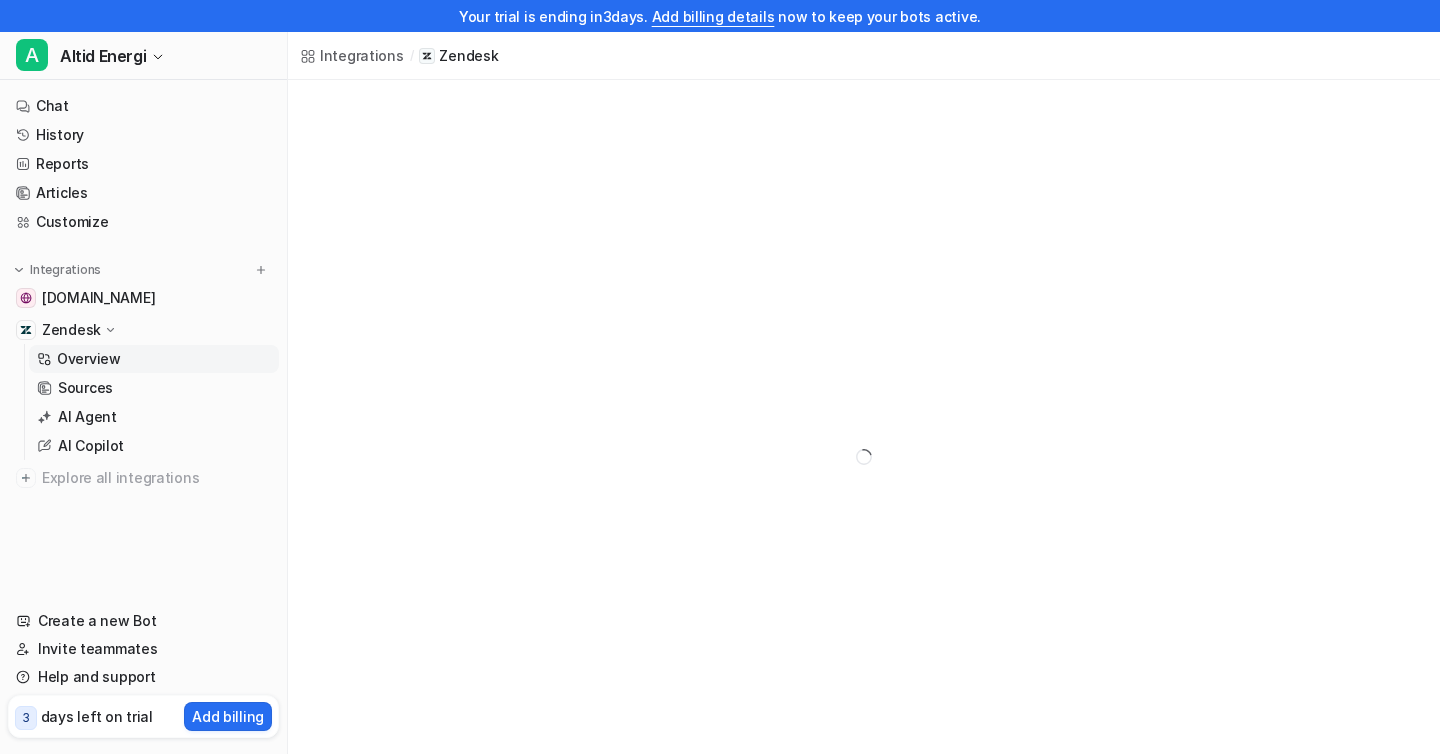 click on "Overview" at bounding box center (89, 359) 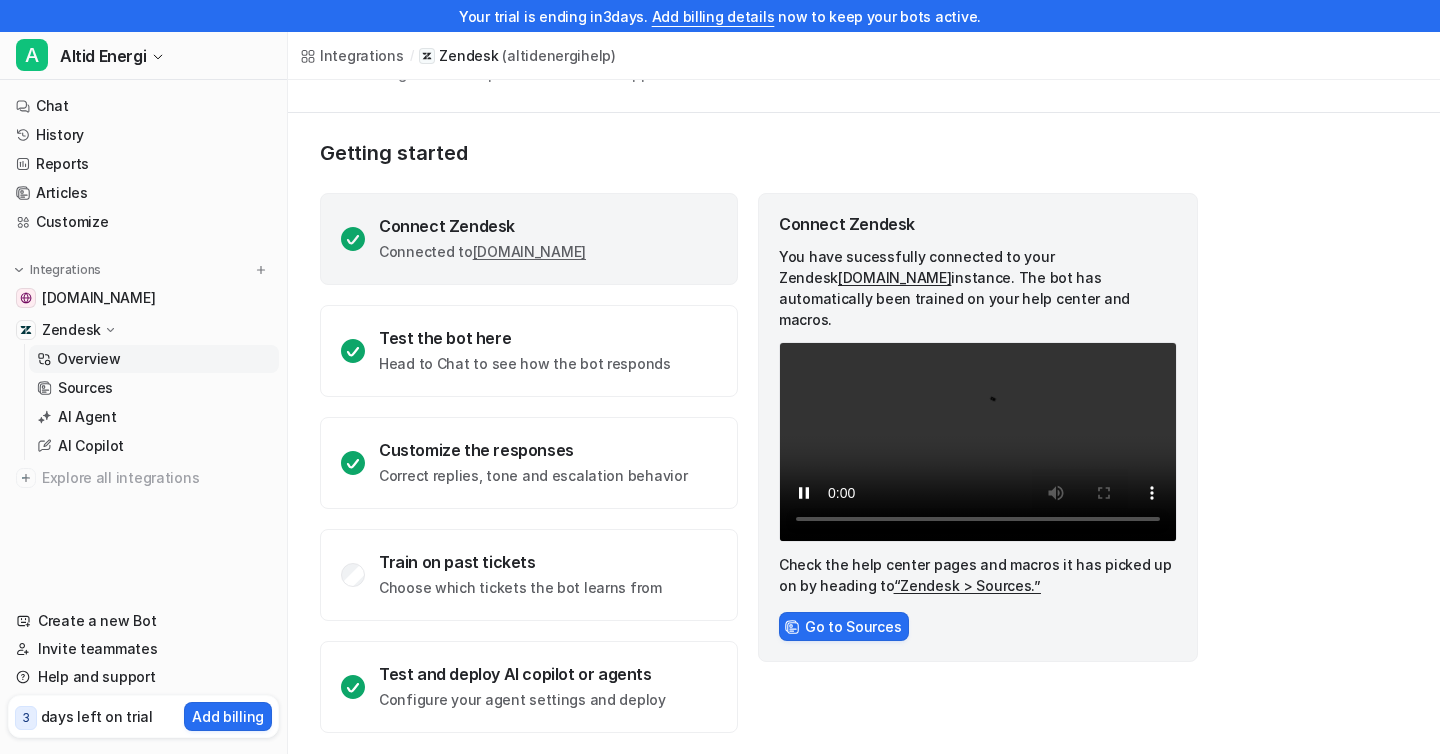 scroll, scrollTop: 79, scrollLeft: 0, axis: vertical 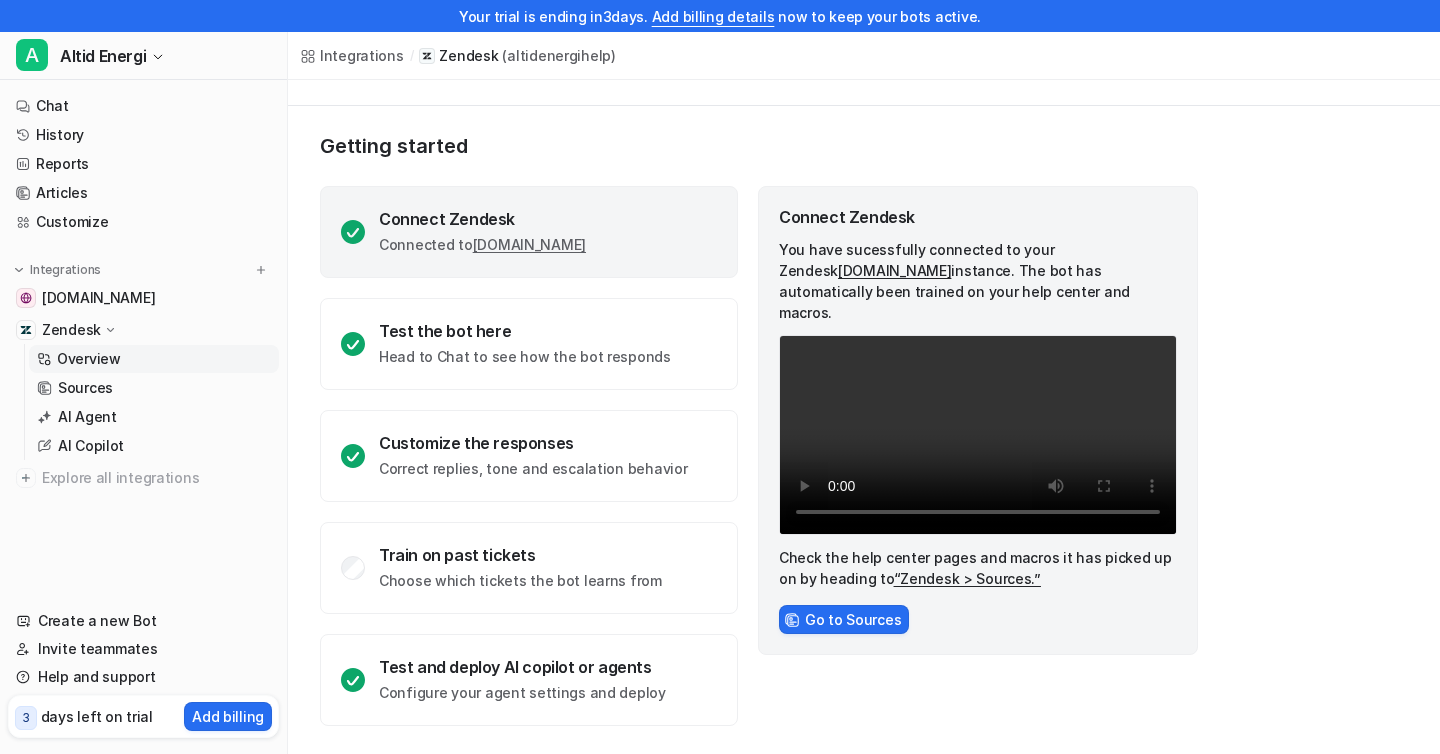 click on "altidenergihelp.zendesk.com" at bounding box center [894, 270] 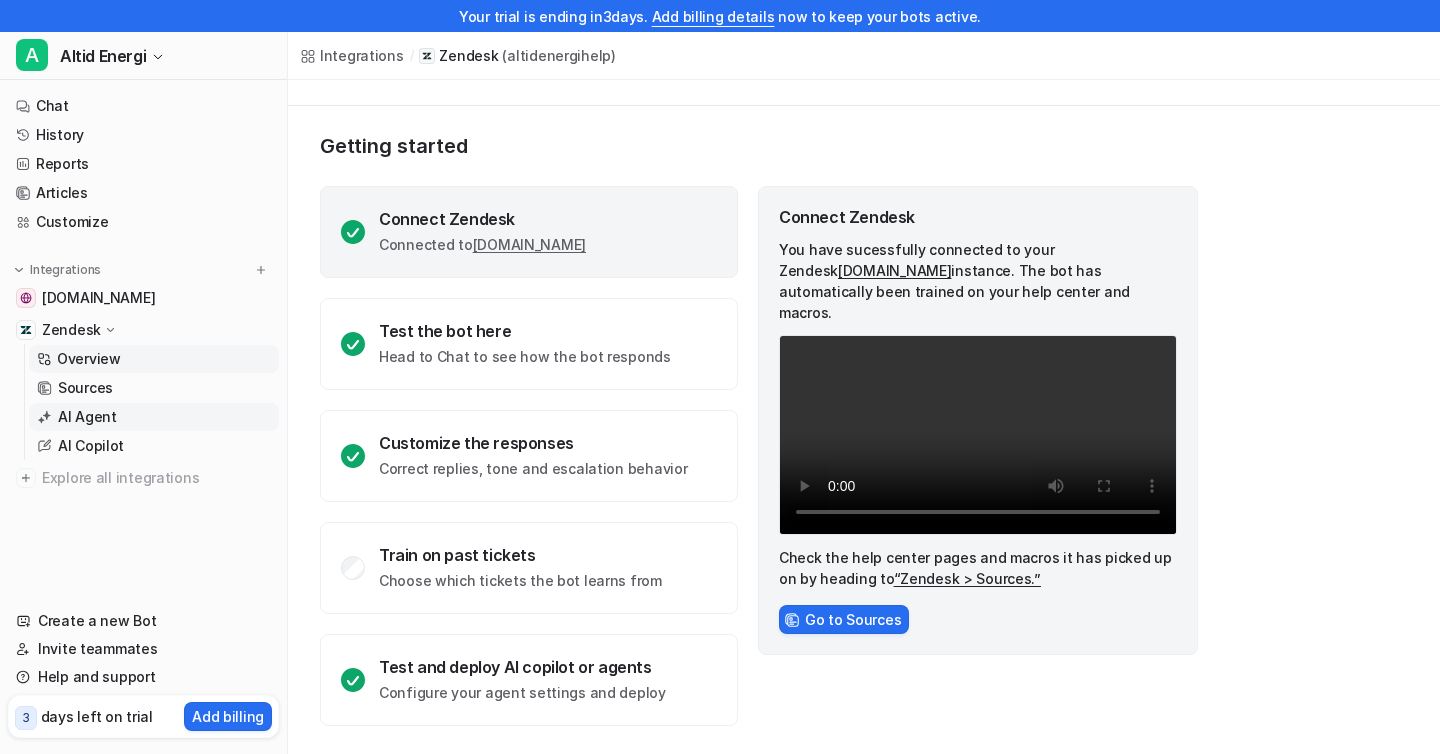 click on "AI Agent" at bounding box center (87, 417) 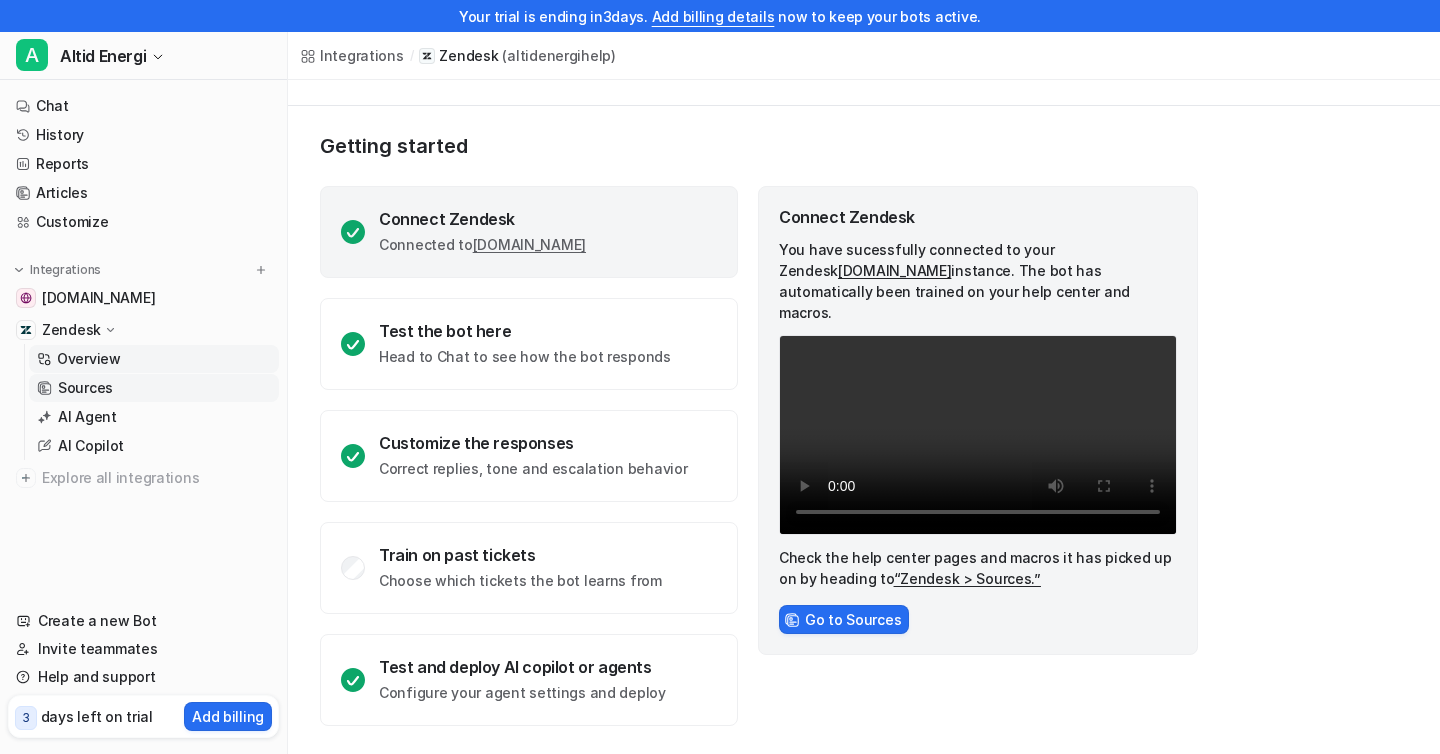scroll, scrollTop: 0, scrollLeft: 0, axis: both 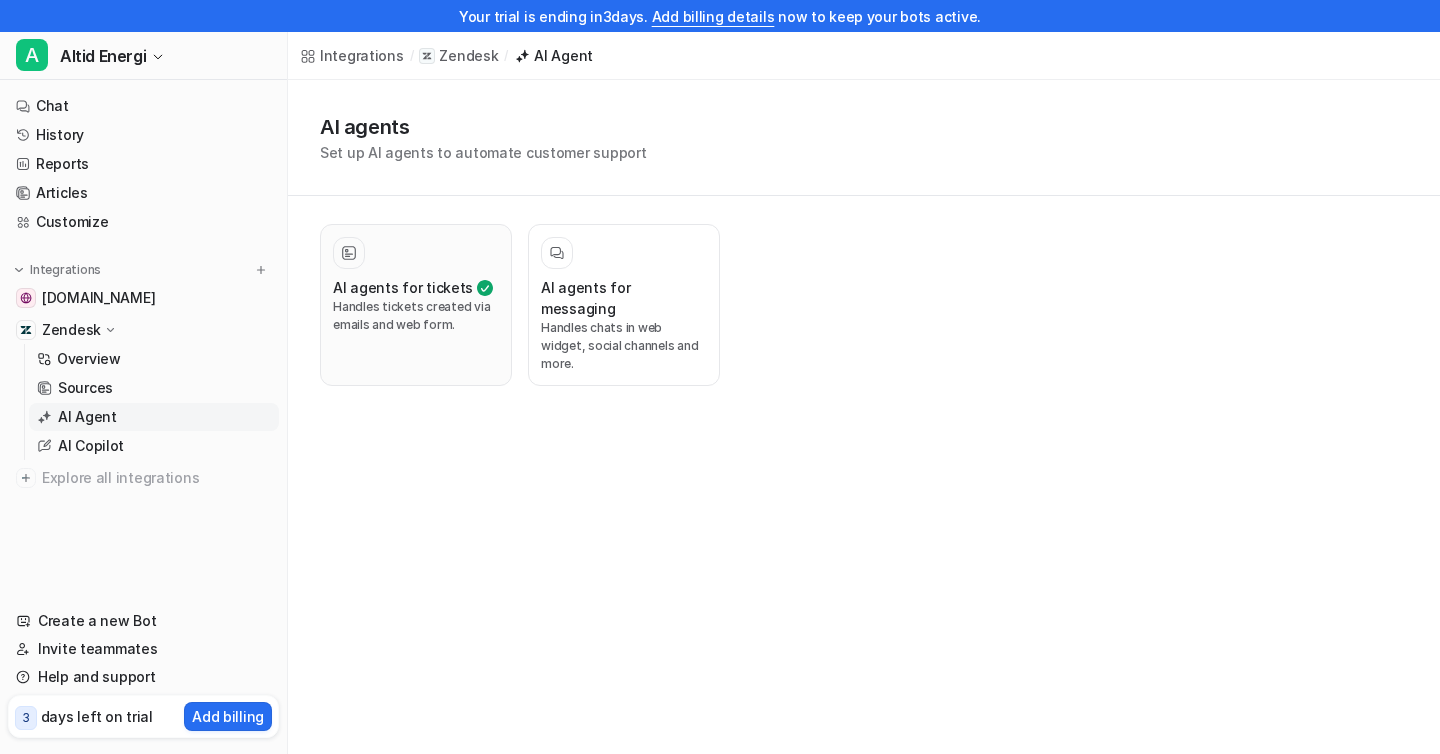 click on "Handles tickets created via emails and web form." at bounding box center (416, 316) 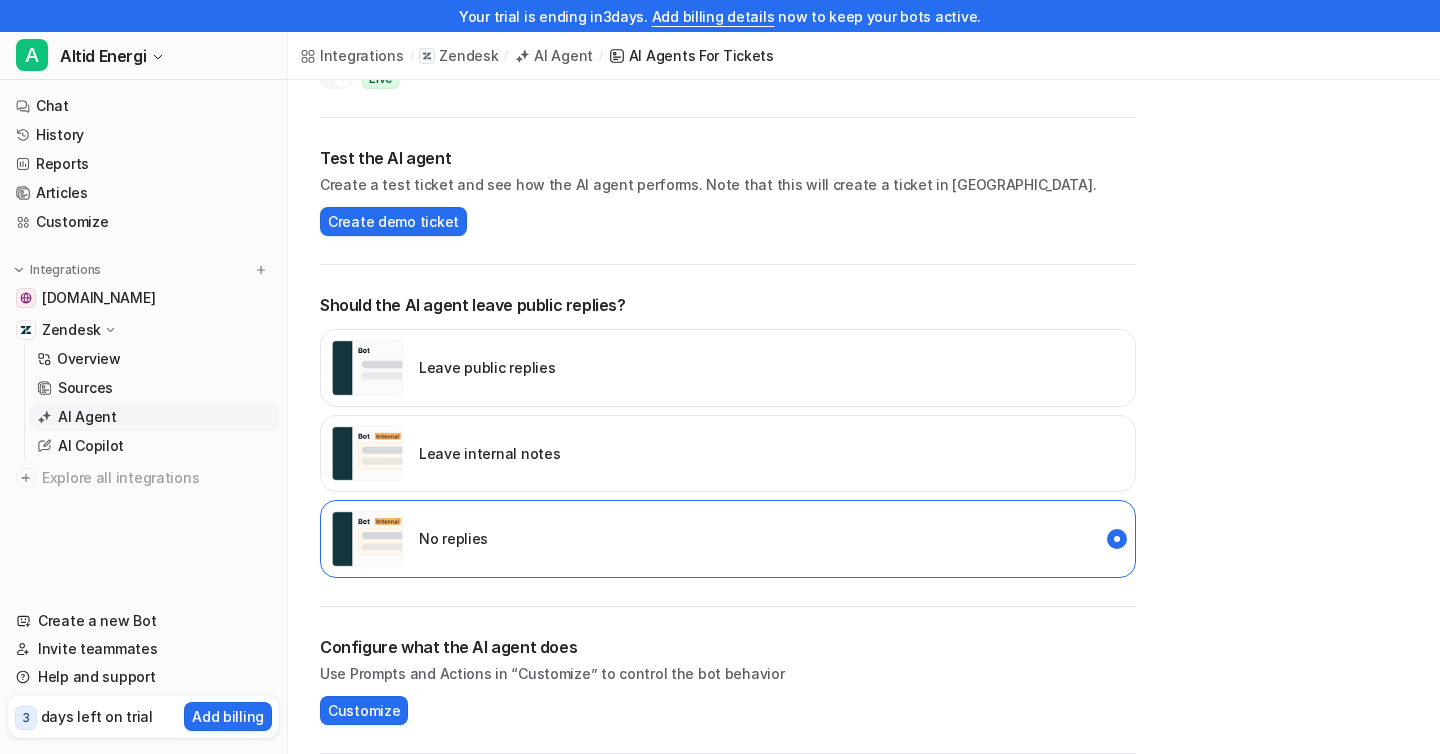 scroll, scrollTop: 207, scrollLeft: 0, axis: vertical 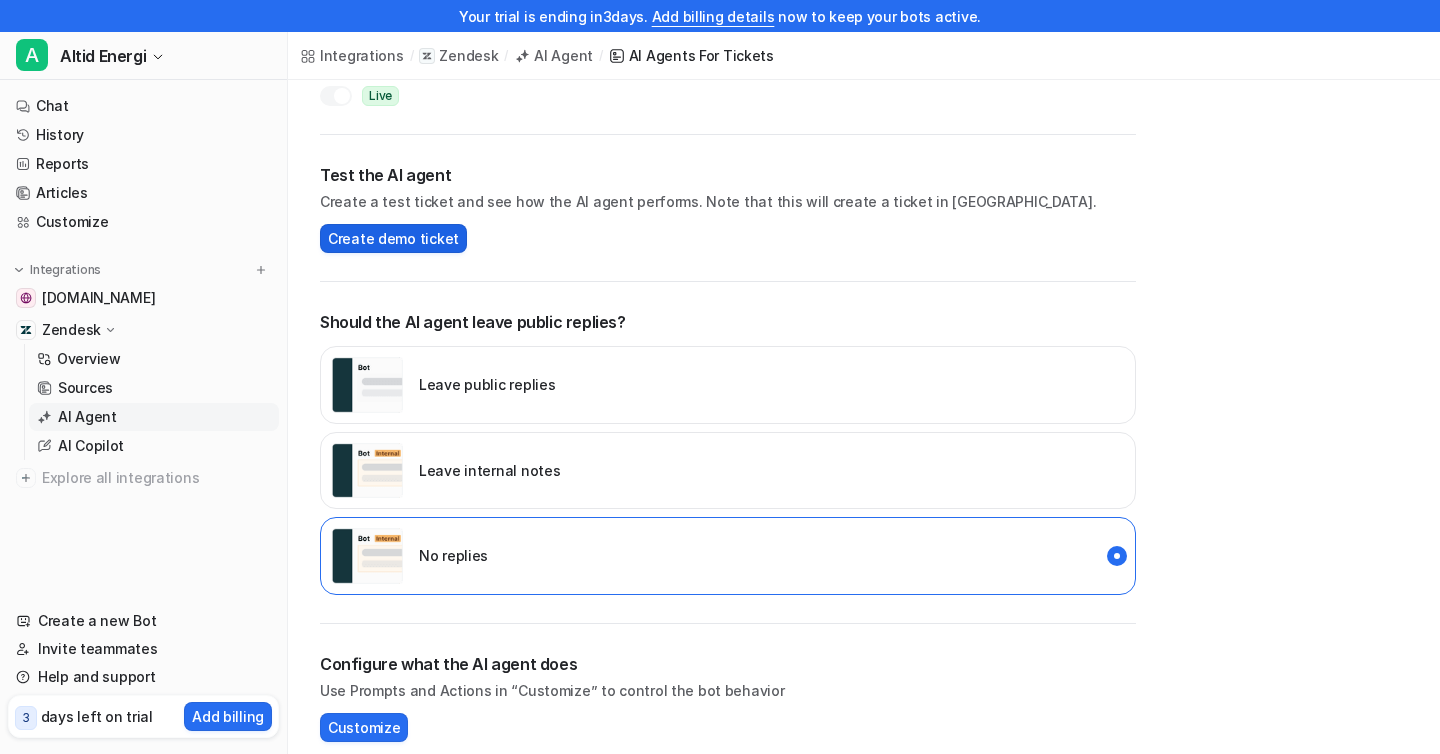 click on "Create demo ticket" at bounding box center (393, 238) 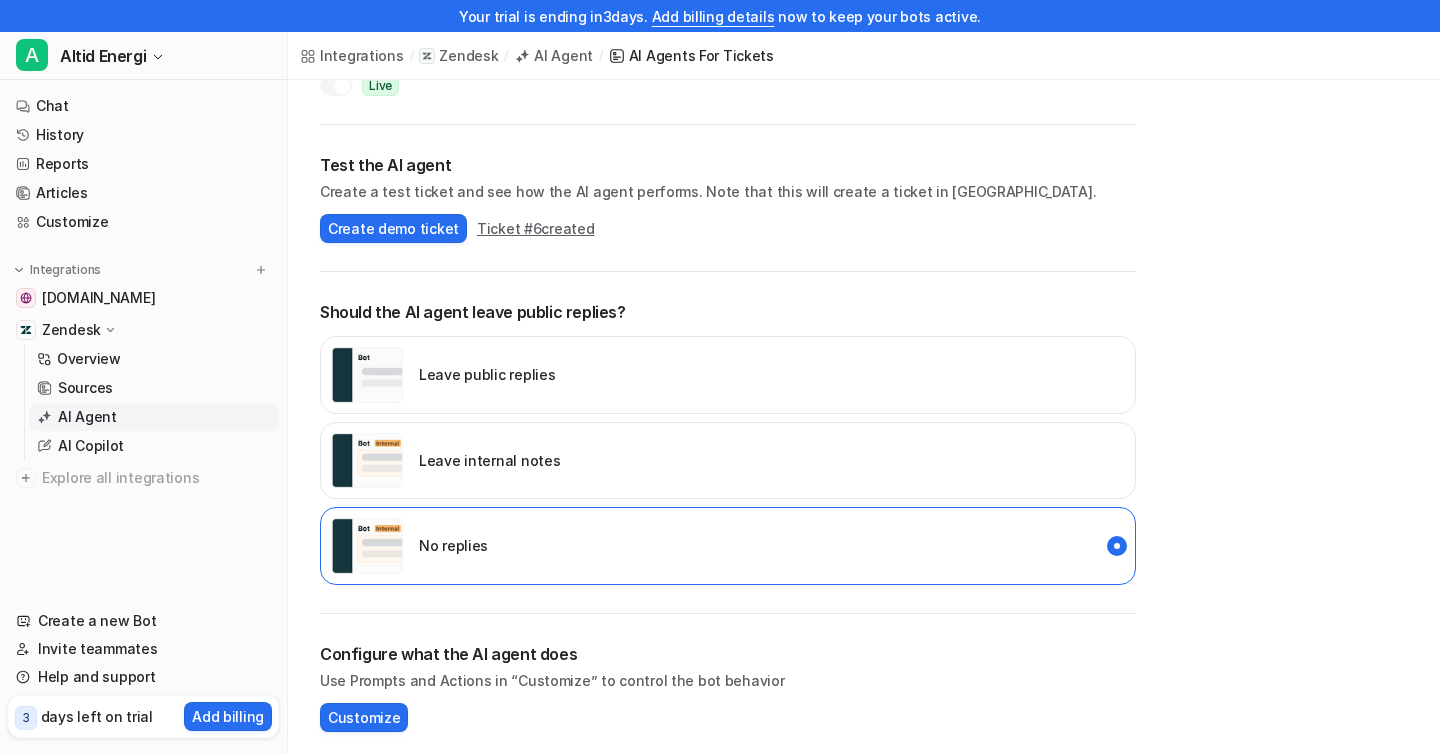 scroll, scrollTop: 215, scrollLeft: 0, axis: vertical 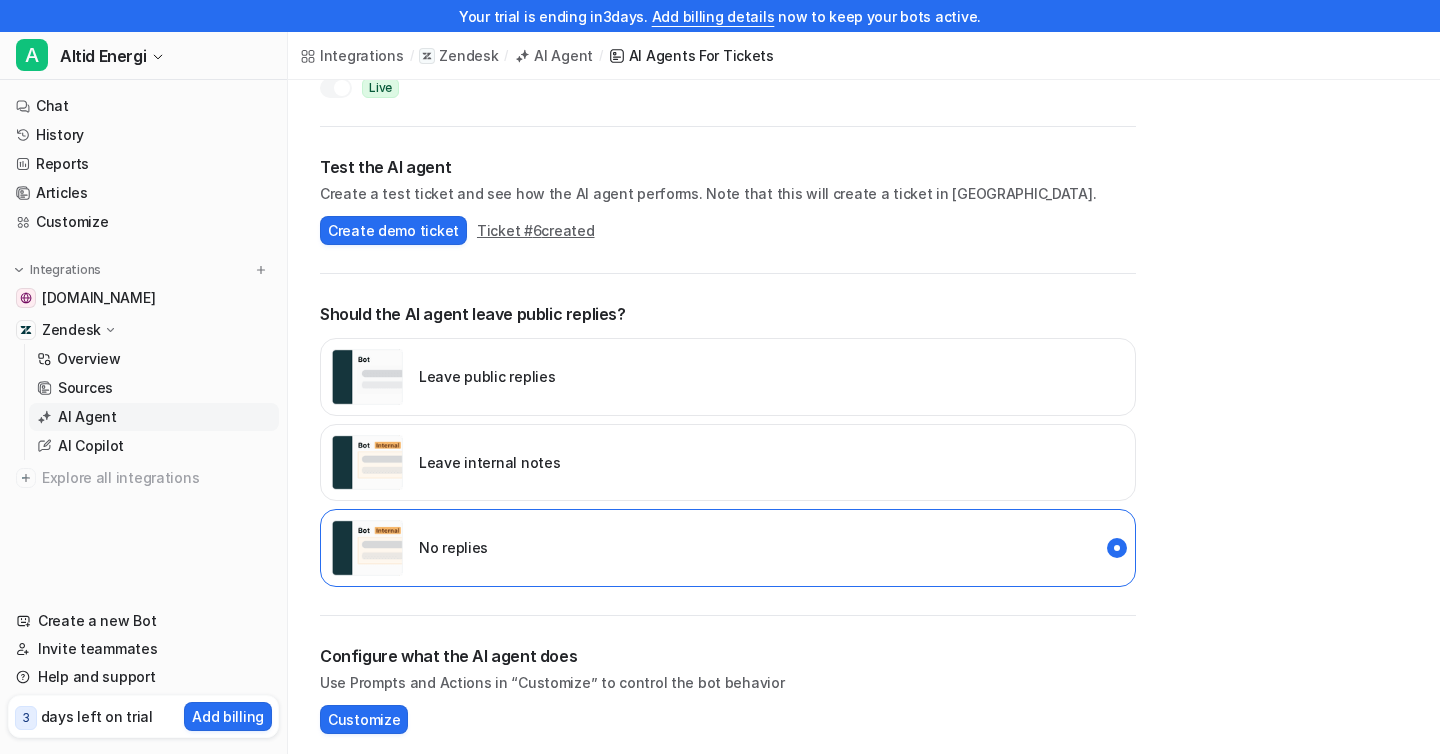 click on "Leave internal notes" at bounding box center (445, 463) 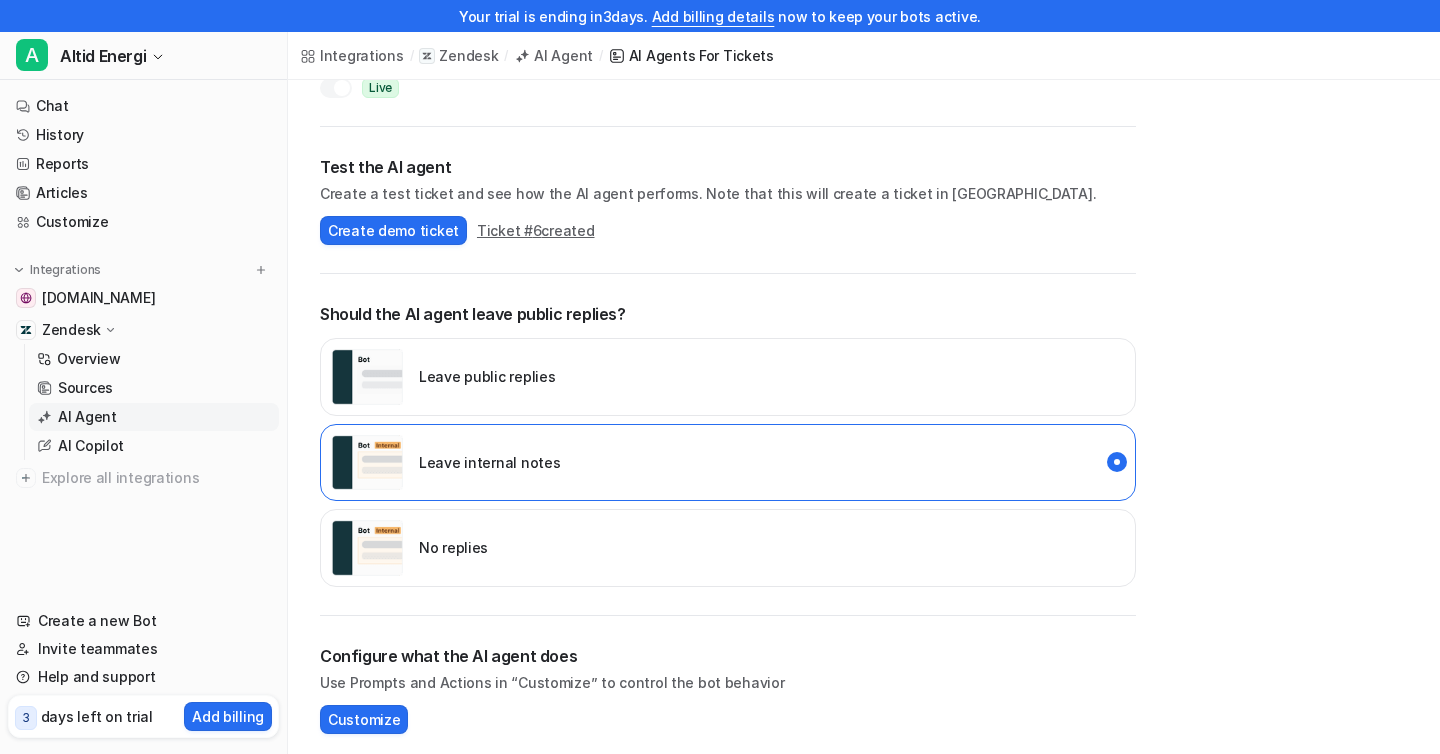 click on "Leave public replies" at bounding box center (487, 376) 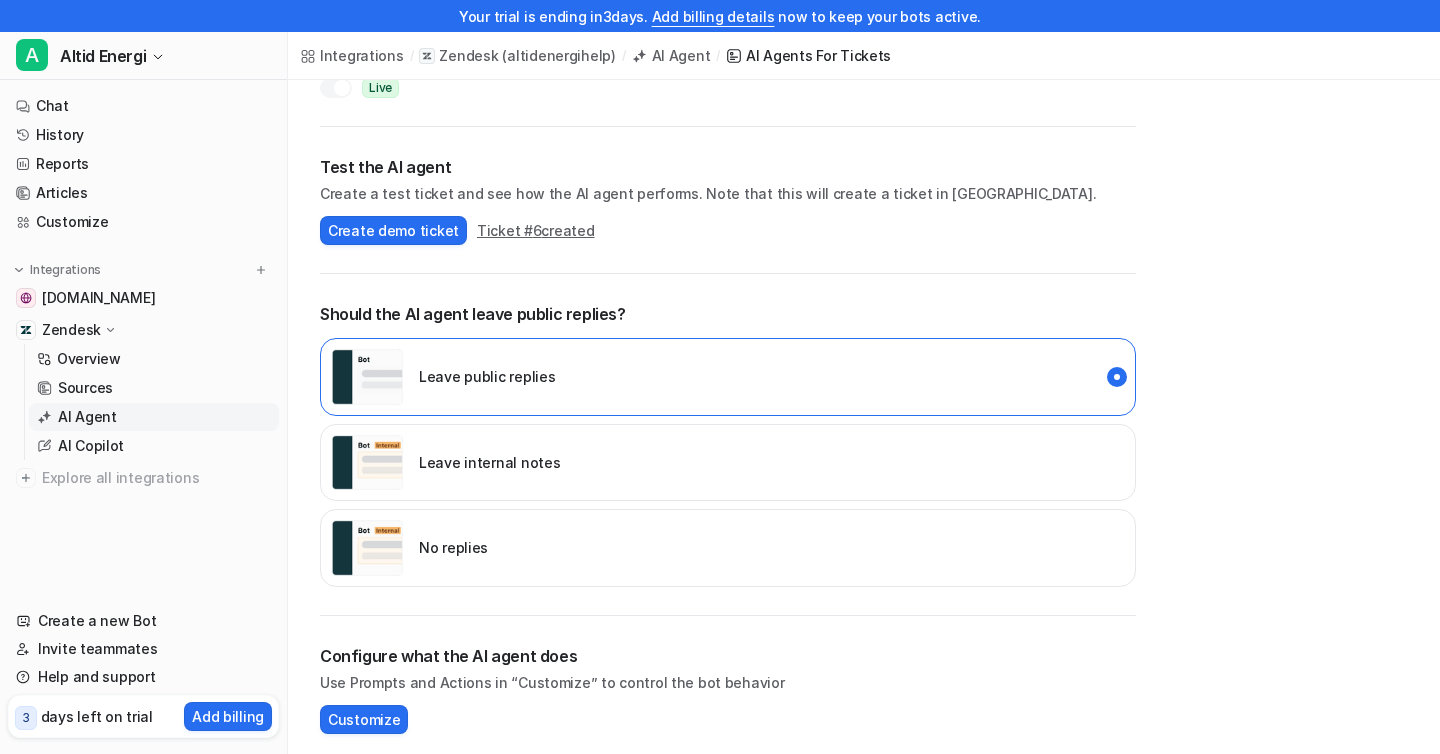 click on "Leave internal notes" at bounding box center (489, 462) 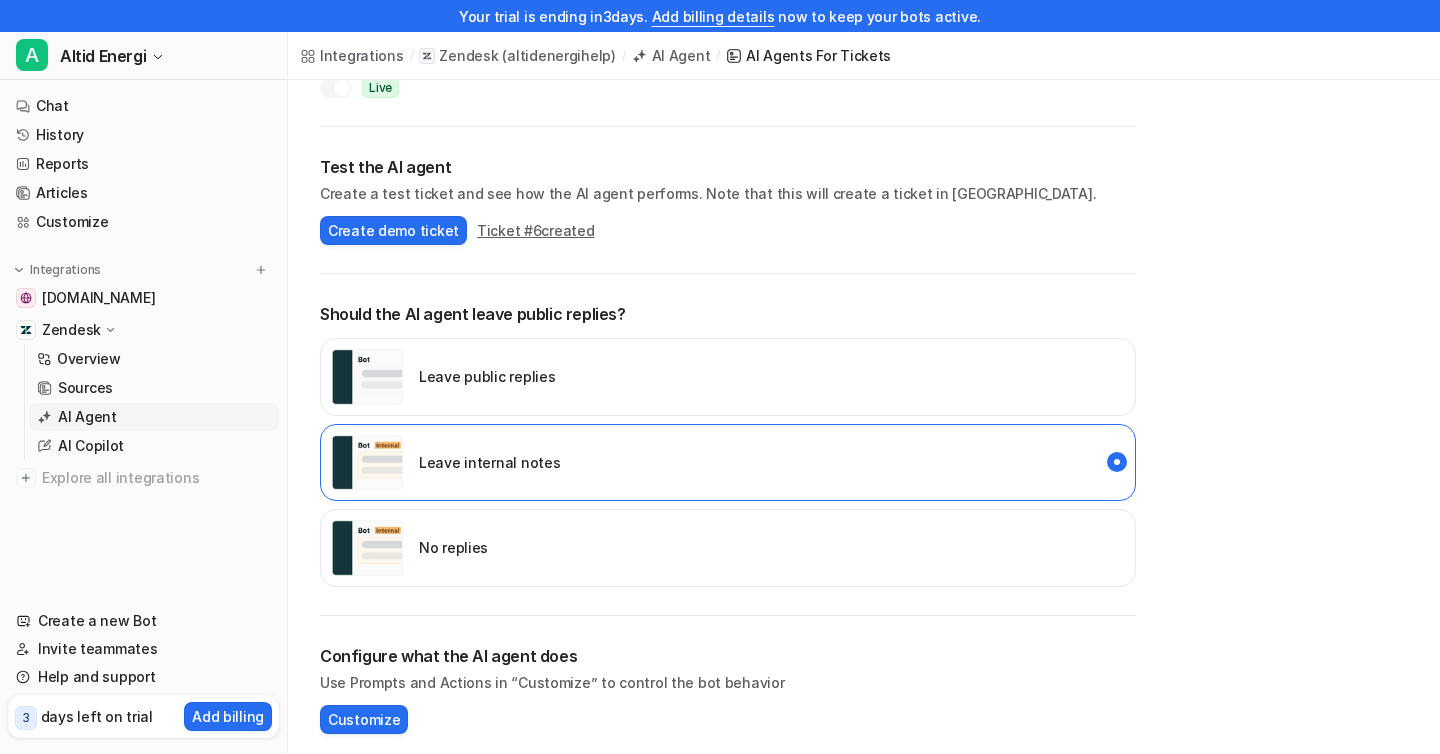 click on "No replies" at bounding box center [728, 548] 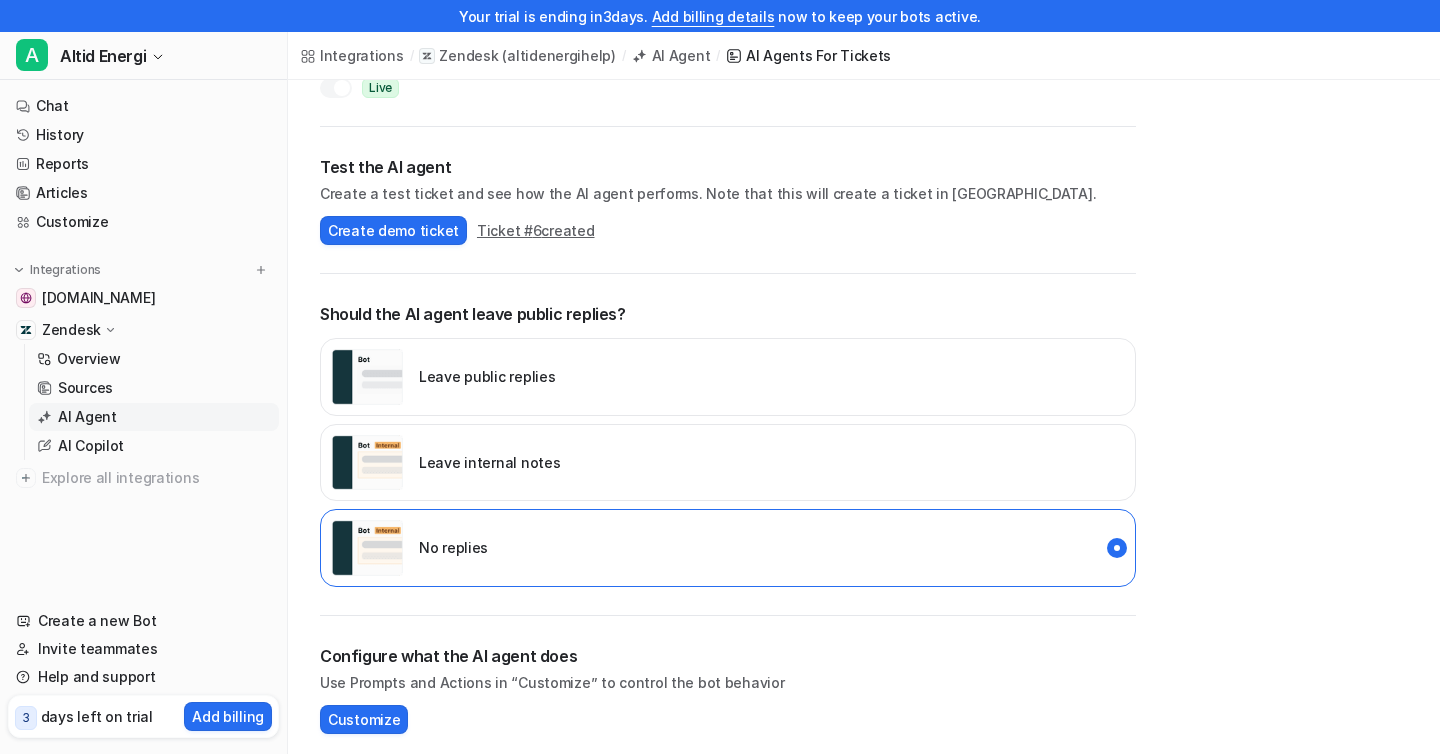 click on "Leave internal notes" at bounding box center [489, 462] 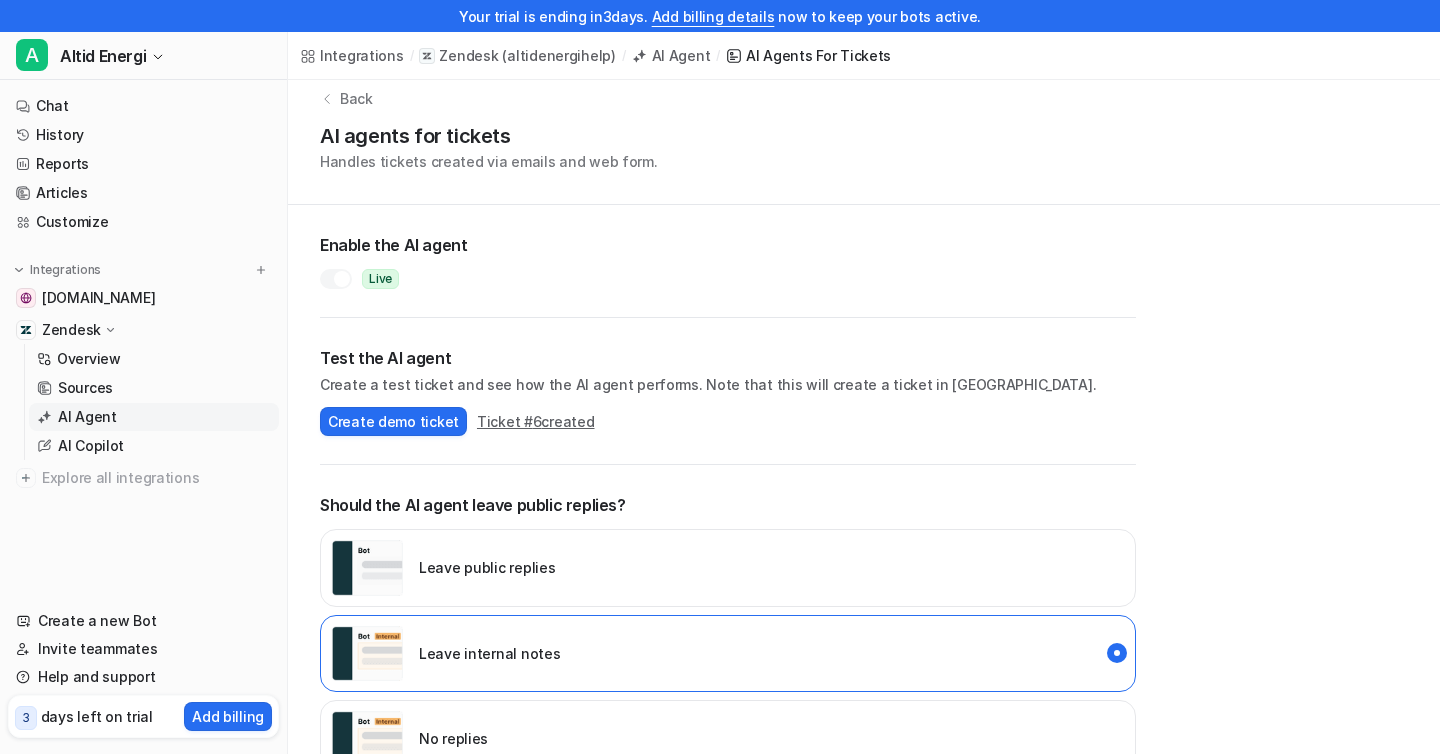 scroll, scrollTop: 152, scrollLeft: 0, axis: vertical 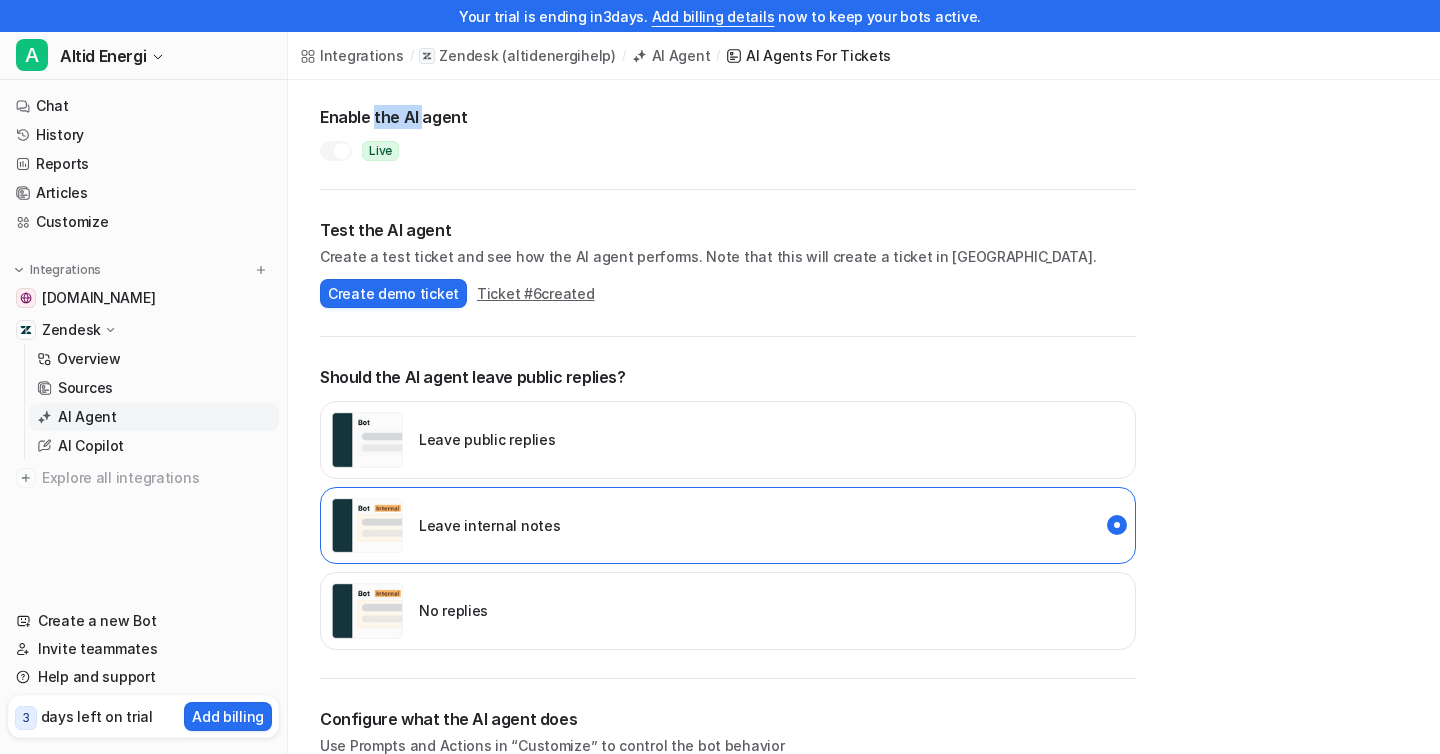 drag, startPoint x: 374, startPoint y: 117, endPoint x: 422, endPoint y: 118, distance: 48.010414 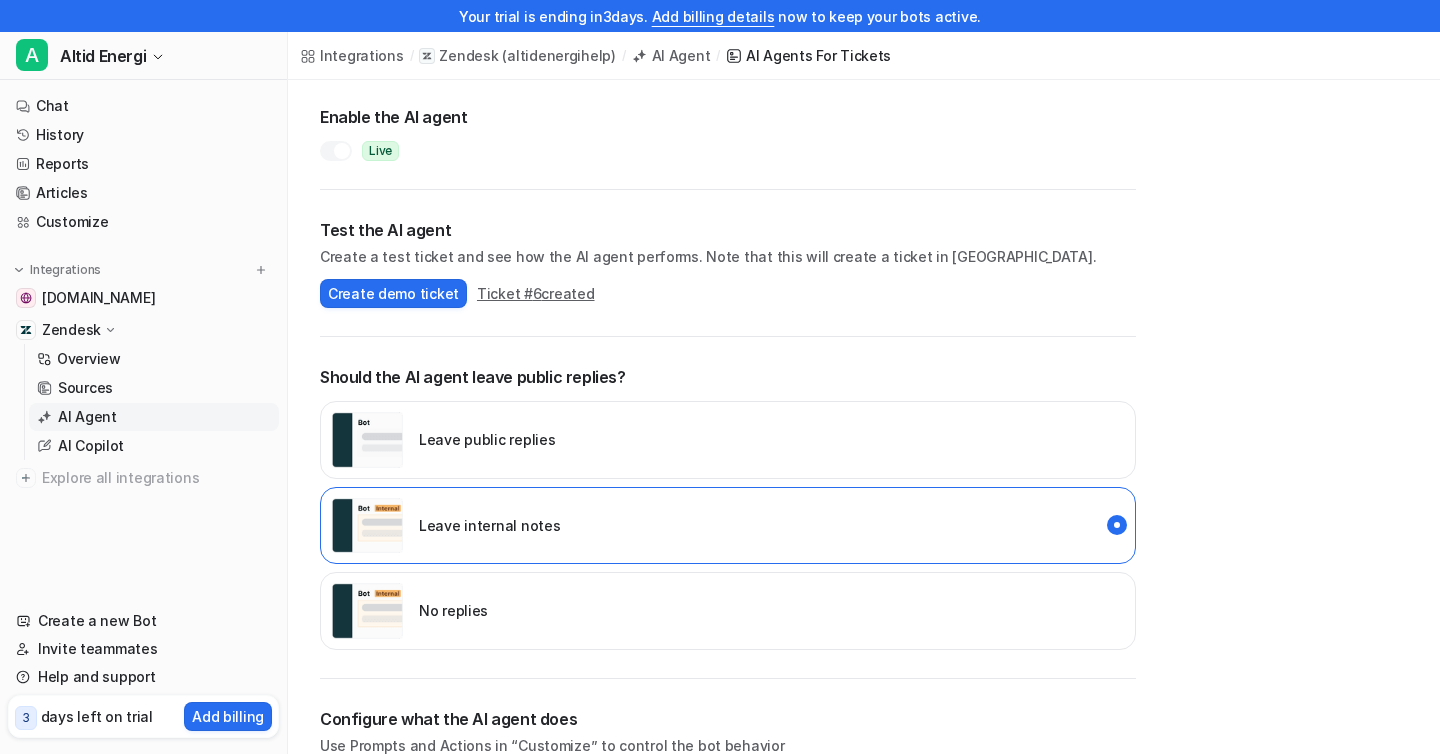 scroll, scrollTop: 239, scrollLeft: 0, axis: vertical 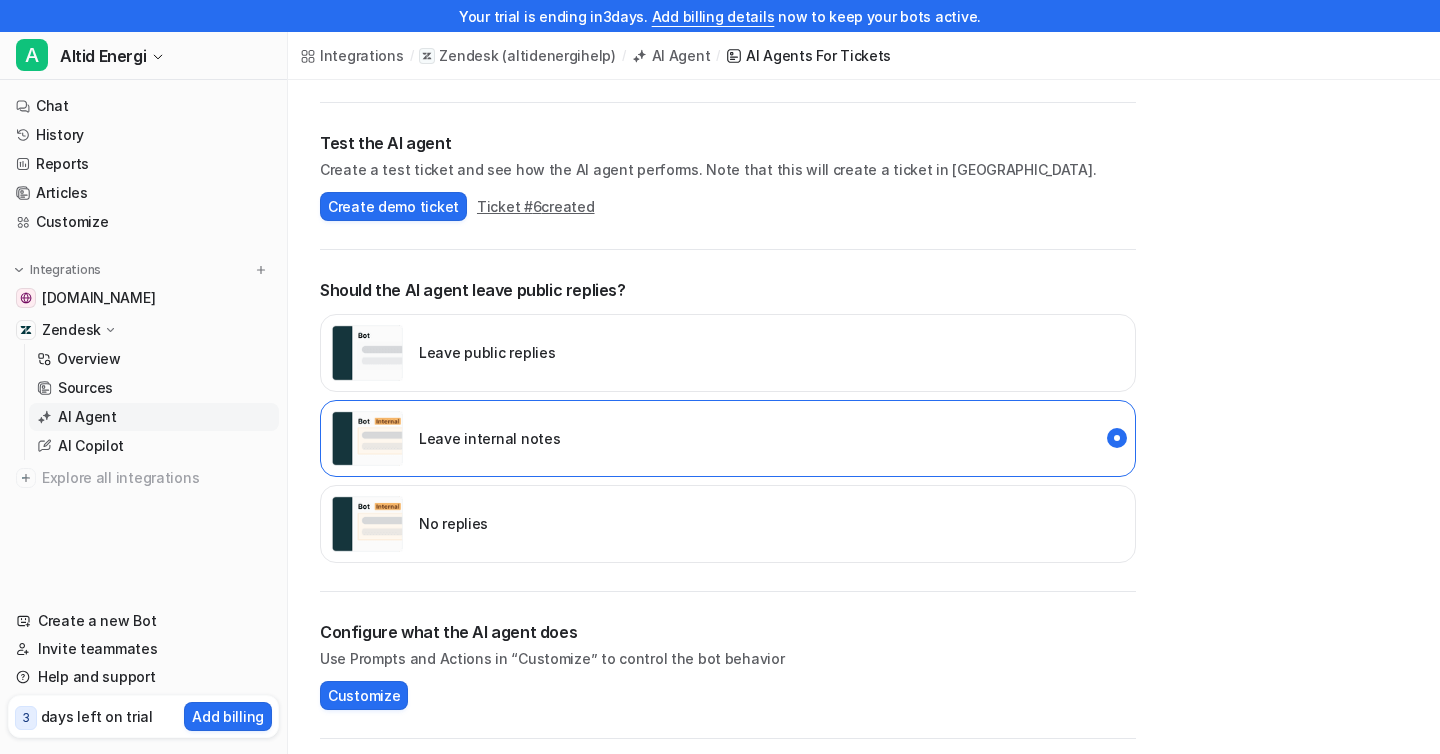 click on "Ticket # 6  created" at bounding box center [536, 206] 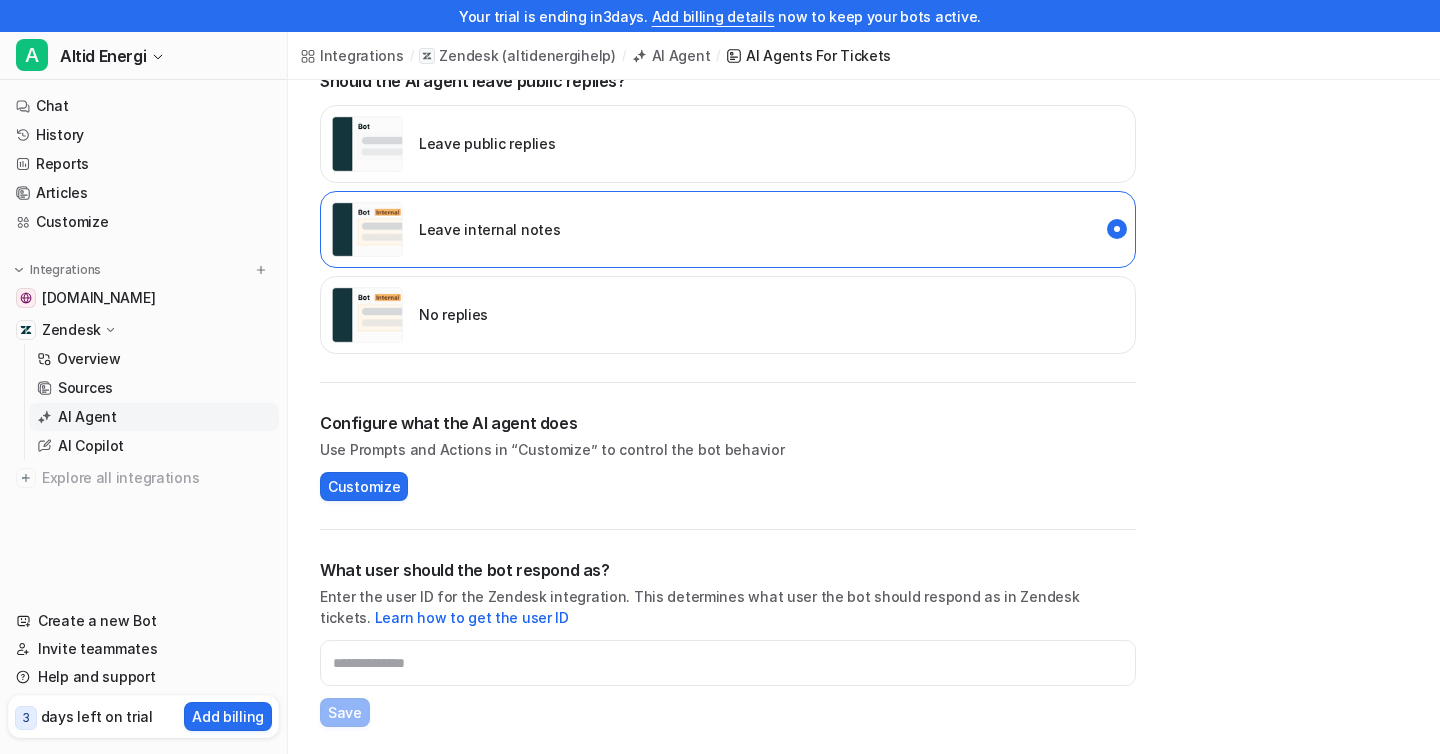 scroll, scrollTop: 449, scrollLeft: 0, axis: vertical 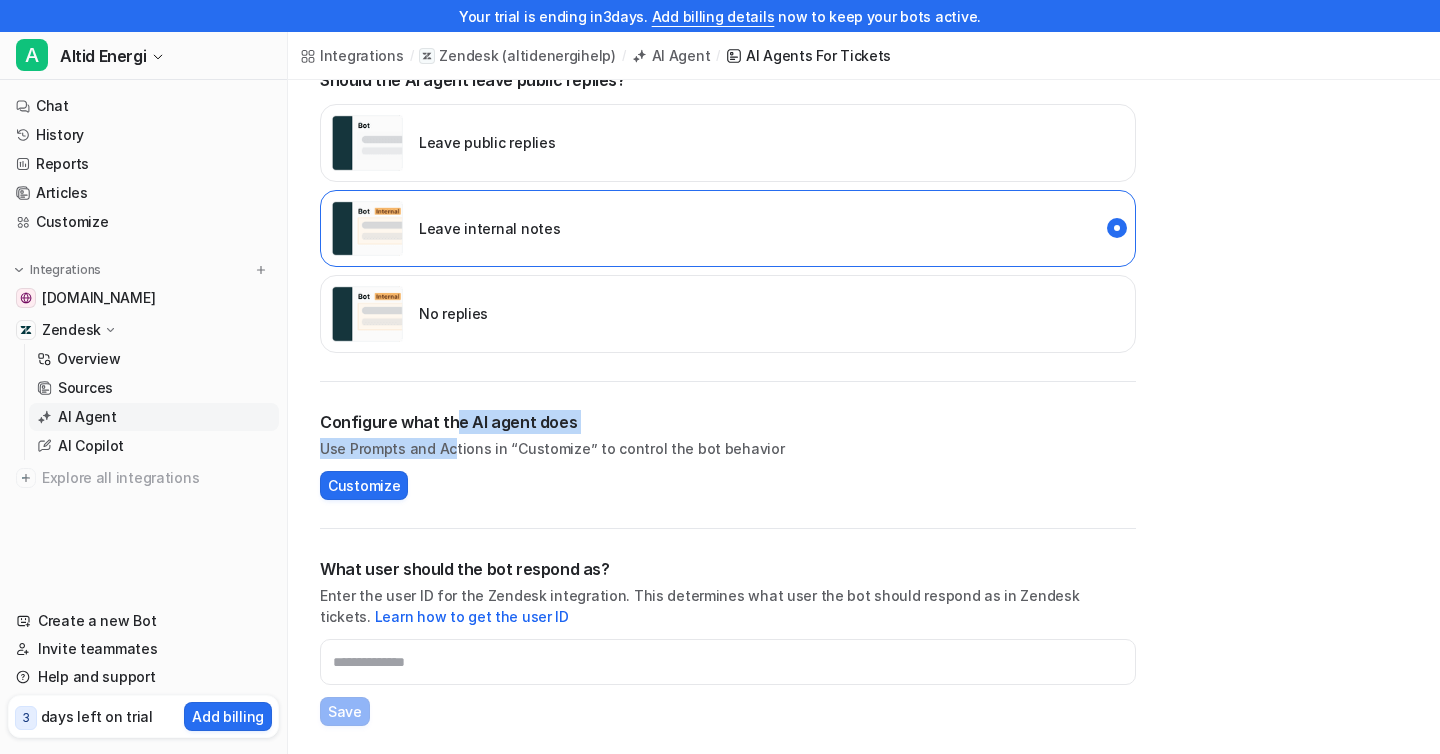drag, startPoint x: 450, startPoint y: 423, endPoint x: 450, endPoint y: 452, distance: 29 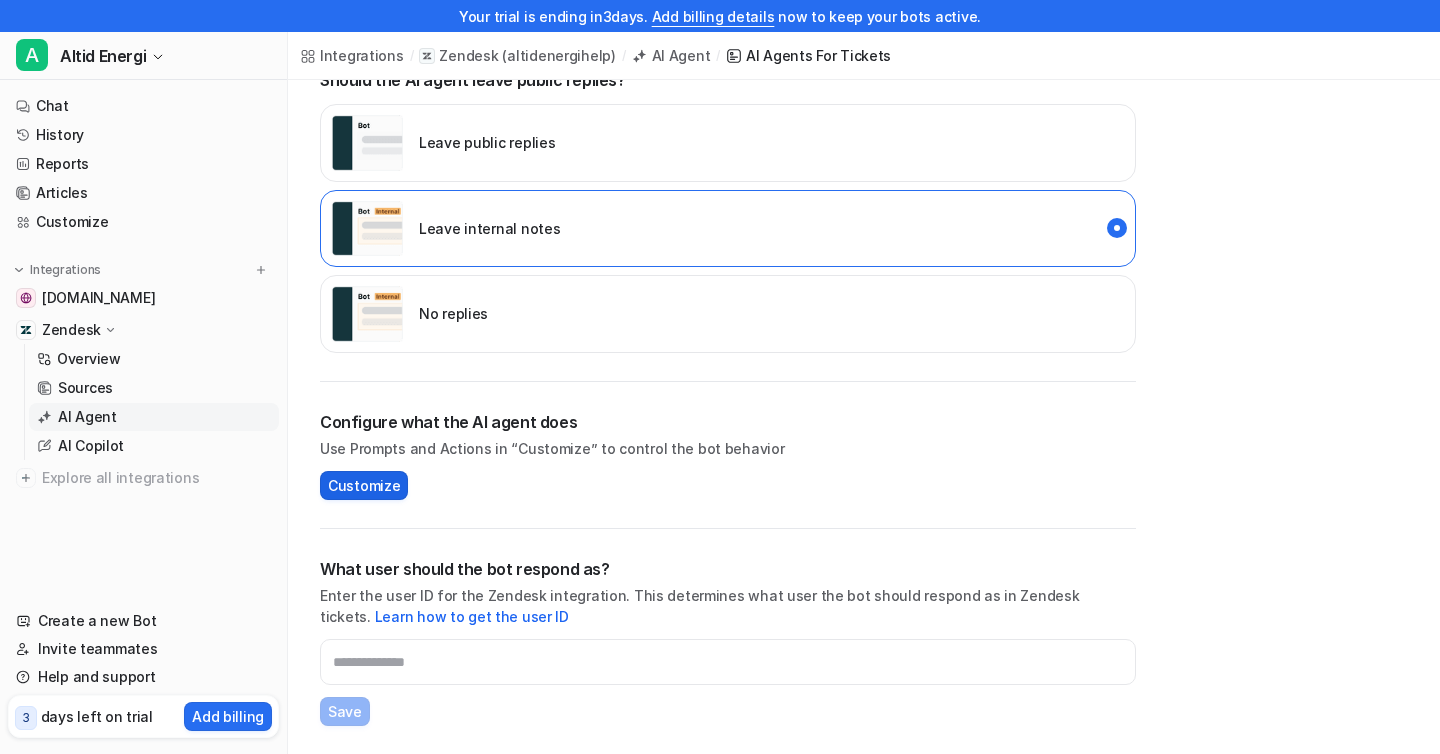 click on "Customize" at bounding box center (364, 485) 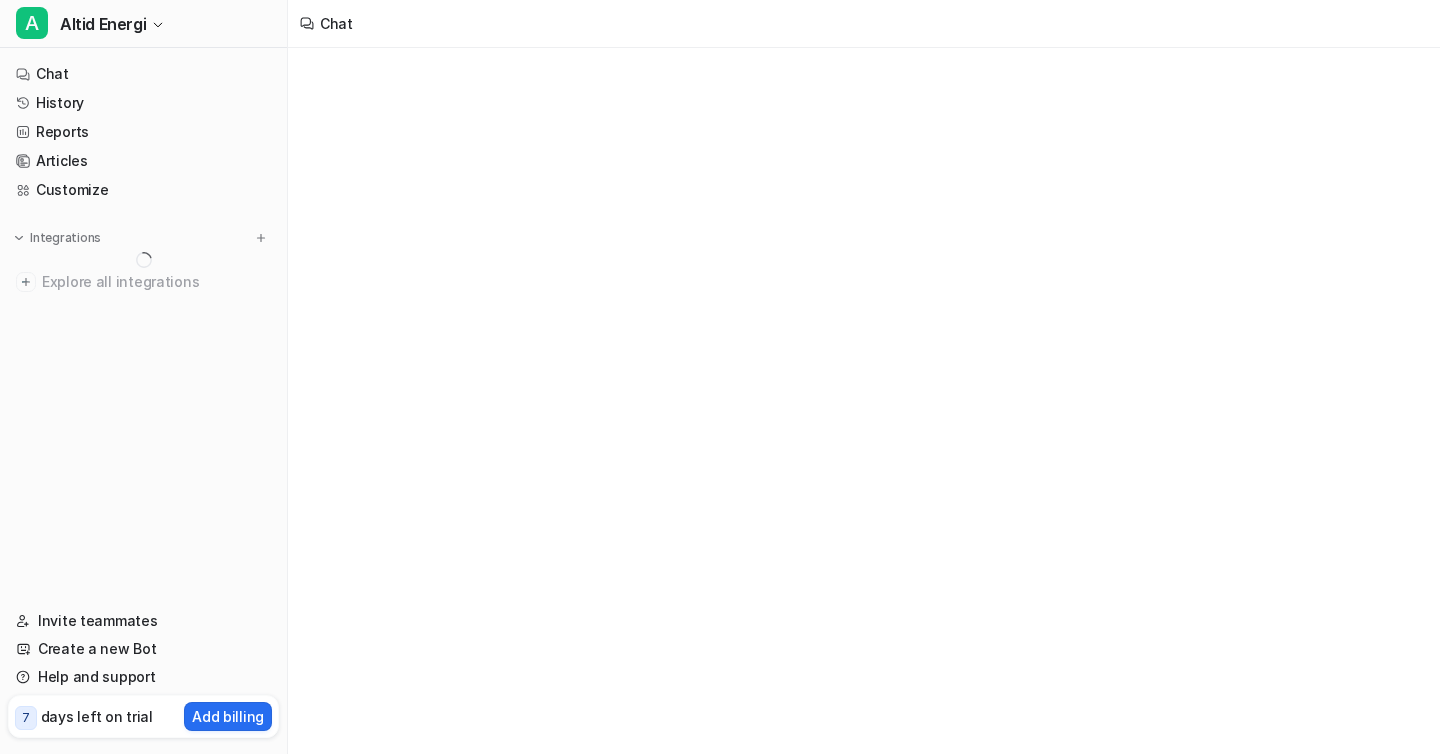 scroll, scrollTop: 0, scrollLeft: 0, axis: both 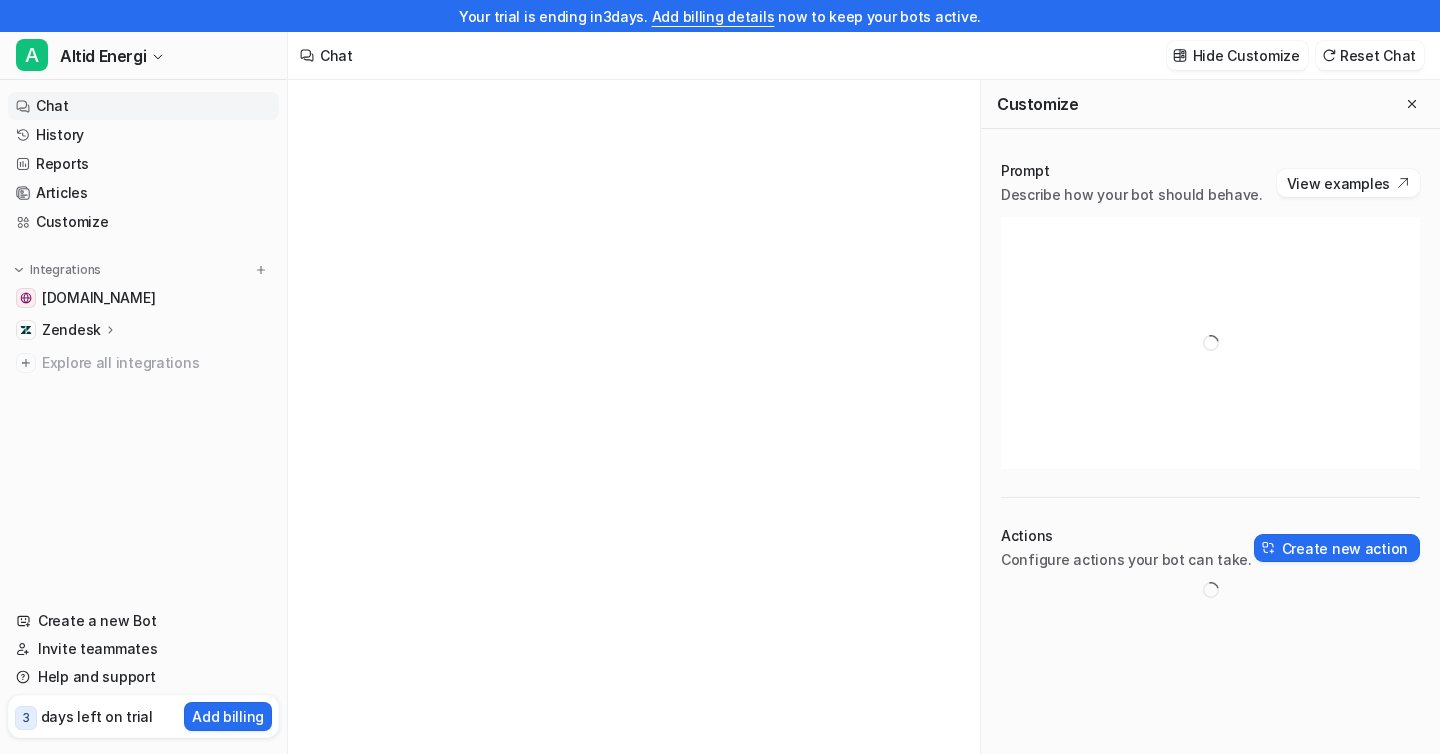 type on "**********" 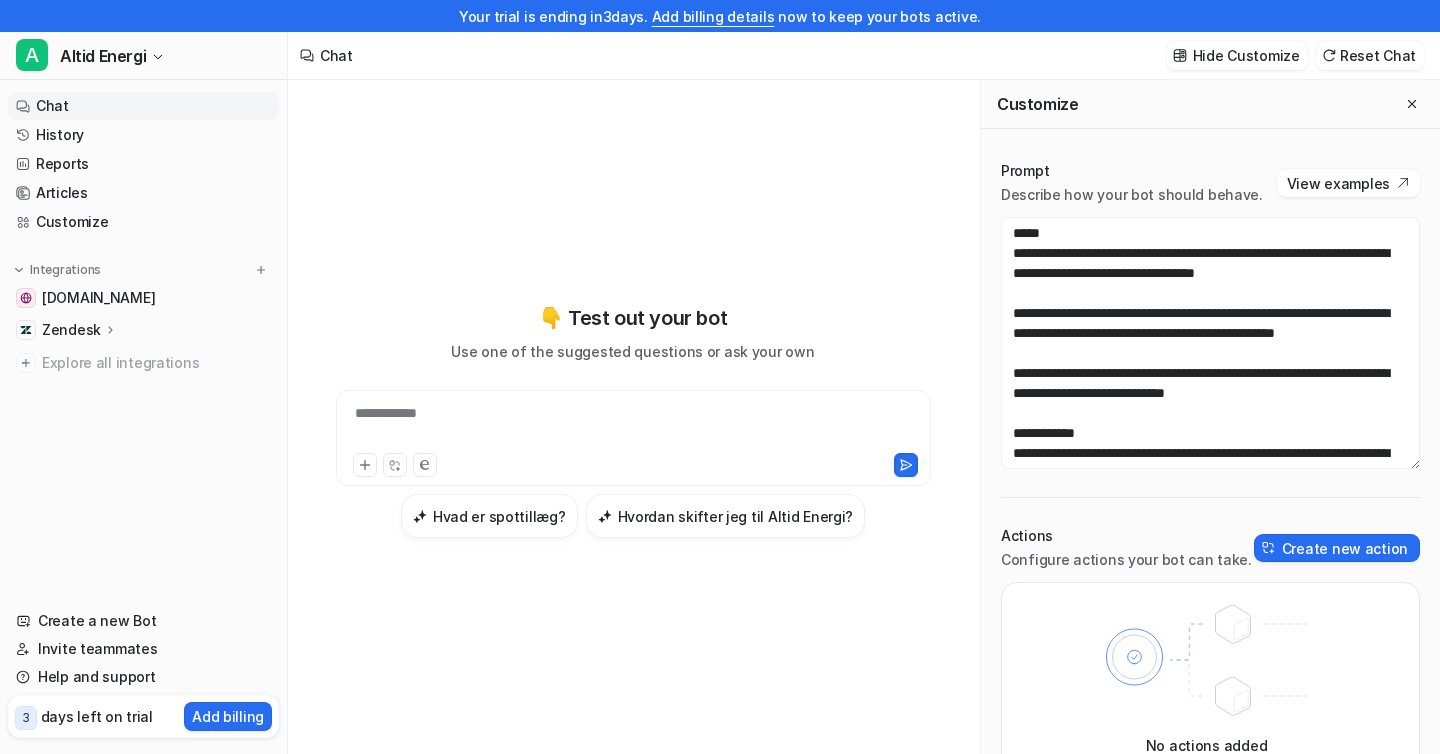 click on "**********" at bounding box center [633, 426] 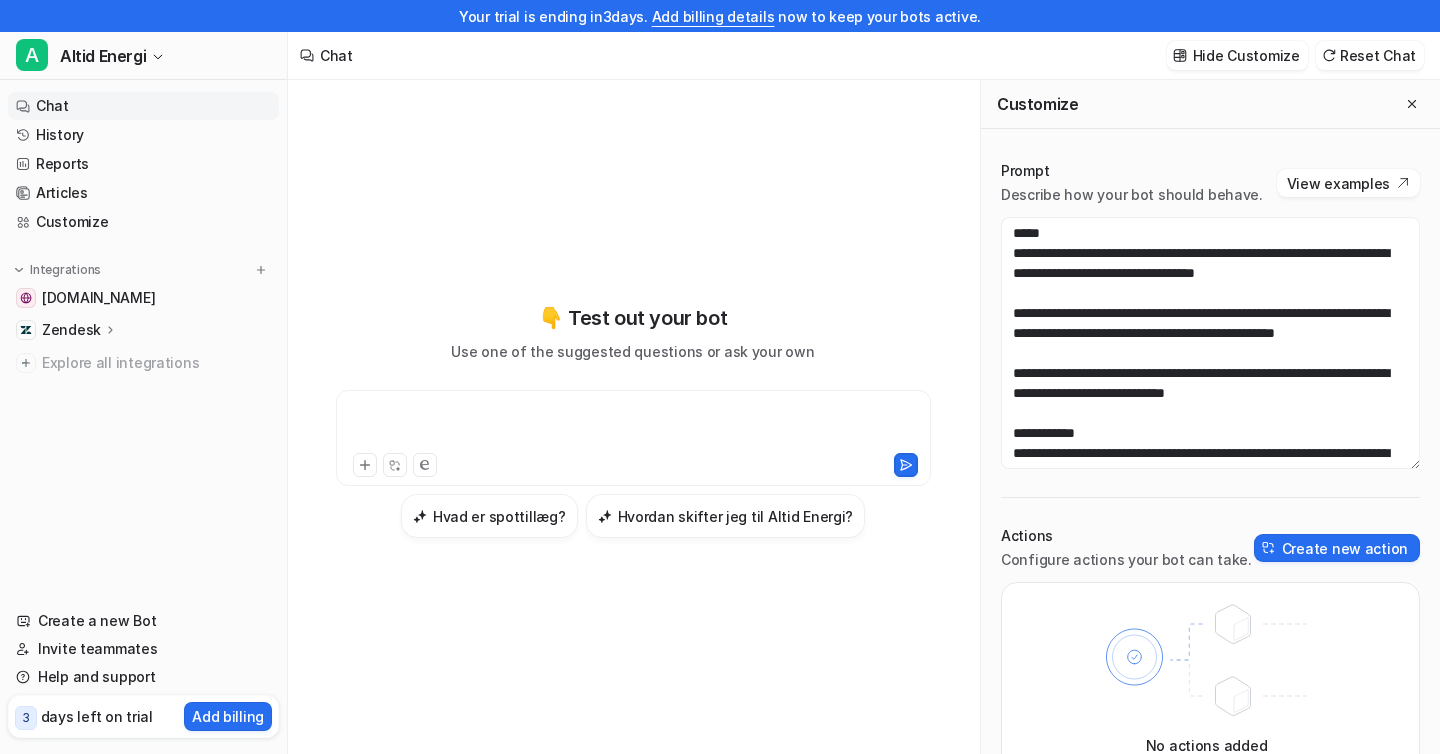 click 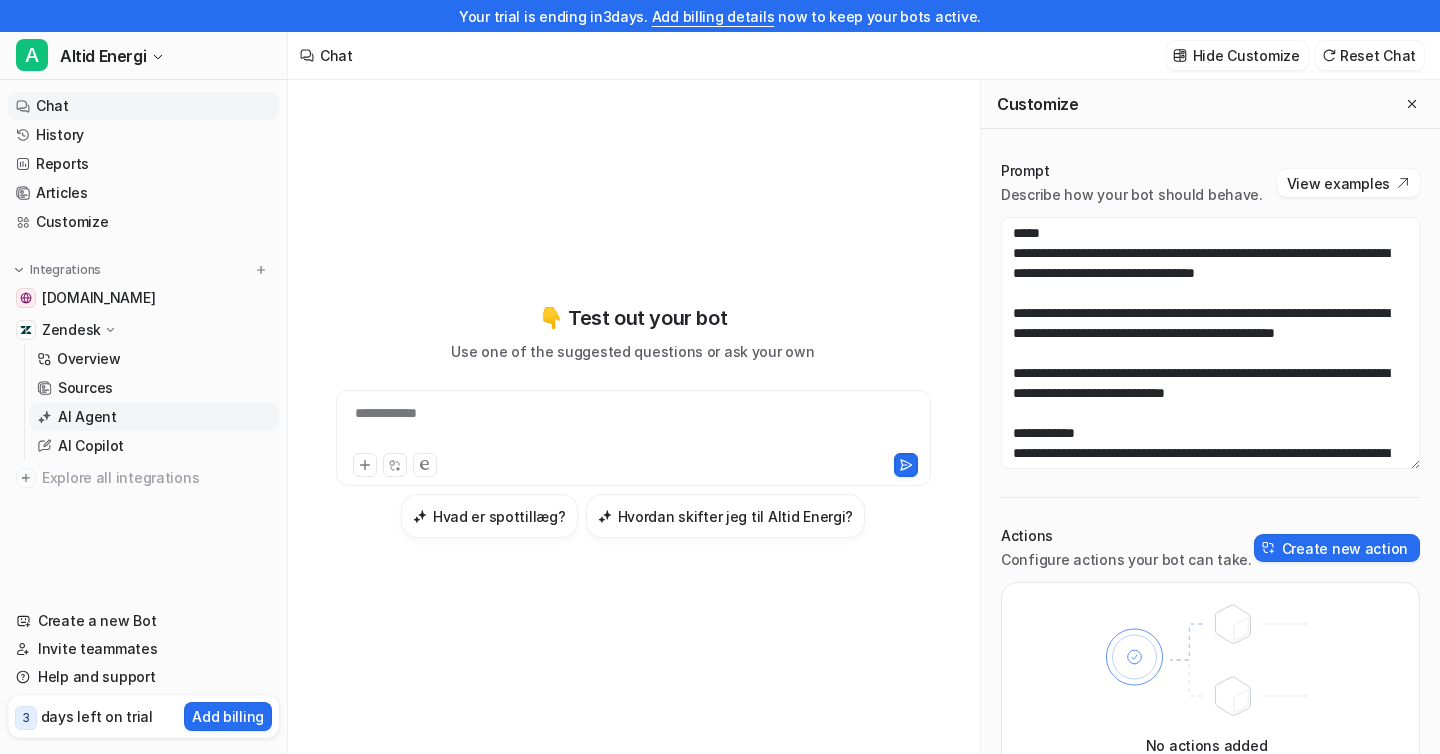 click on "AI Agent" at bounding box center (87, 417) 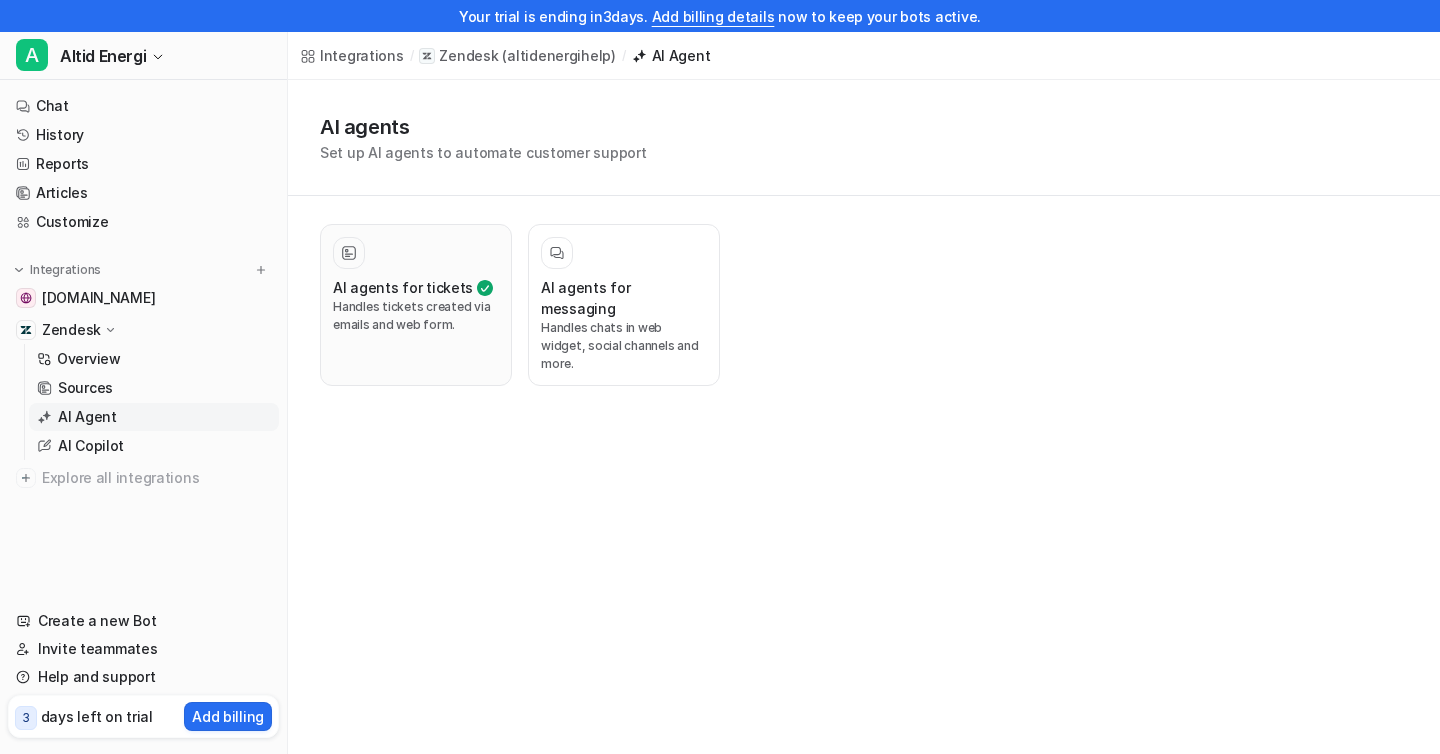 click on "Handles tickets created via emails and web form." at bounding box center (416, 316) 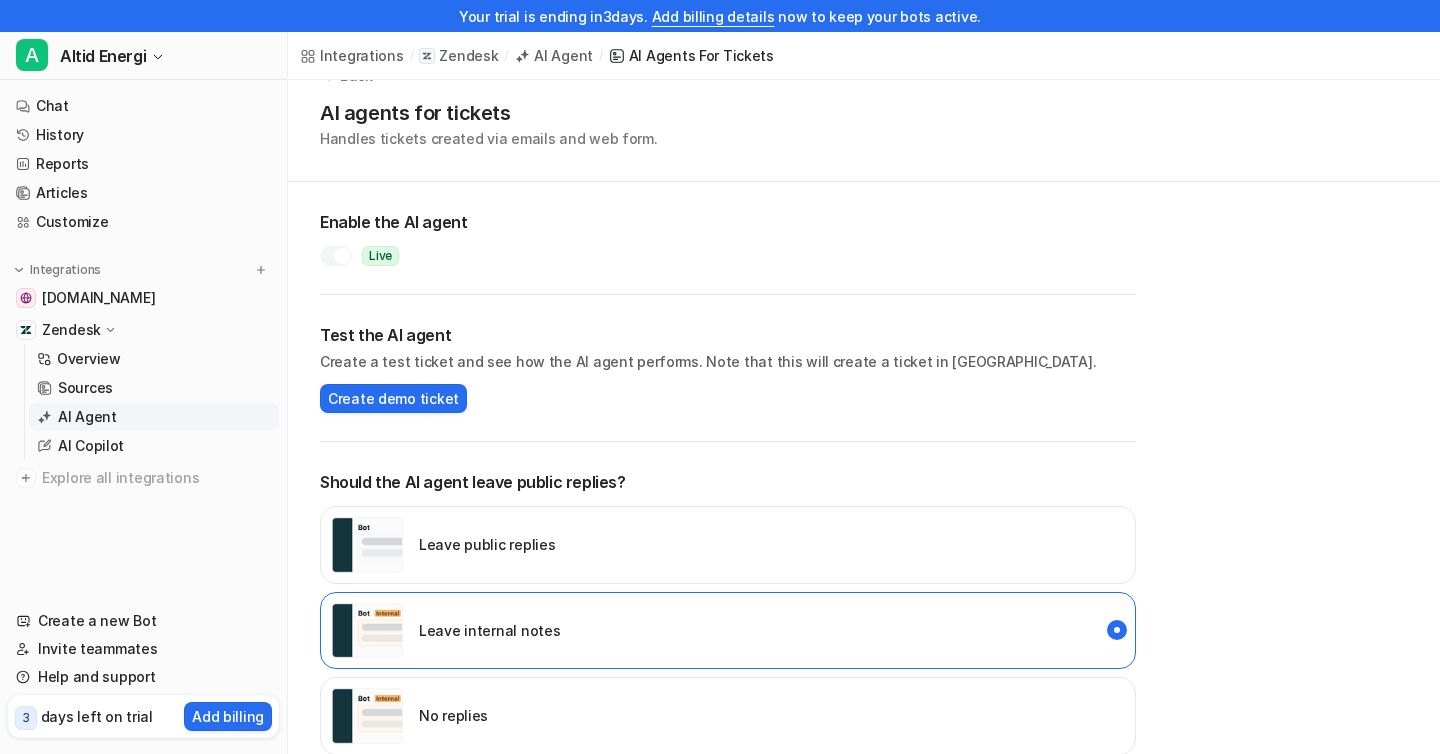 scroll, scrollTop: 0, scrollLeft: 0, axis: both 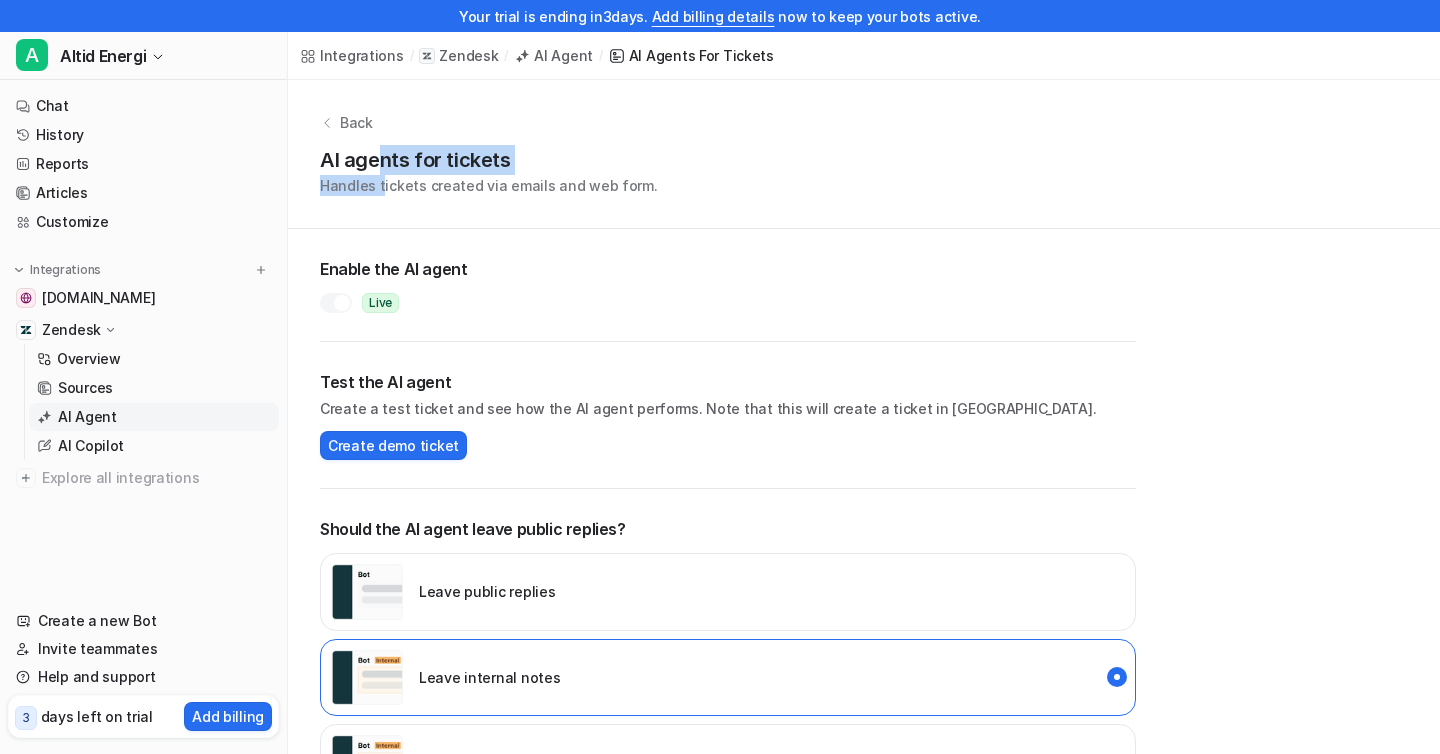drag, startPoint x: 380, startPoint y: 165, endPoint x: 380, endPoint y: 186, distance: 21 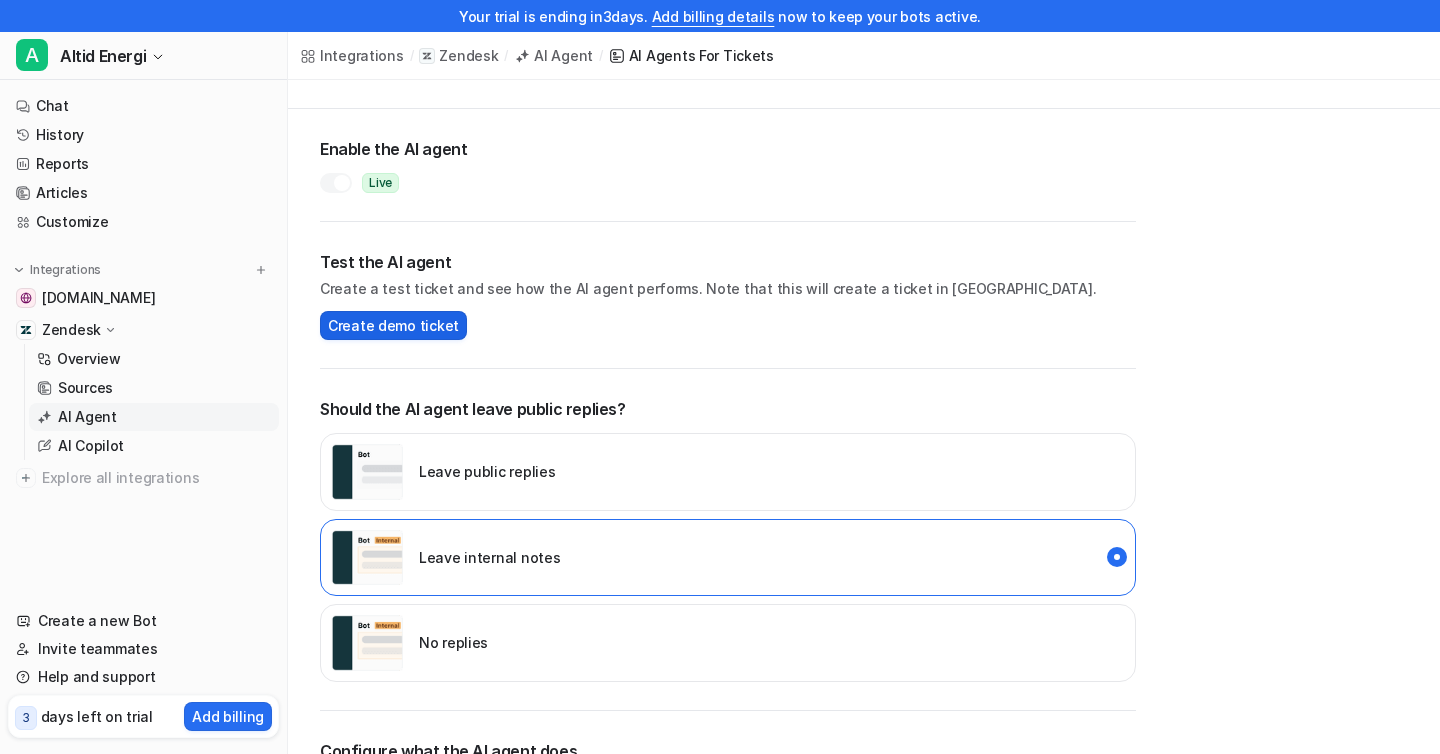 scroll, scrollTop: 128, scrollLeft: 0, axis: vertical 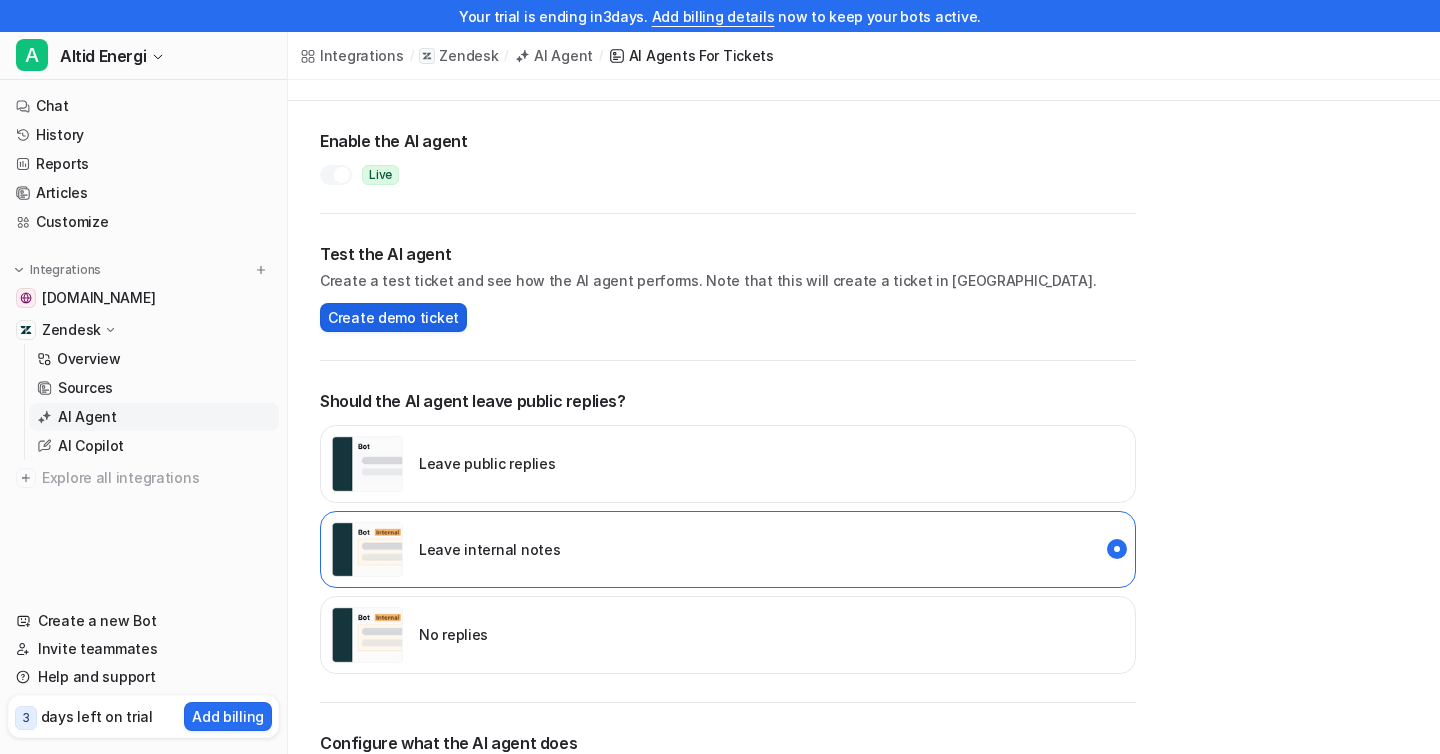 click on "Create demo ticket" at bounding box center [393, 317] 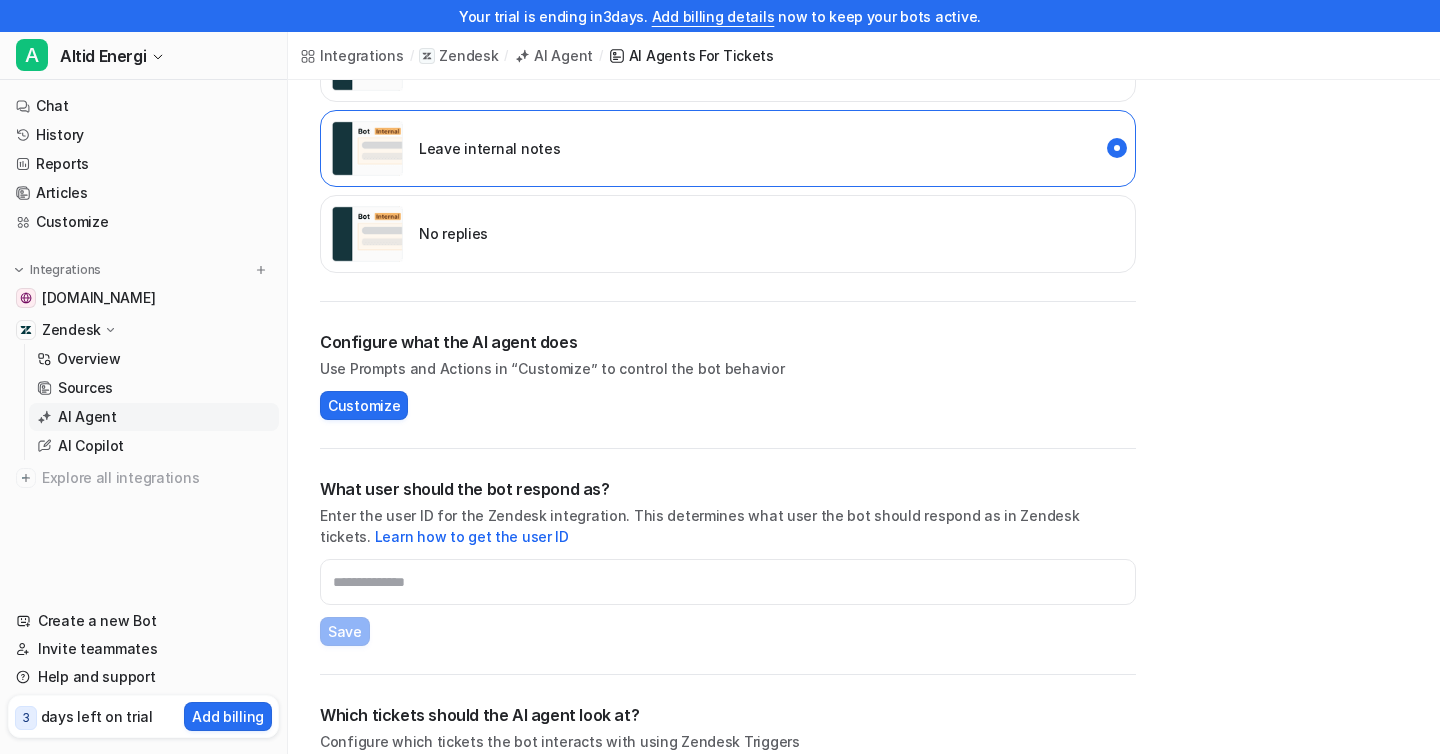 scroll, scrollTop: 596, scrollLeft: 0, axis: vertical 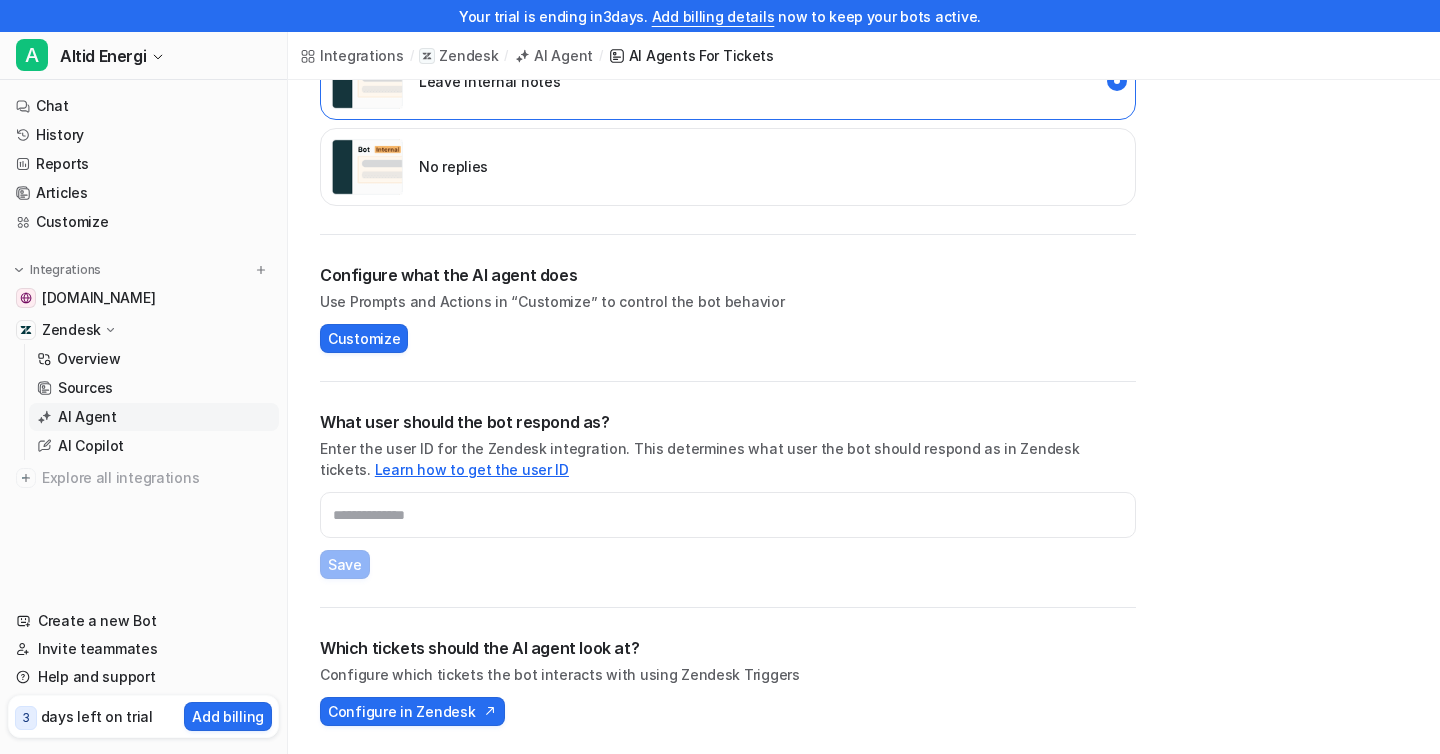 click on "Learn how to get the user ID" at bounding box center [472, 469] 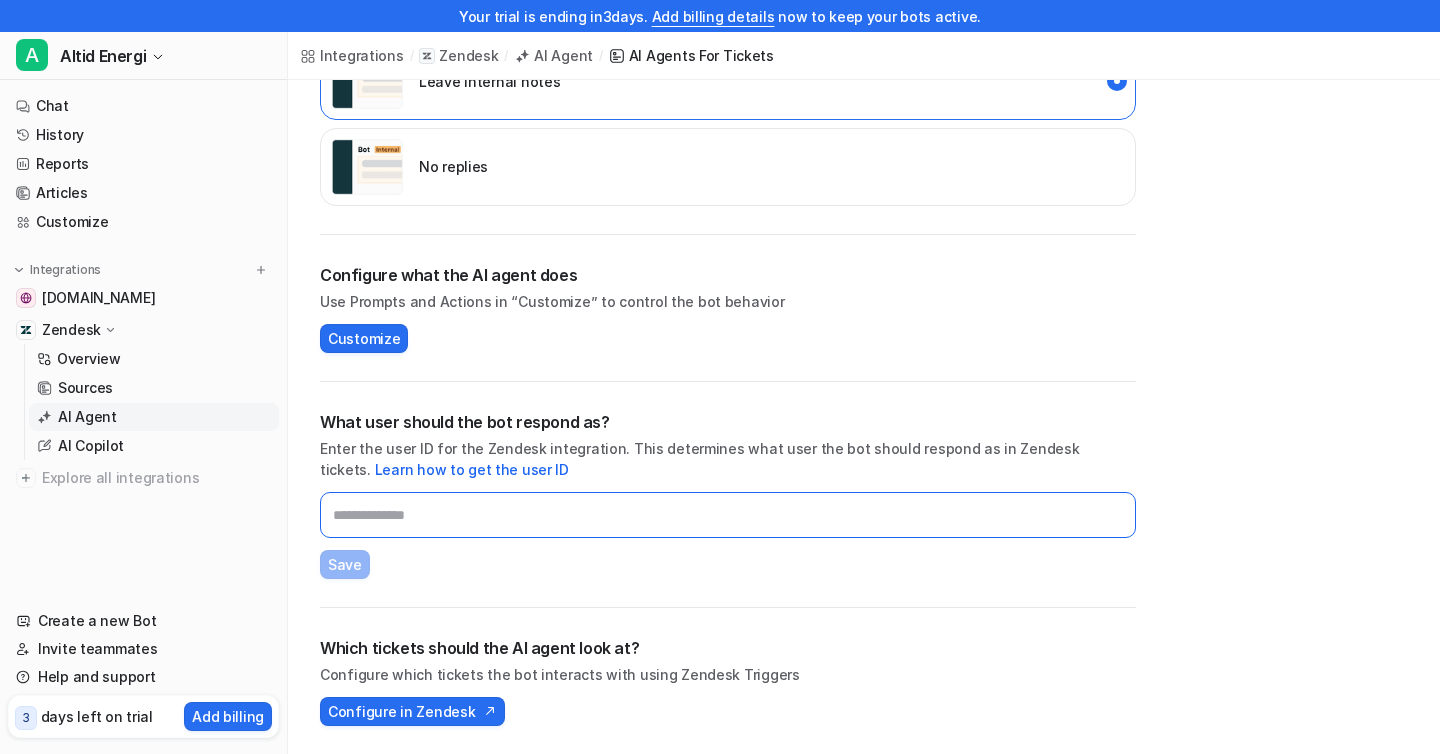 click at bounding box center [728, 515] 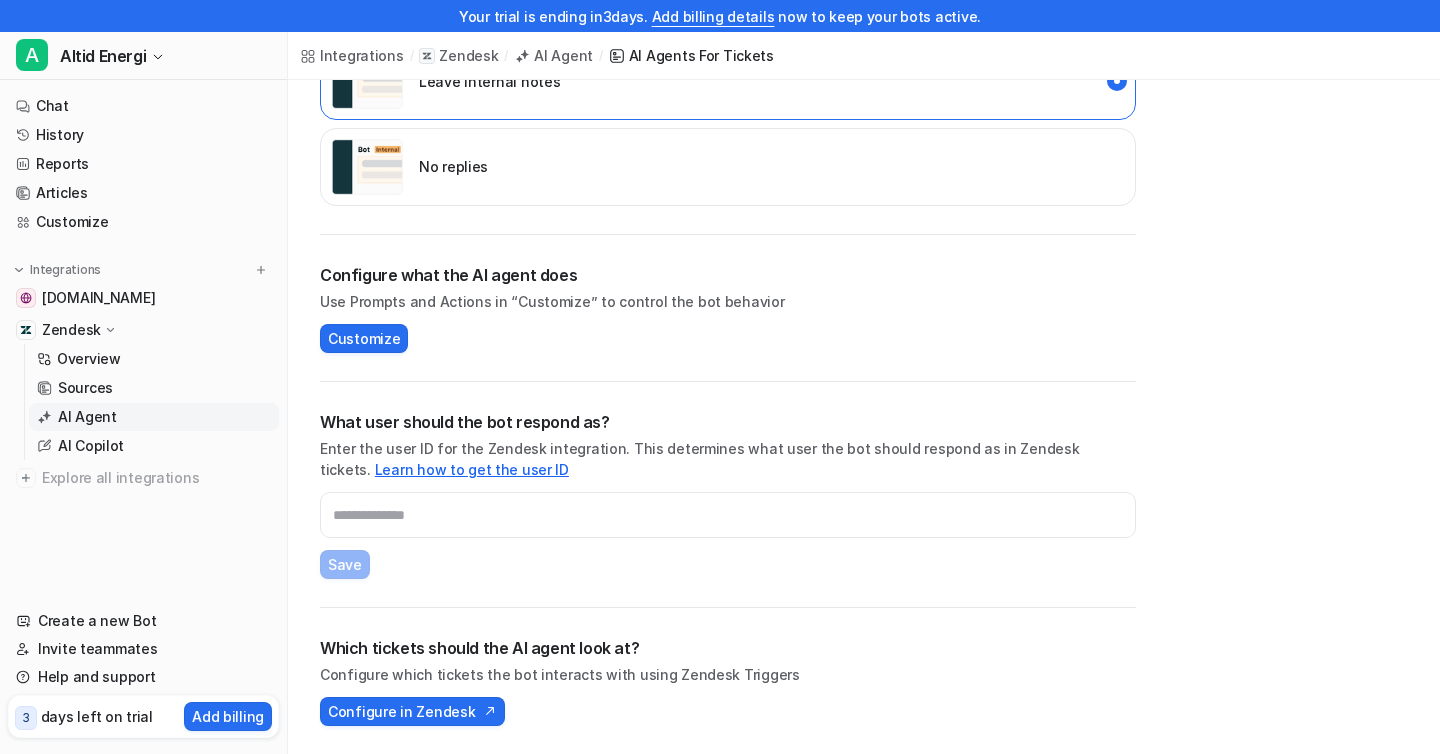 click on "Learn how to get the user ID" at bounding box center [472, 469] 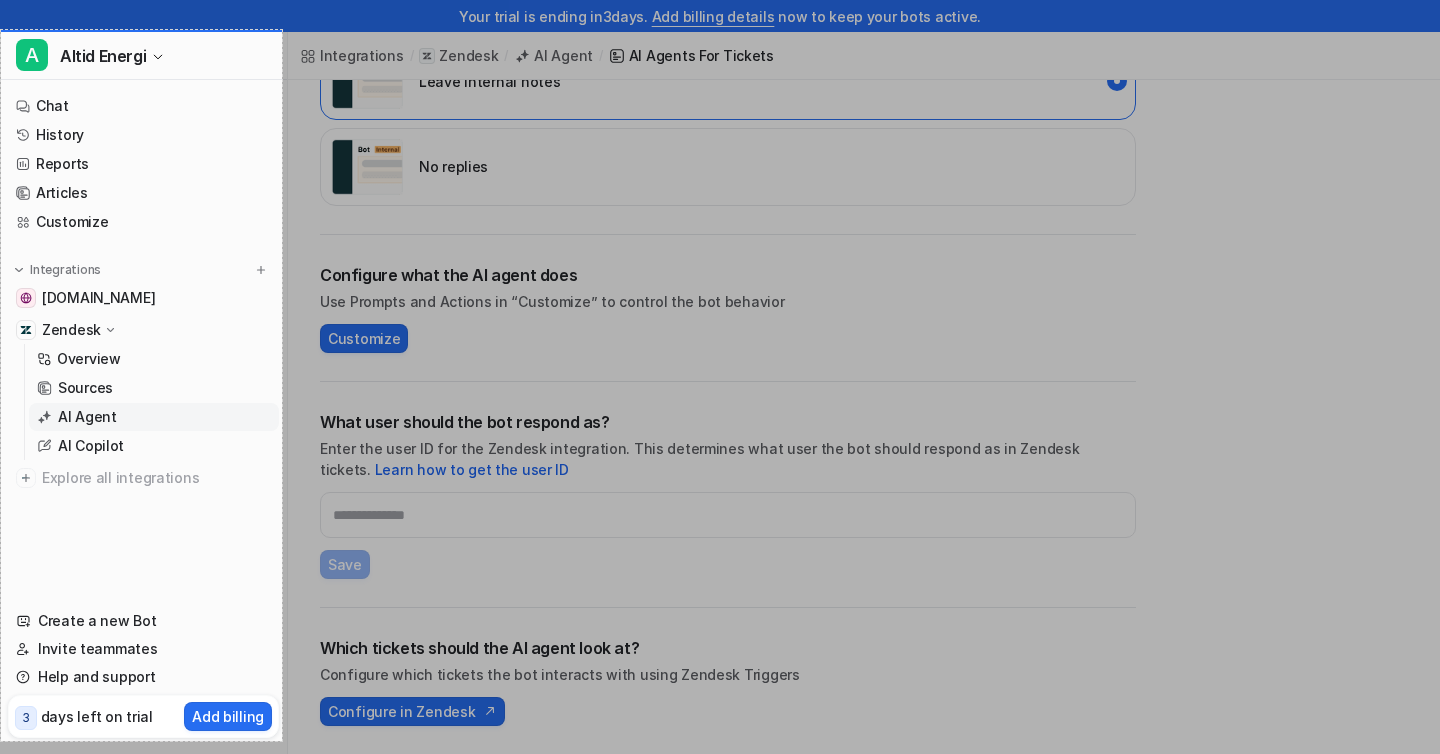 drag, startPoint x: 1, startPoint y: 30, endPoint x: 282, endPoint y: 741, distance: 764.5142 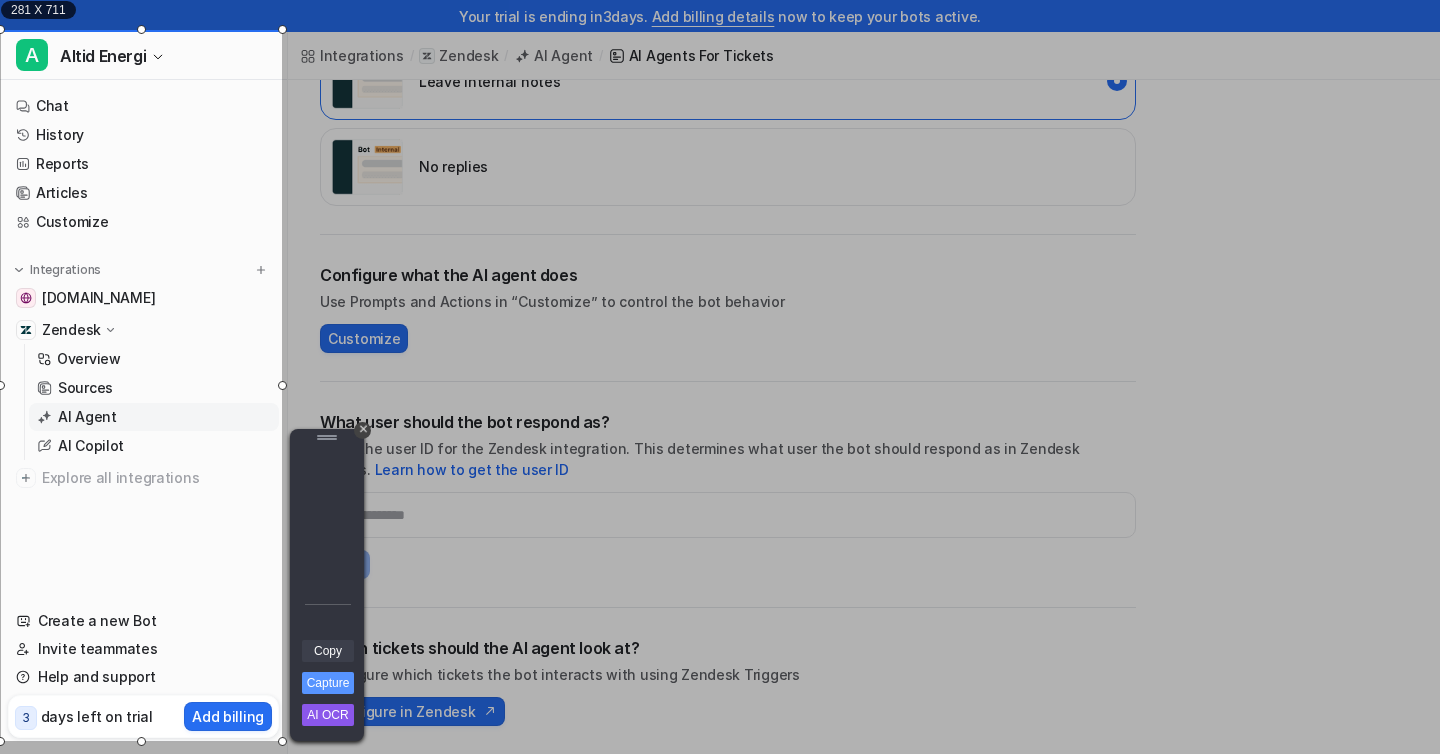 click on "Copy" at bounding box center (328, 651) 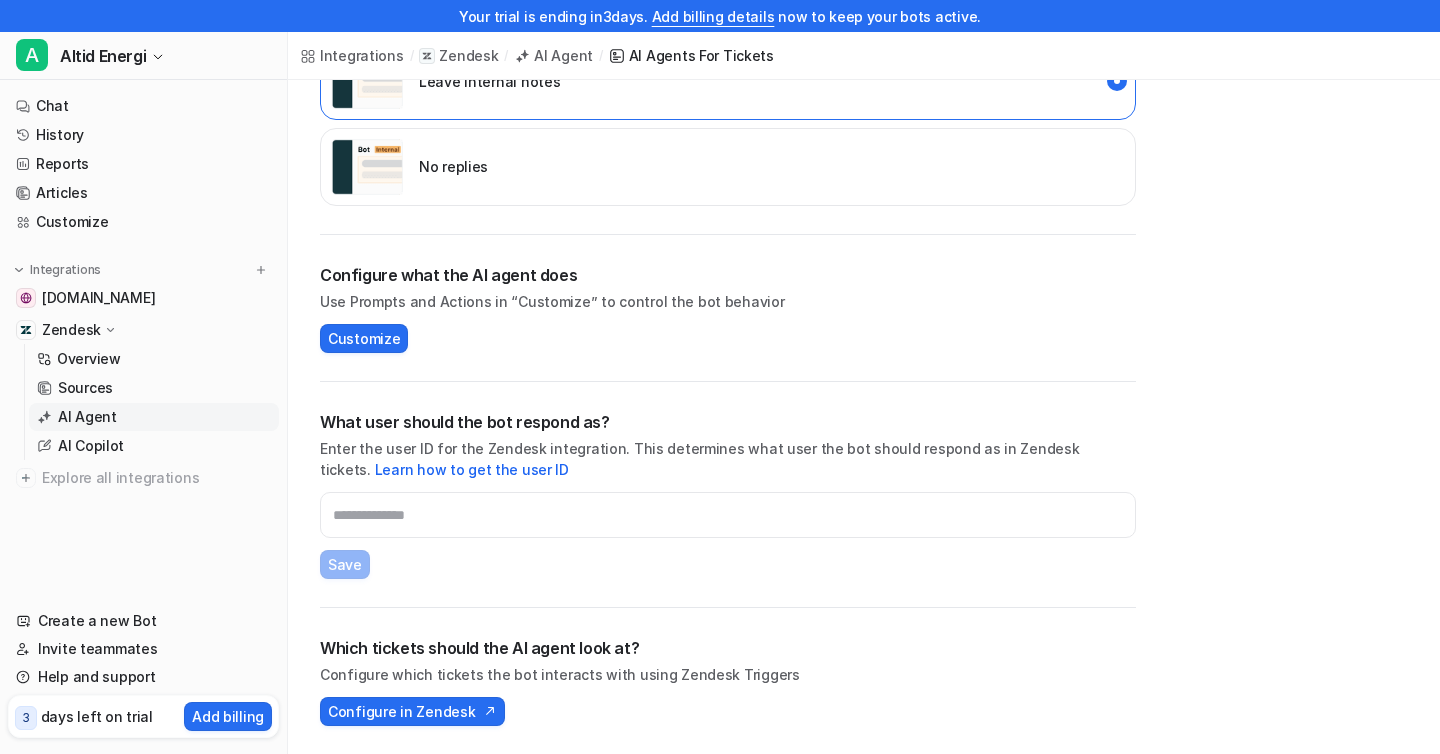 click on "AI Agent" at bounding box center (87, 417) 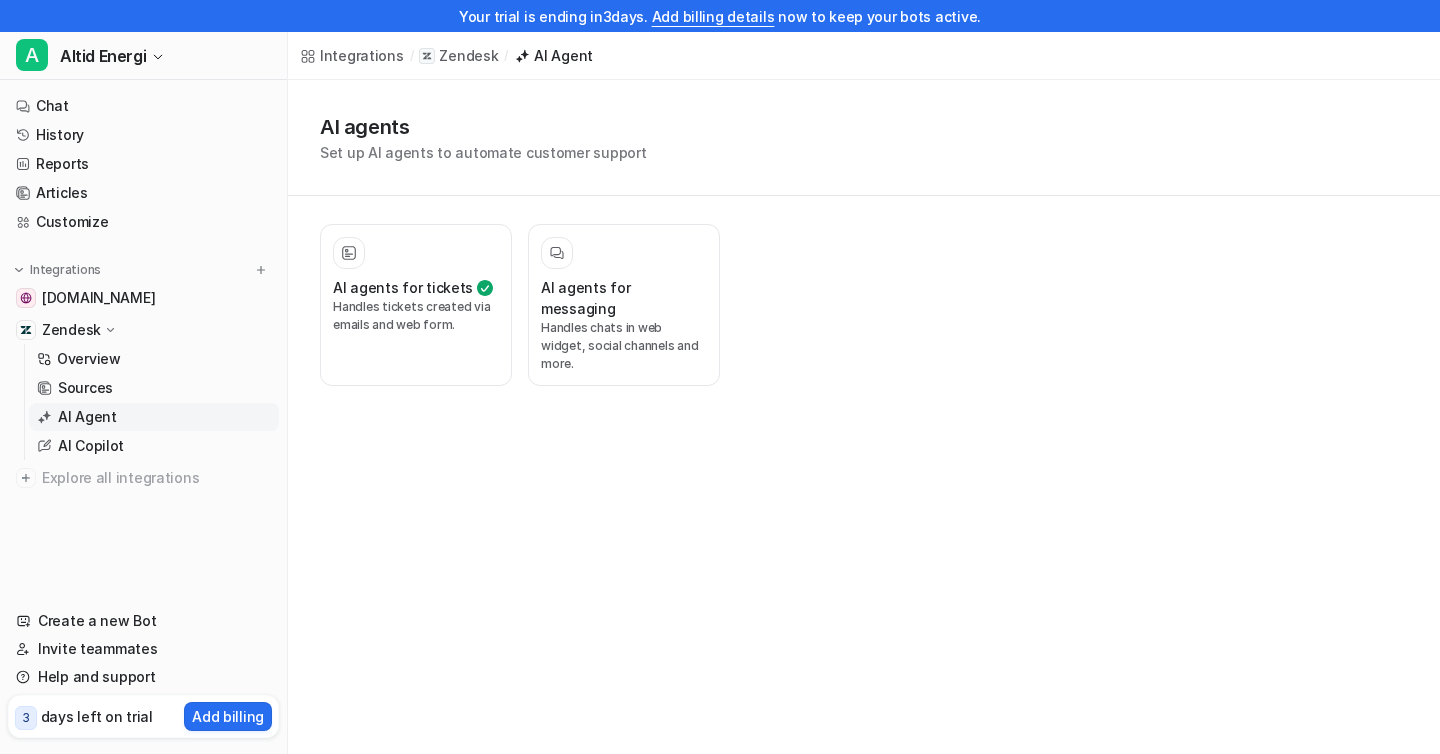 scroll, scrollTop: 0, scrollLeft: 0, axis: both 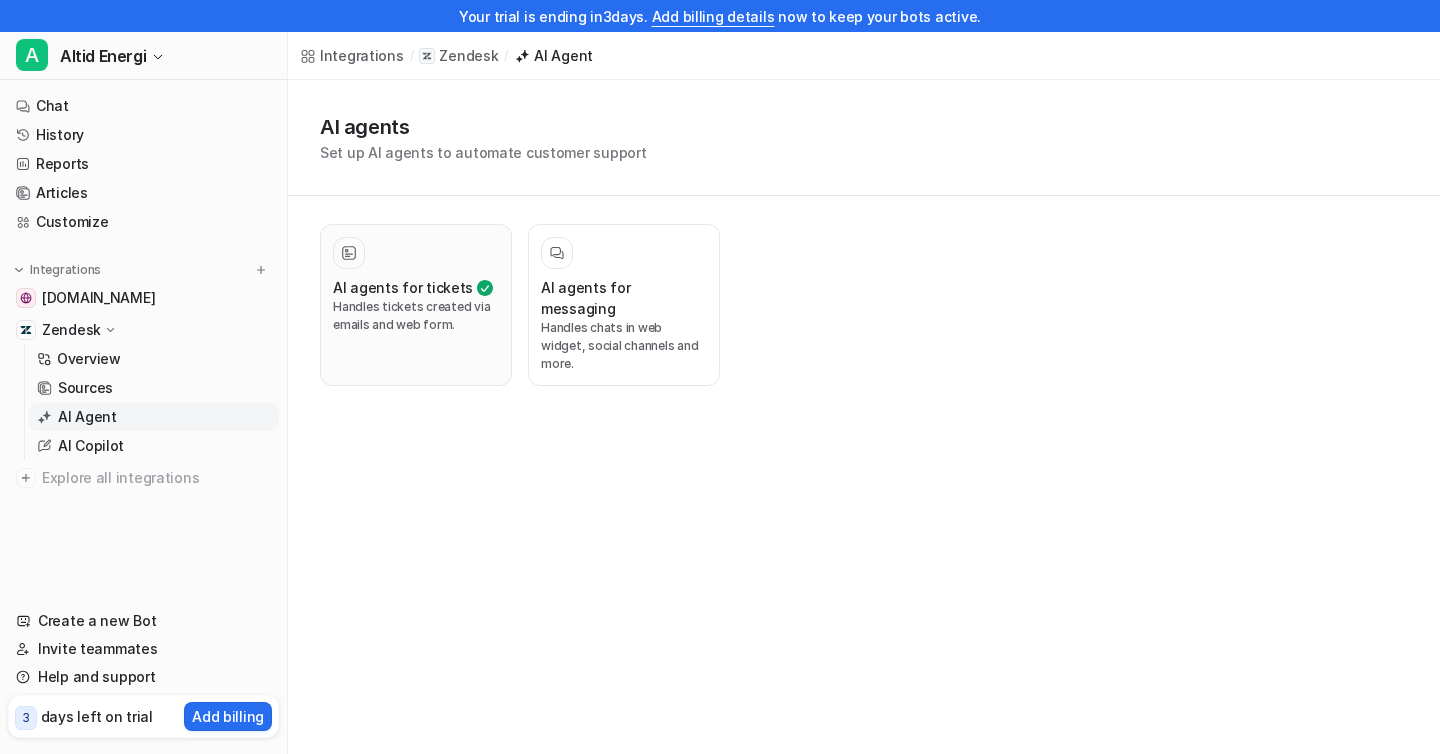 click on "AI agents for tickets" at bounding box center (403, 287) 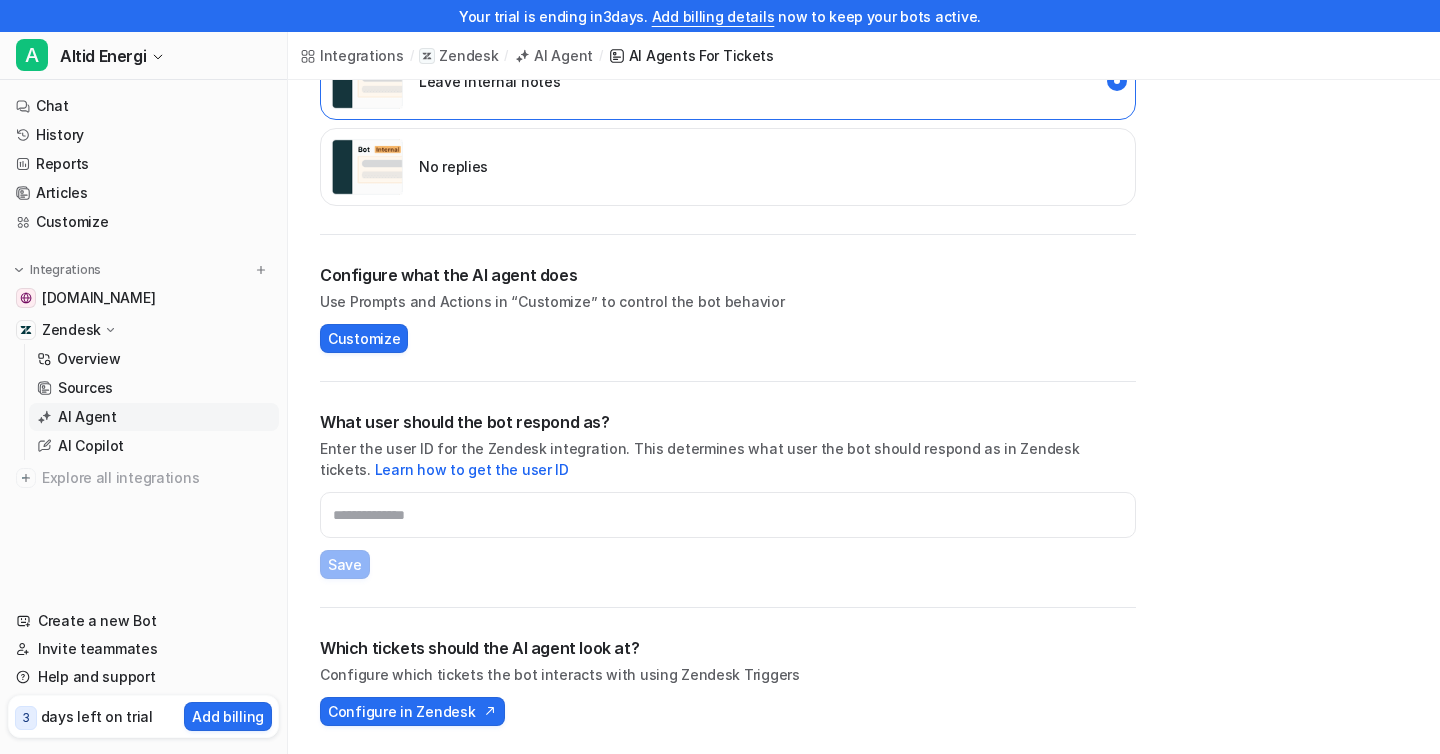 scroll, scrollTop: 0, scrollLeft: 0, axis: both 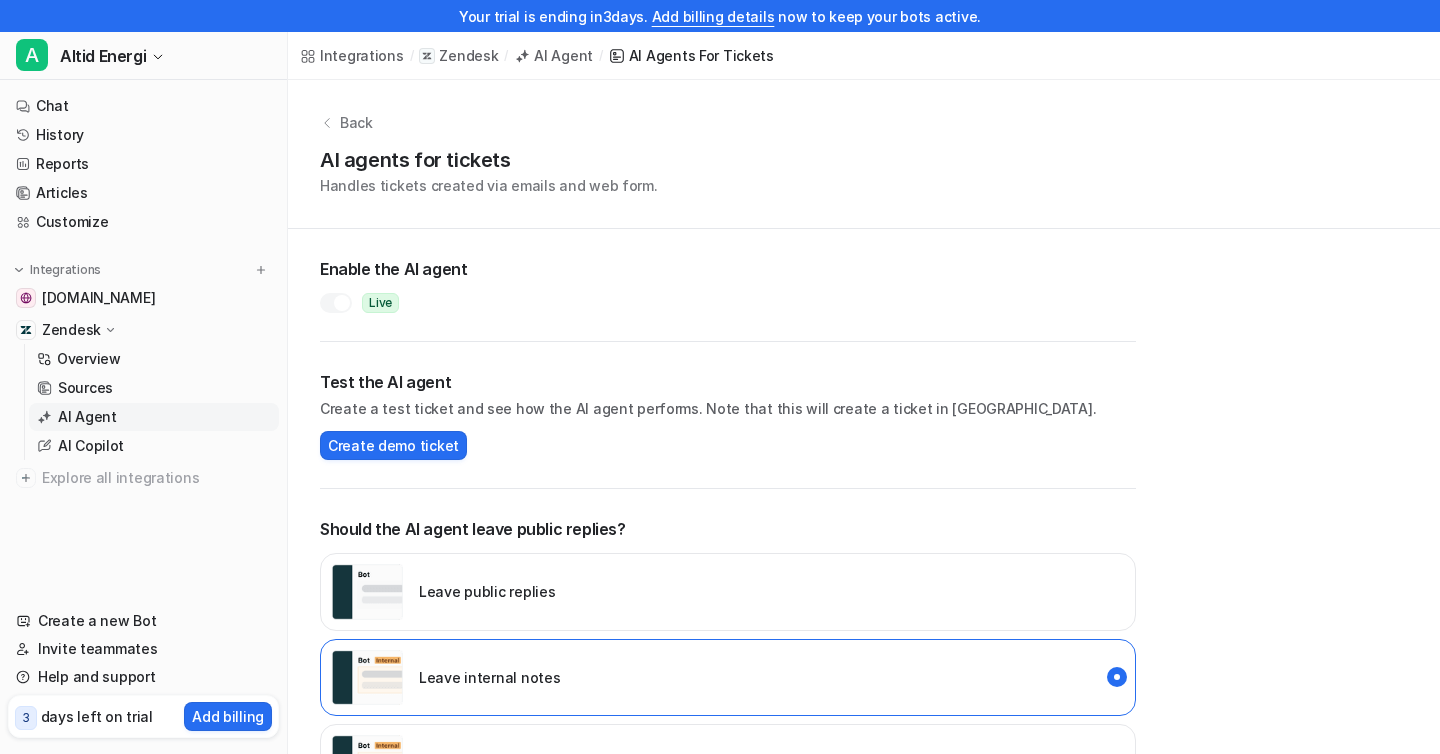 click on "AI Agent" at bounding box center [87, 417] 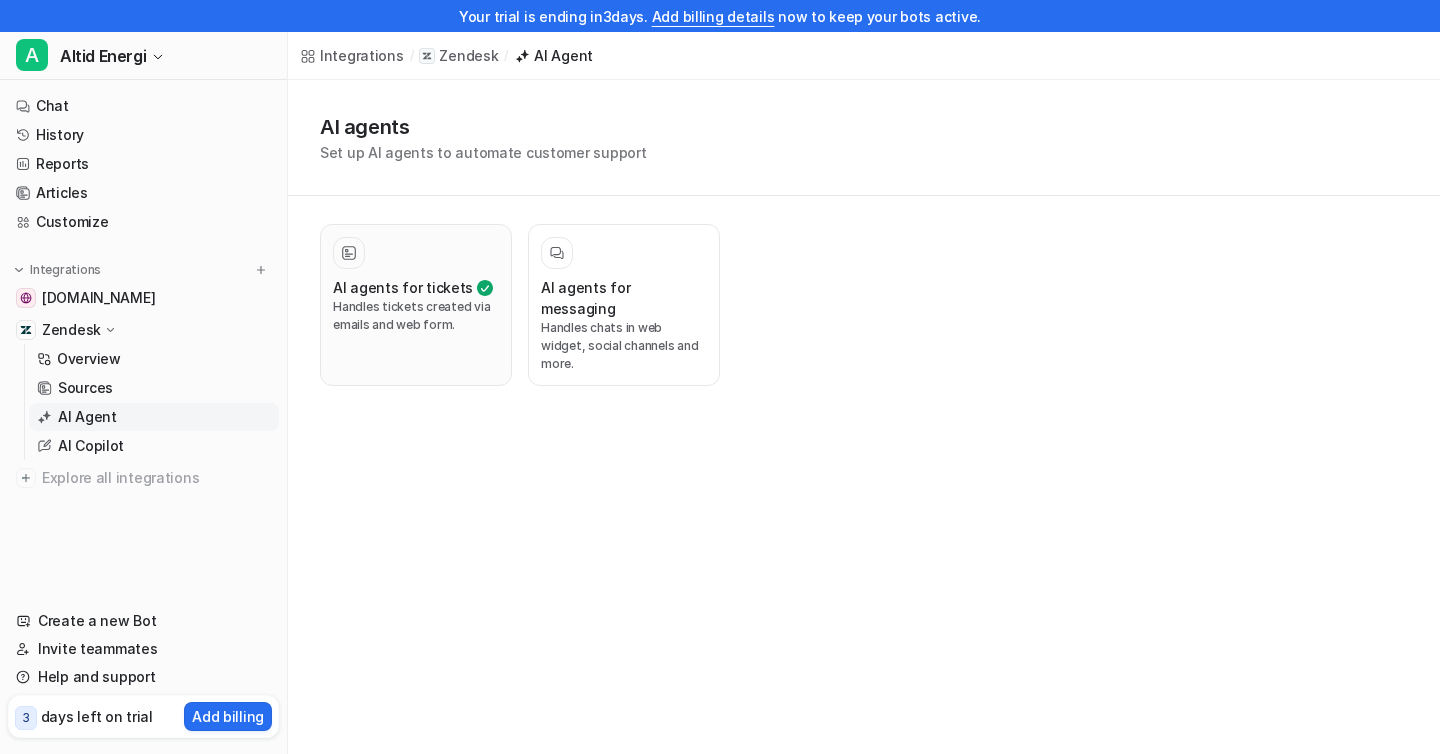 click on "AI agents for tickets" at bounding box center [403, 287] 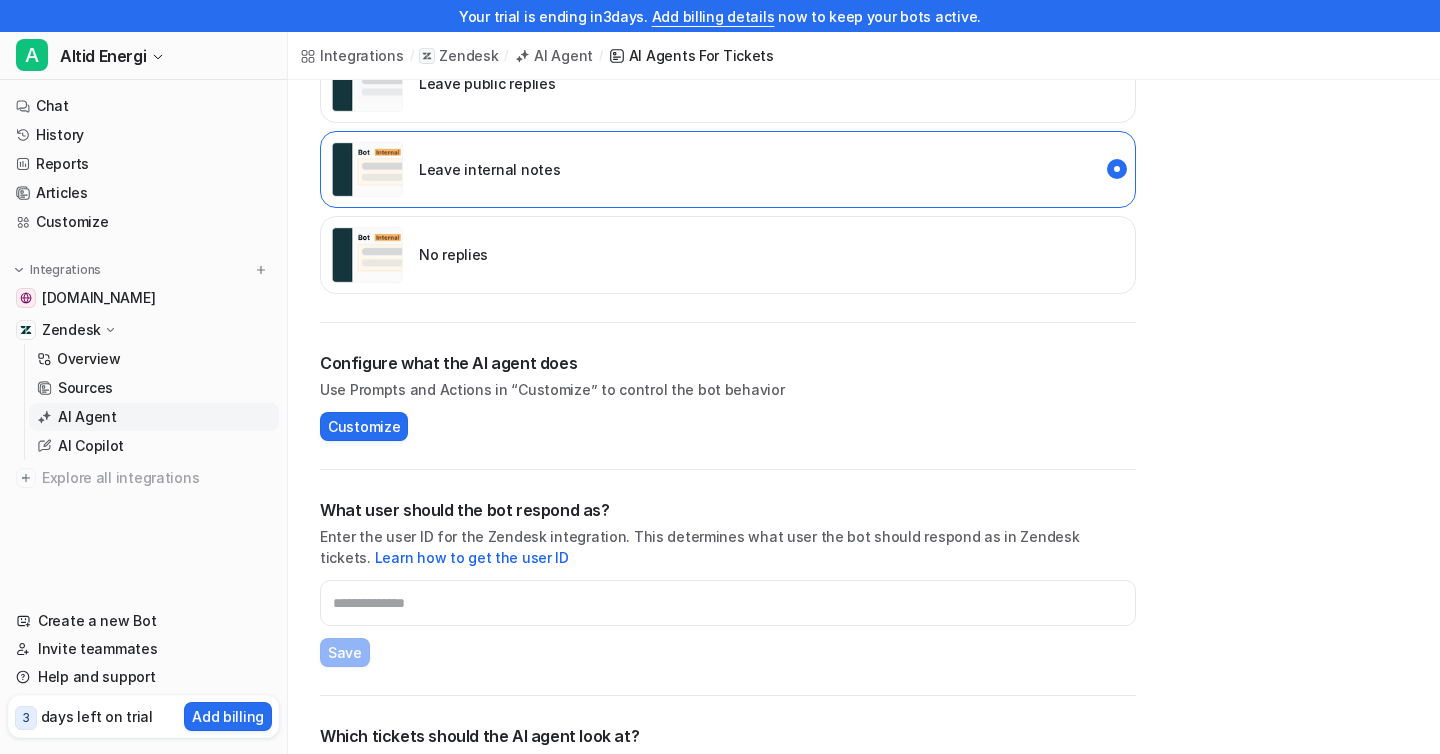 scroll, scrollTop: 596, scrollLeft: 0, axis: vertical 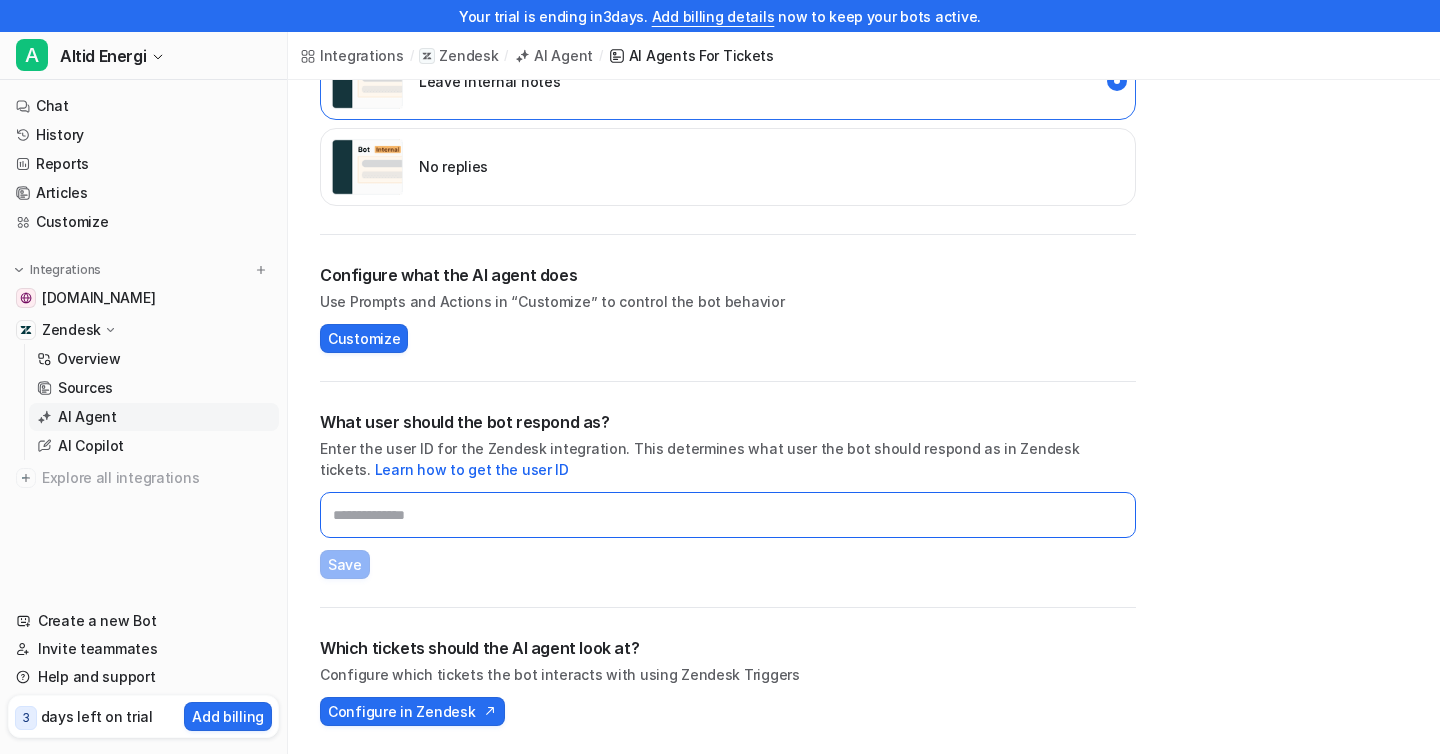 click at bounding box center (728, 515) 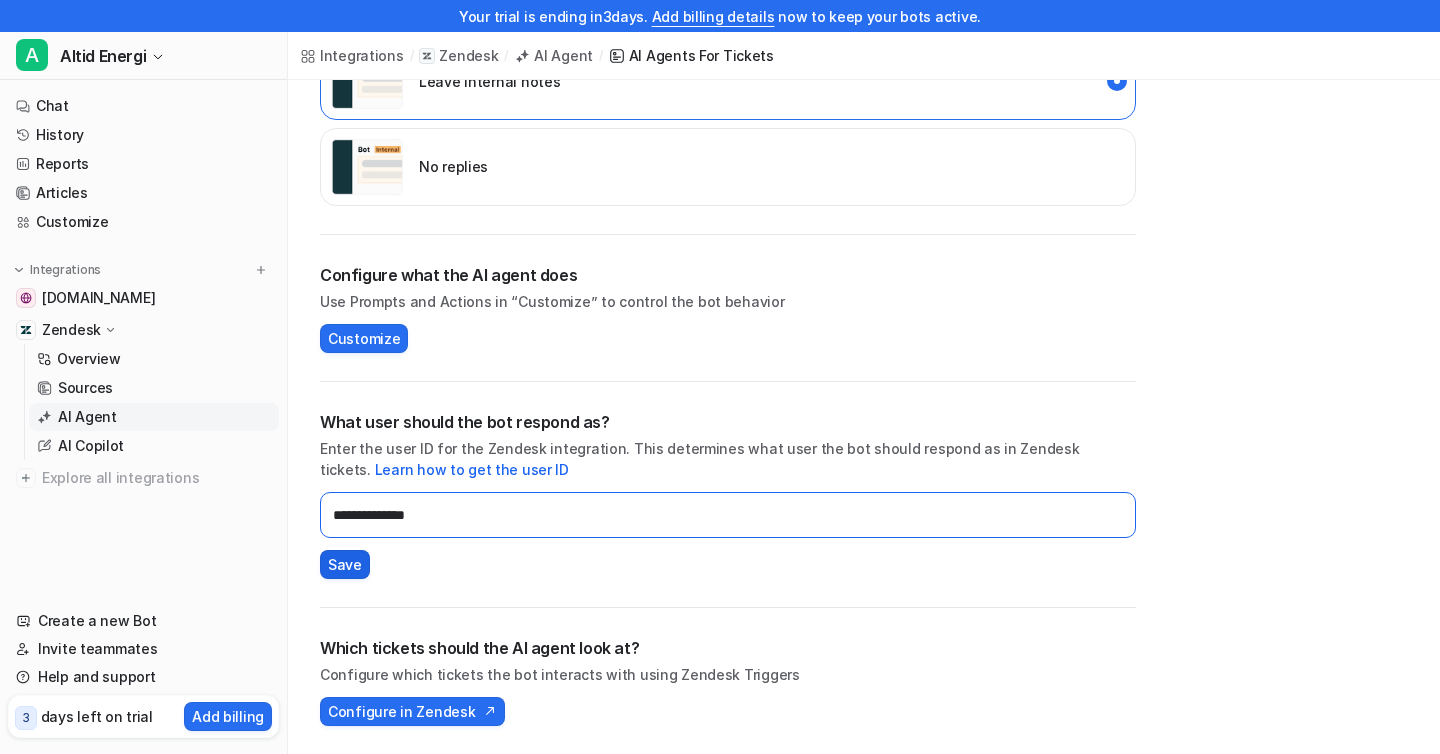 type on "**********" 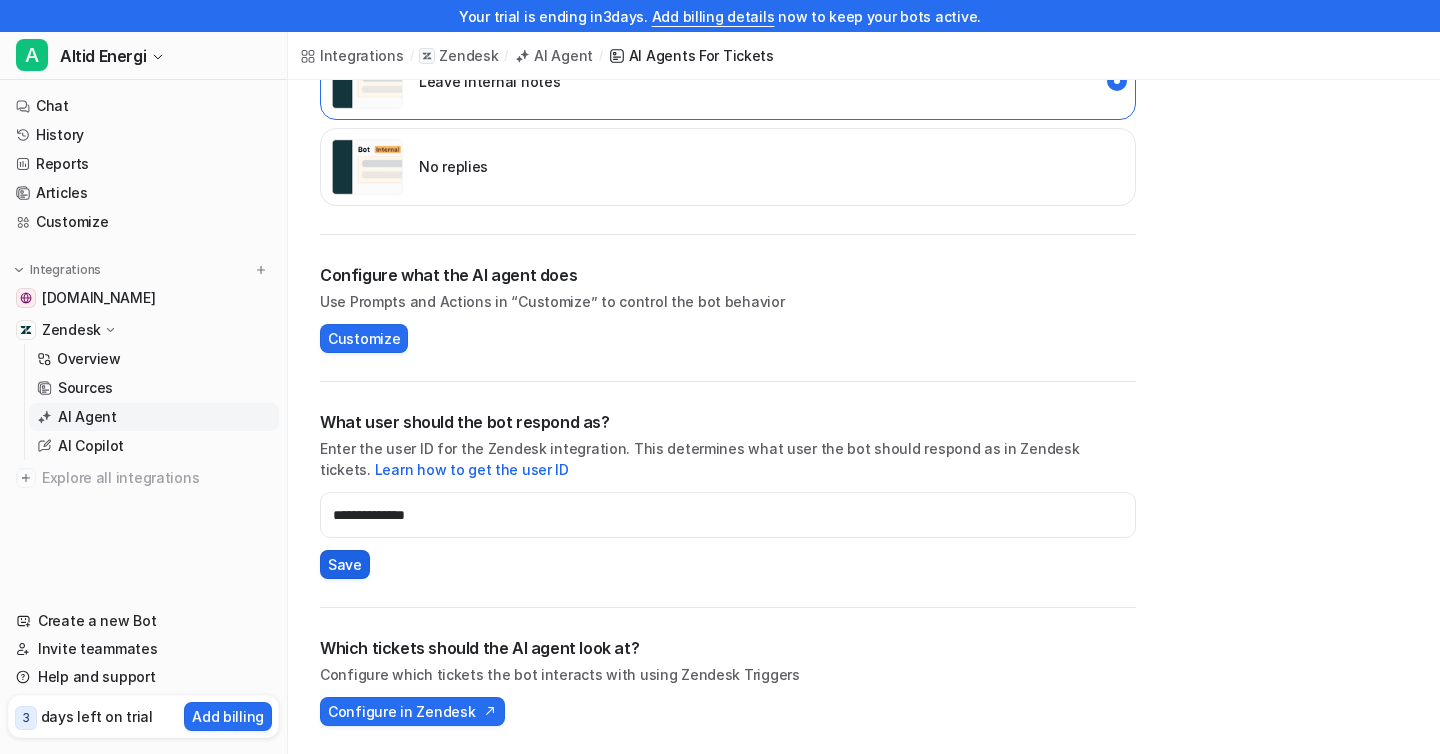 click on "Save" at bounding box center (345, 564) 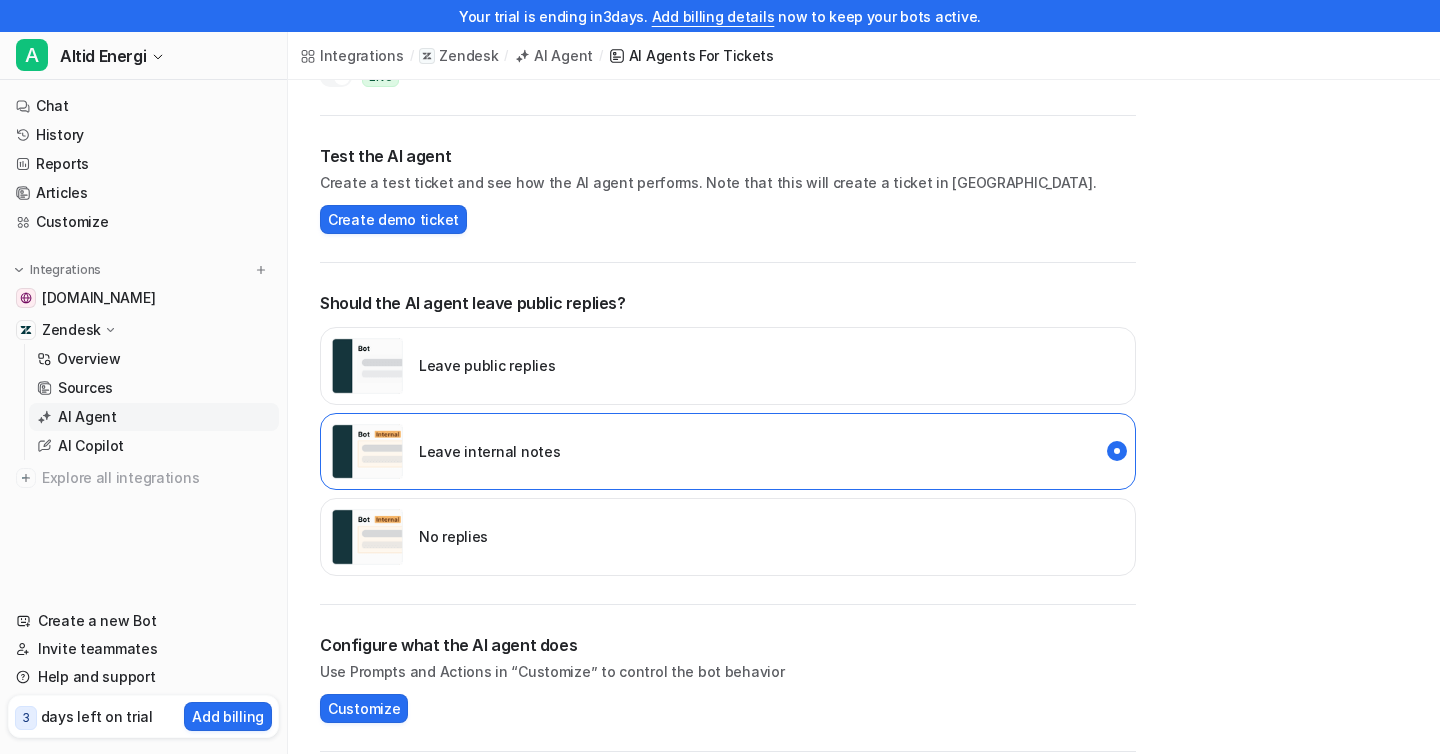 scroll, scrollTop: 0, scrollLeft: 0, axis: both 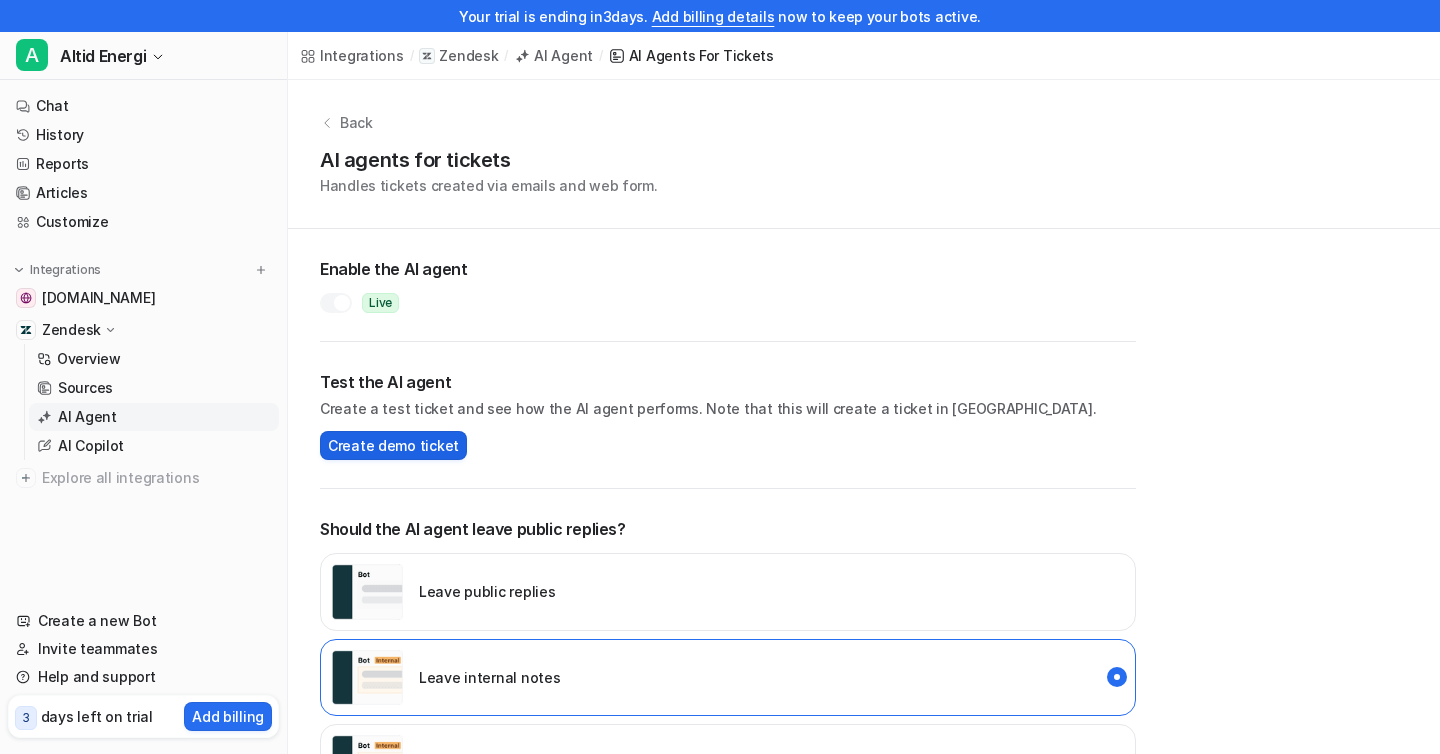 click on "Create demo ticket" at bounding box center (393, 445) 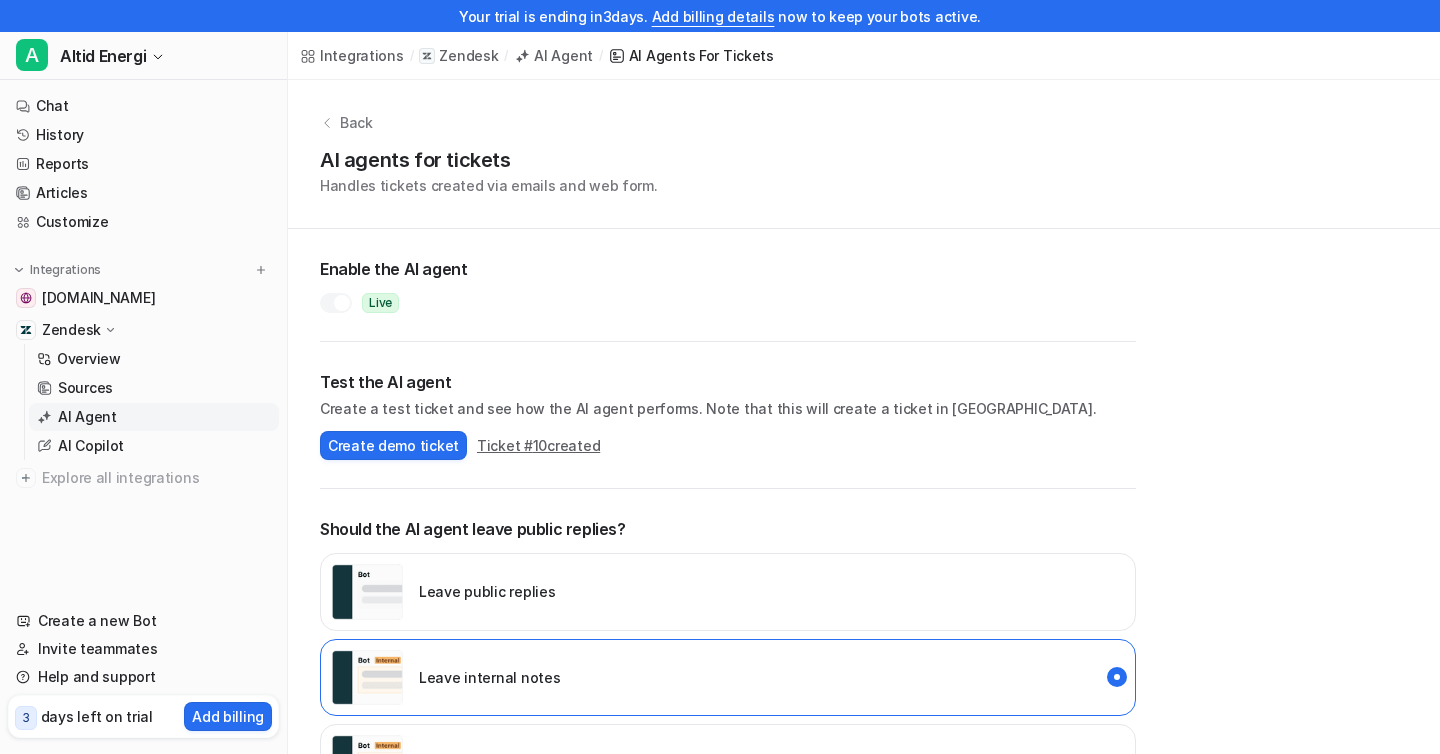 click on "AI Agent" at bounding box center [87, 417] 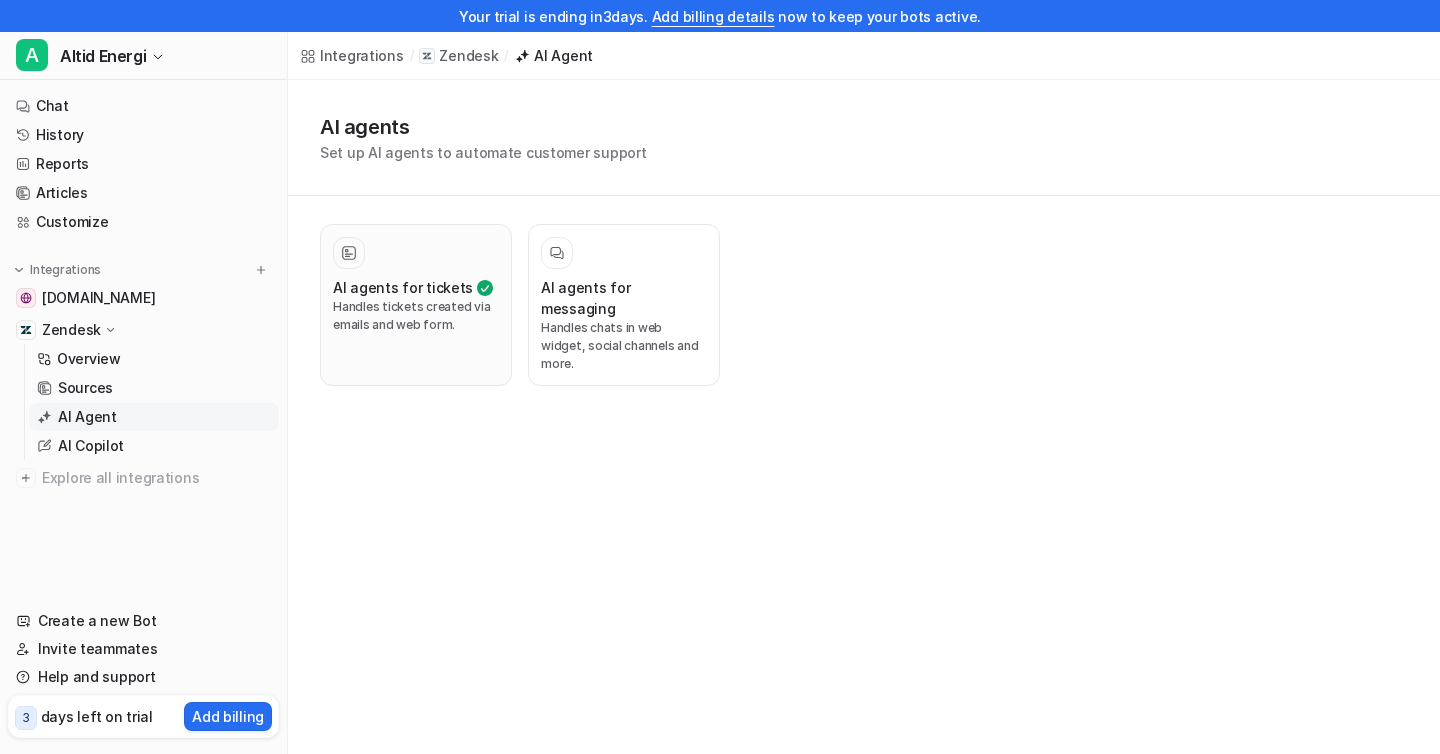click on "AI agents for tickets" at bounding box center [403, 287] 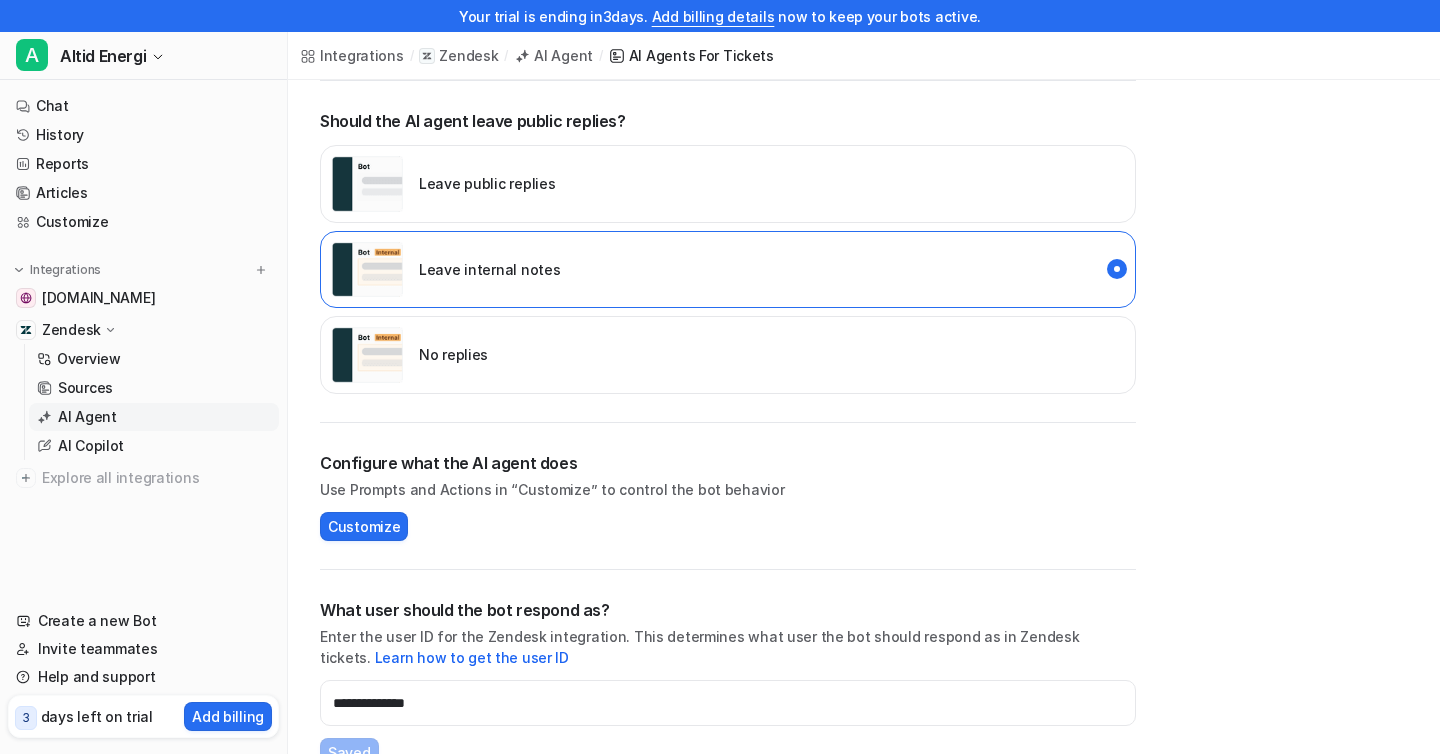 scroll, scrollTop: 596, scrollLeft: 0, axis: vertical 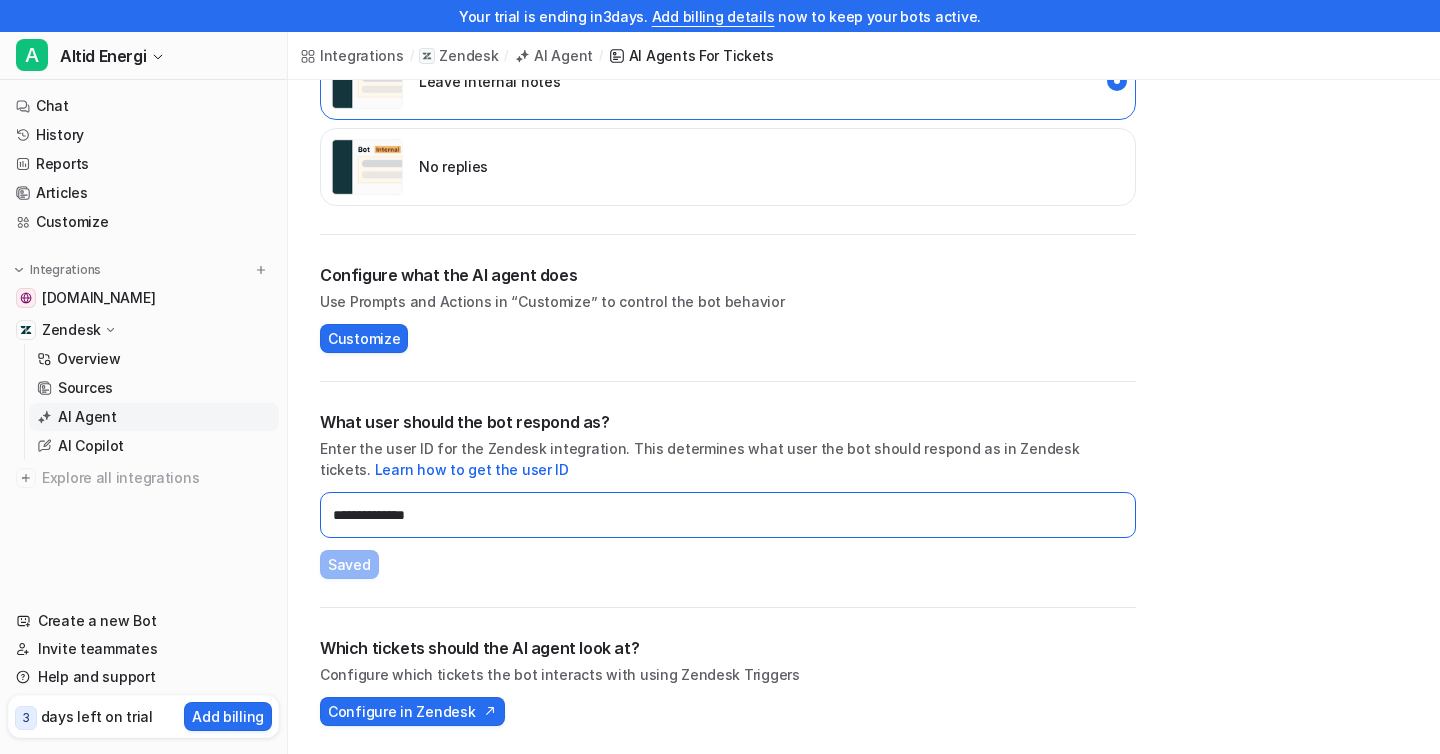 click on "**********" at bounding box center (728, 515) 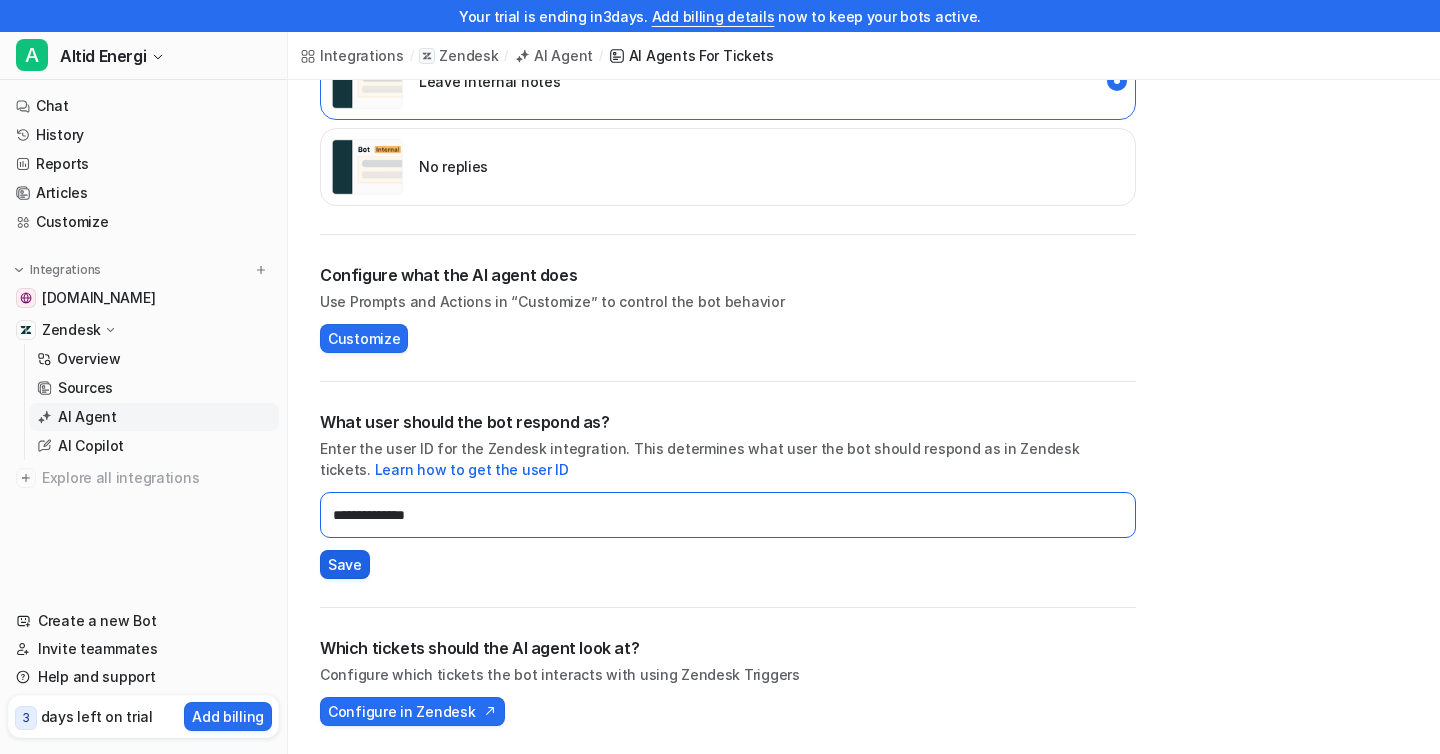 type on "**********" 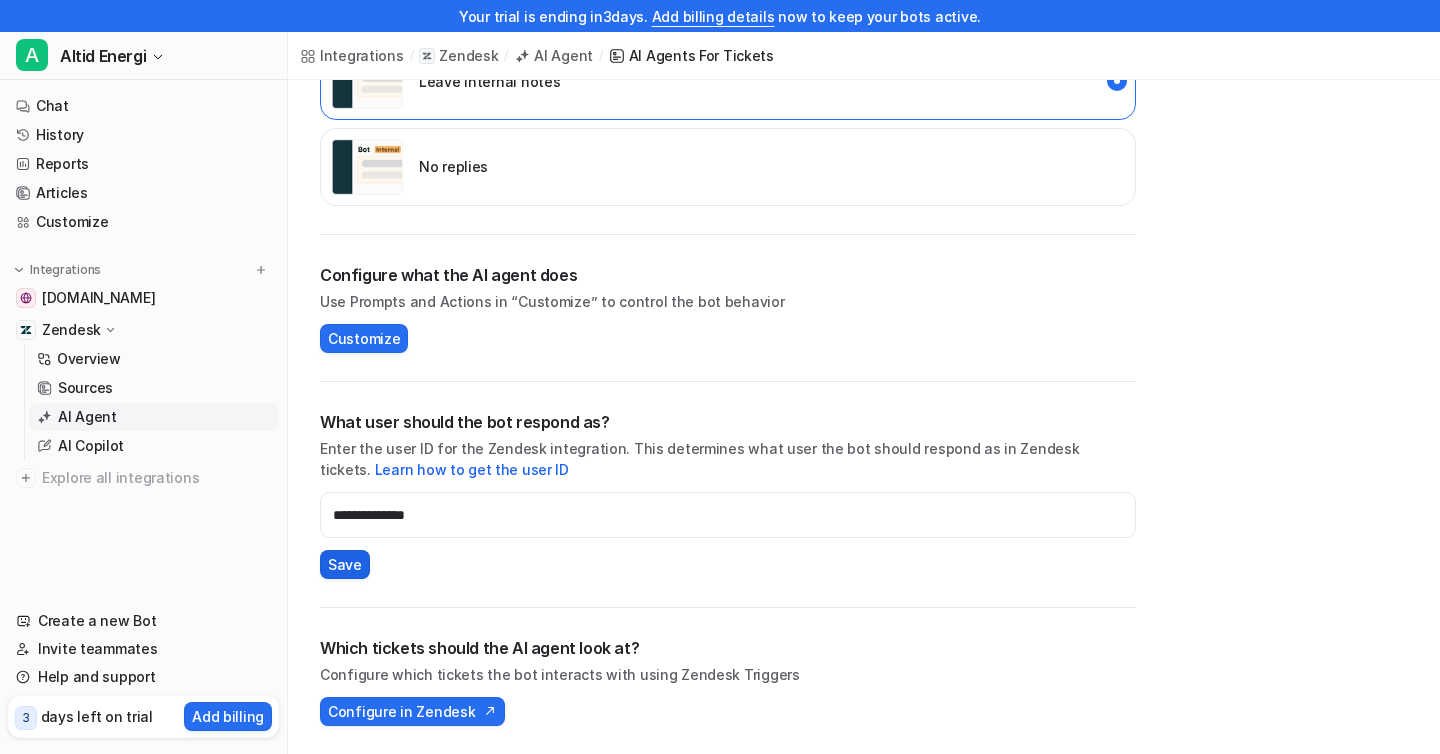 click on "Save" at bounding box center [345, 564] 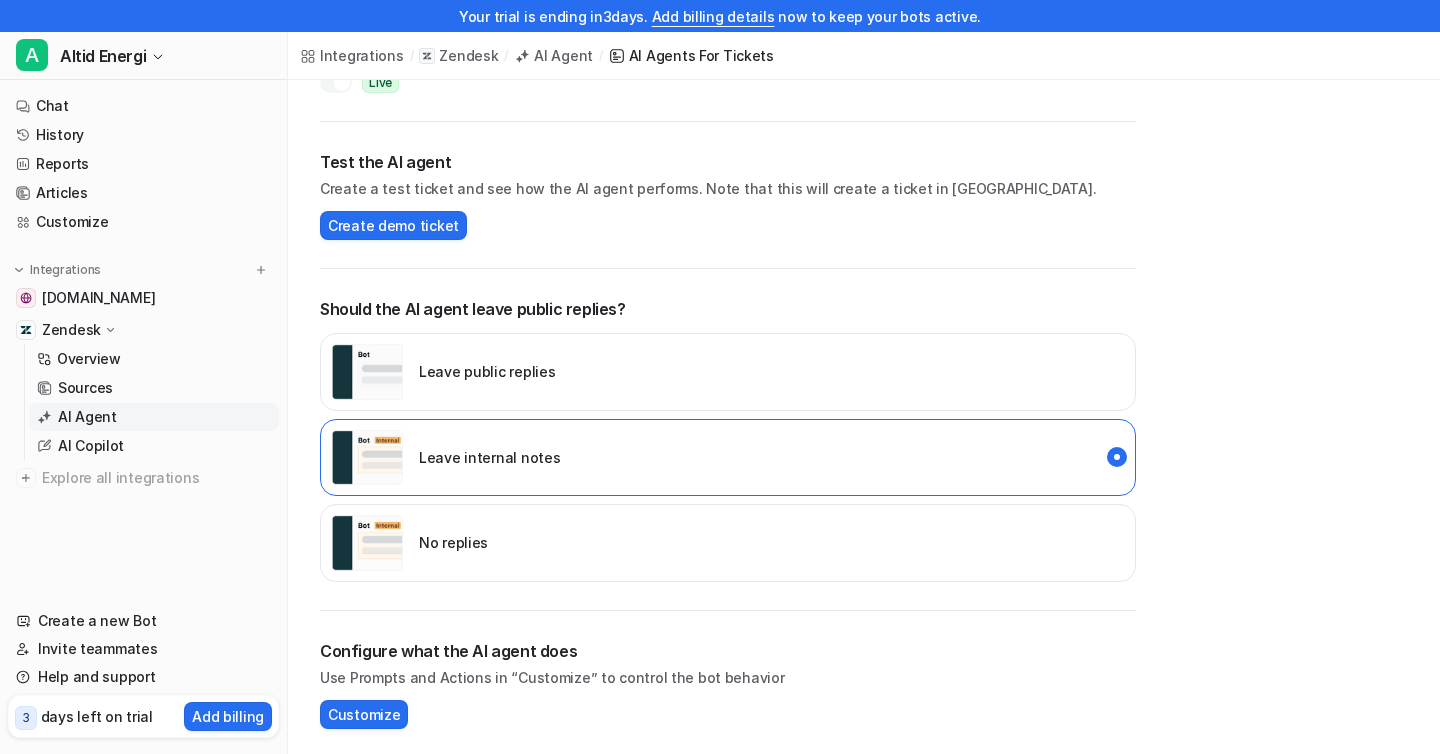 scroll, scrollTop: 55, scrollLeft: 0, axis: vertical 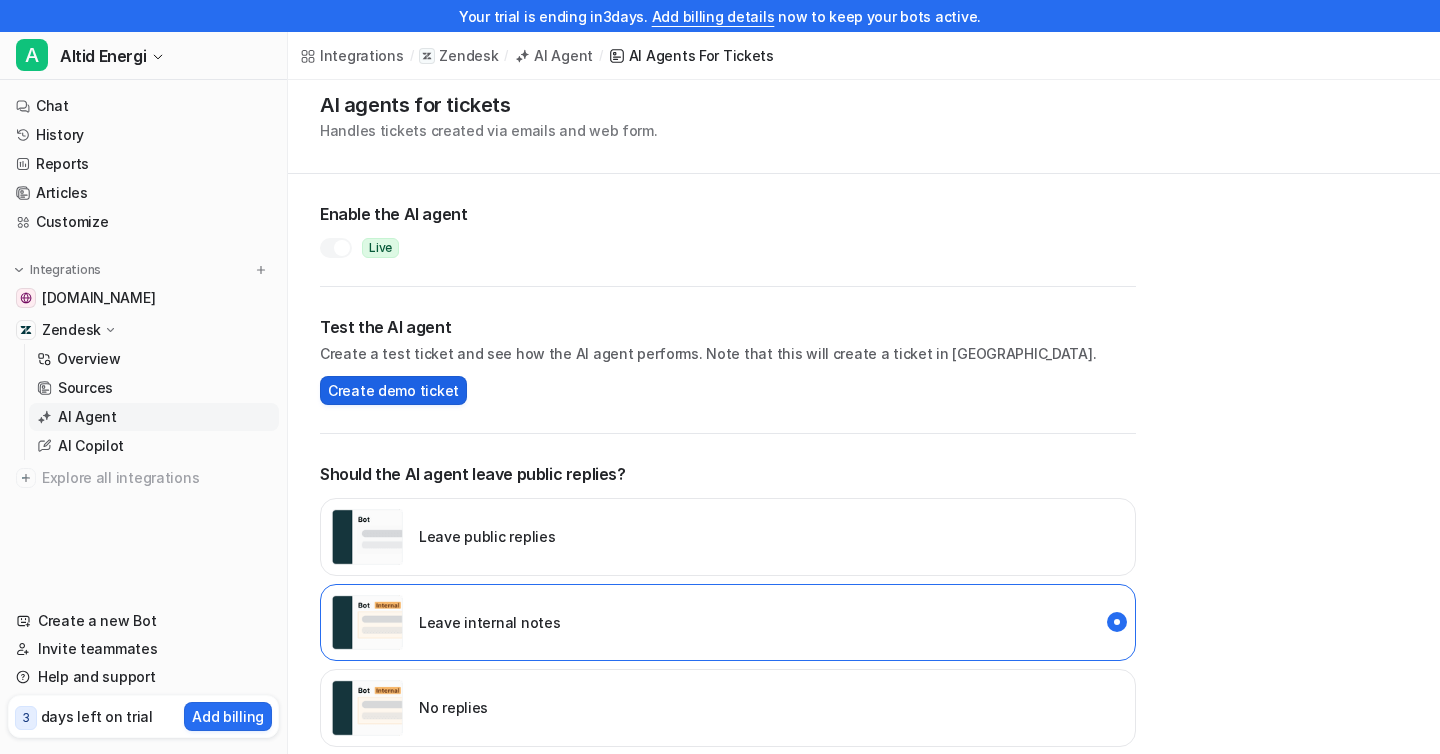 click on "Create demo ticket" at bounding box center [393, 390] 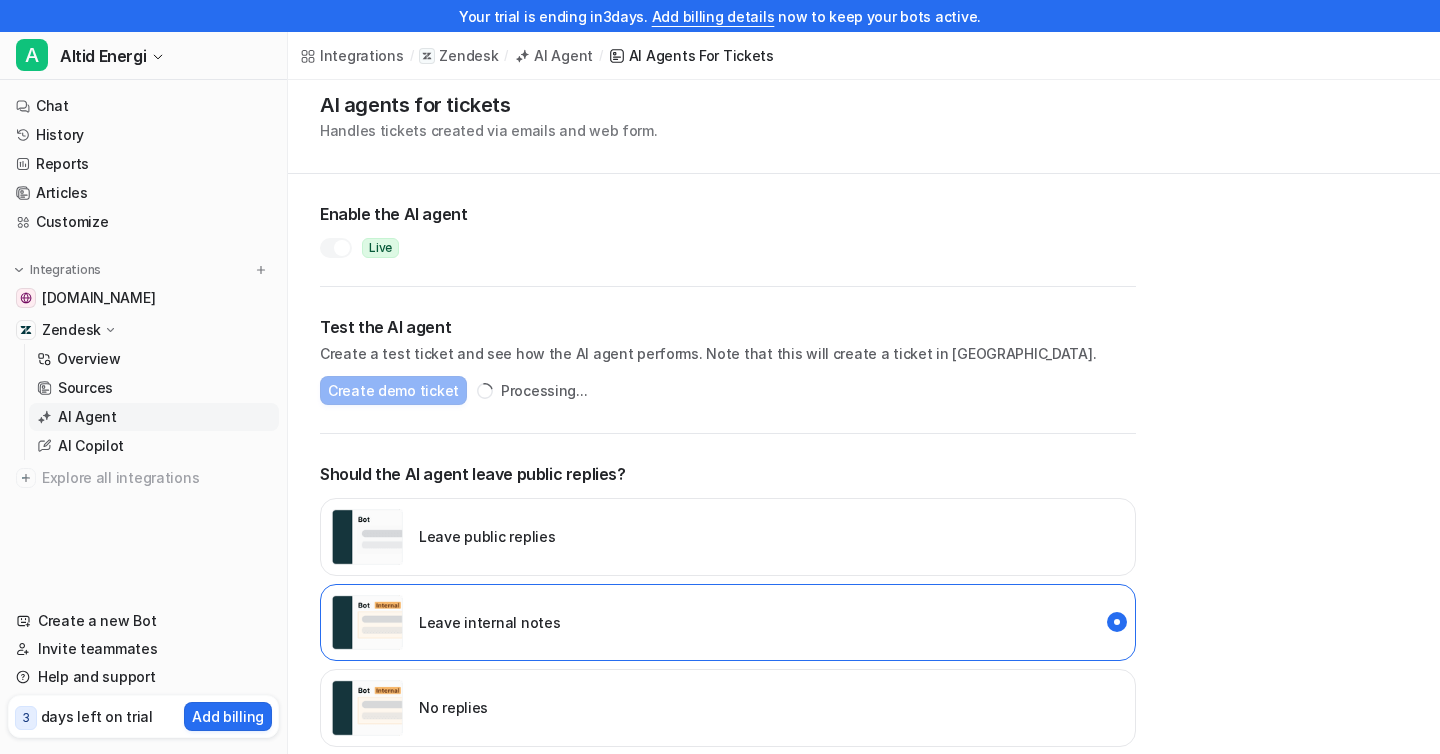 click on "Test the AI agent" at bounding box center (728, 327) 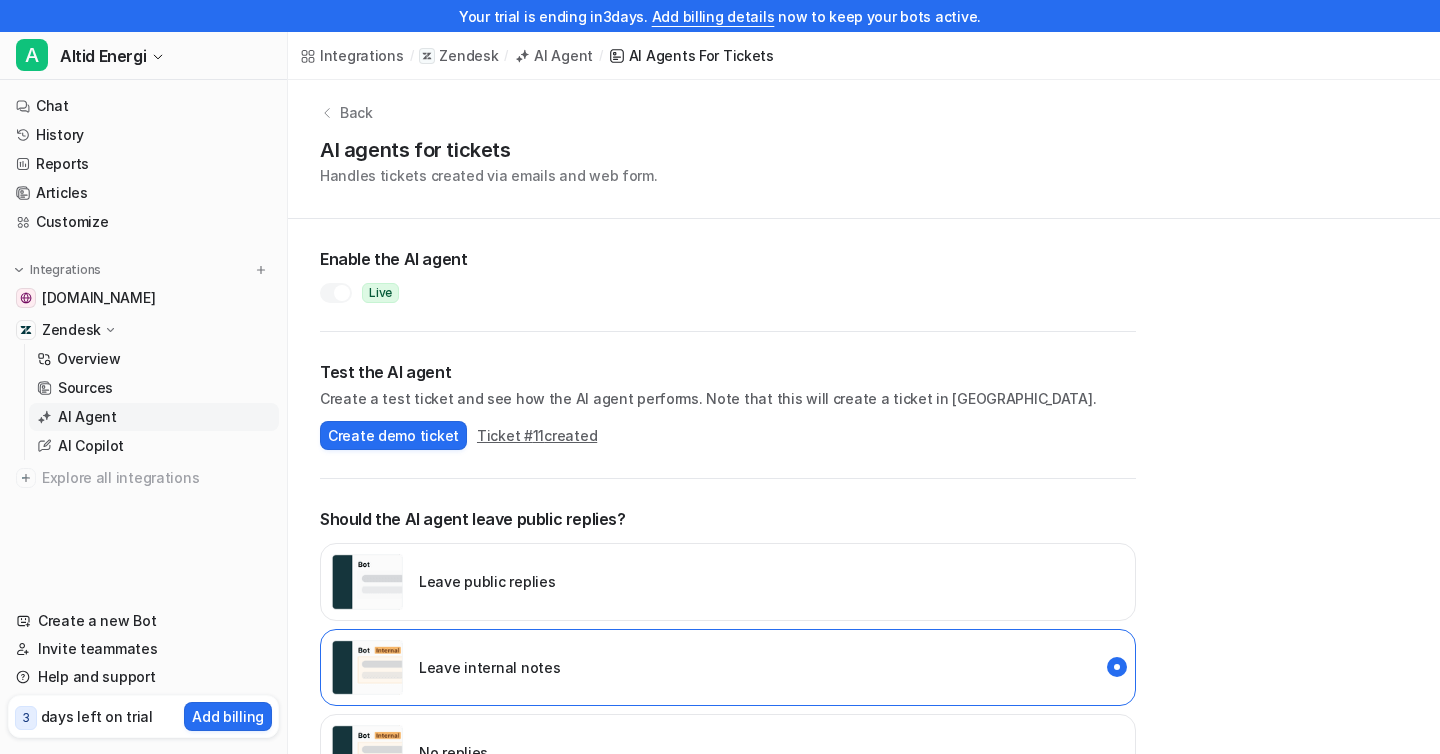 scroll, scrollTop: 0, scrollLeft: 0, axis: both 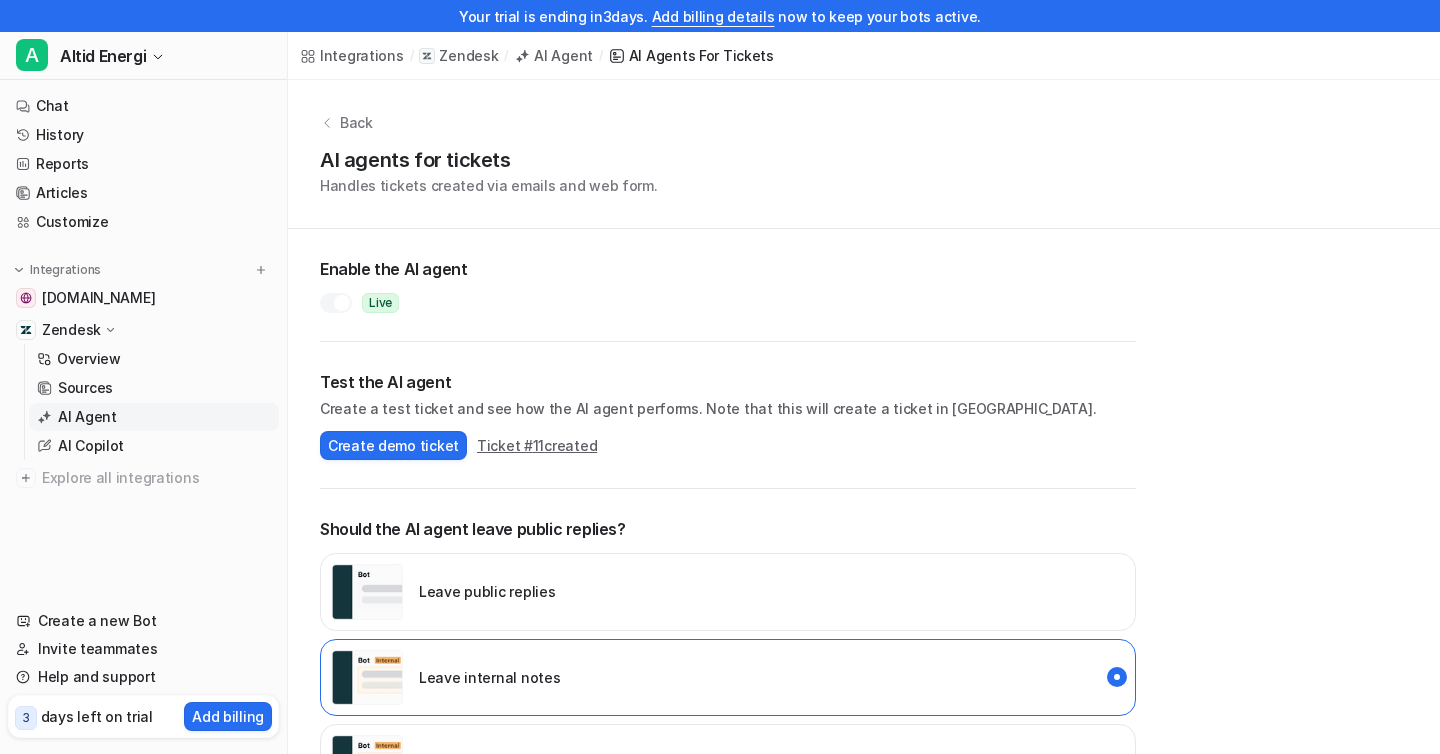 click on "Back AI agents for tickets Handles tickets created via emails and web form." at bounding box center [864, 154] 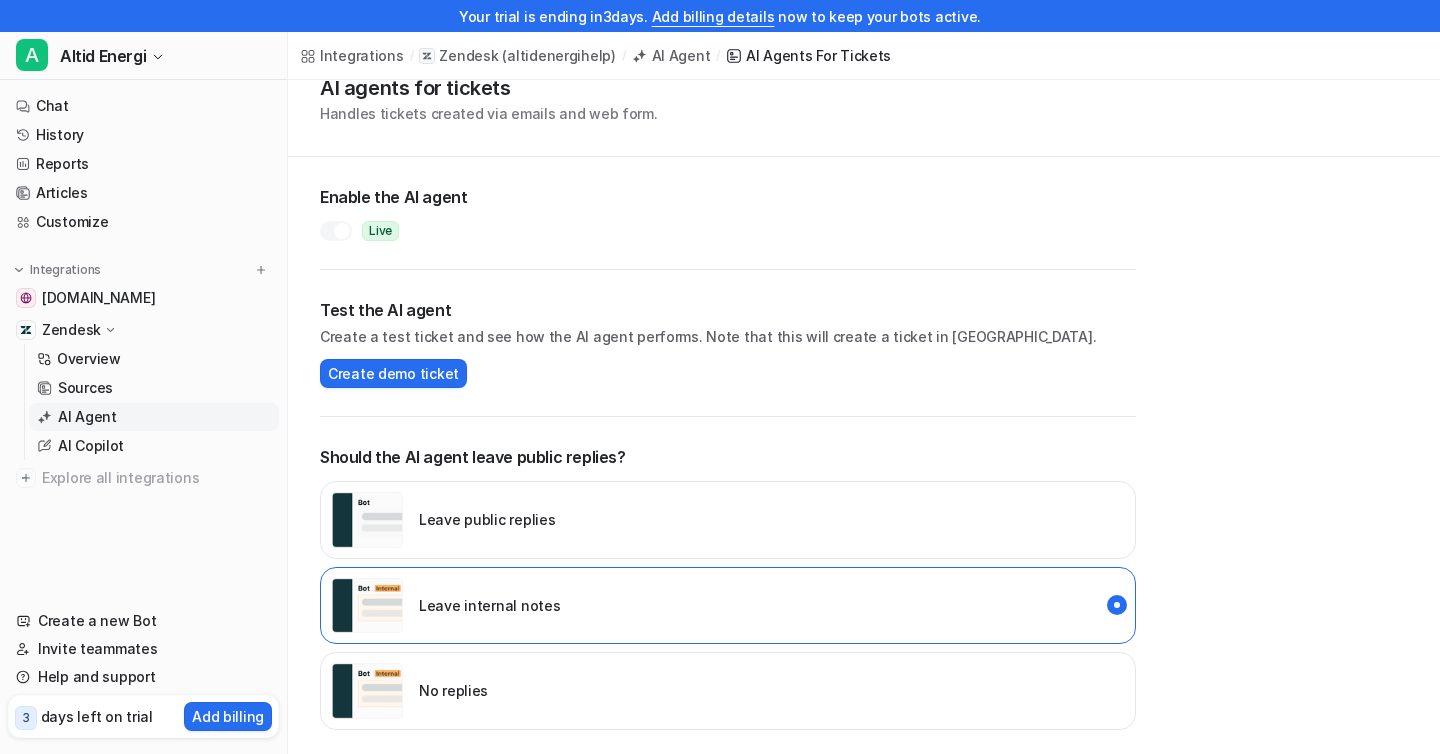 scroll, scrollTop: 79, scrollLeft: 0, axis: vertical 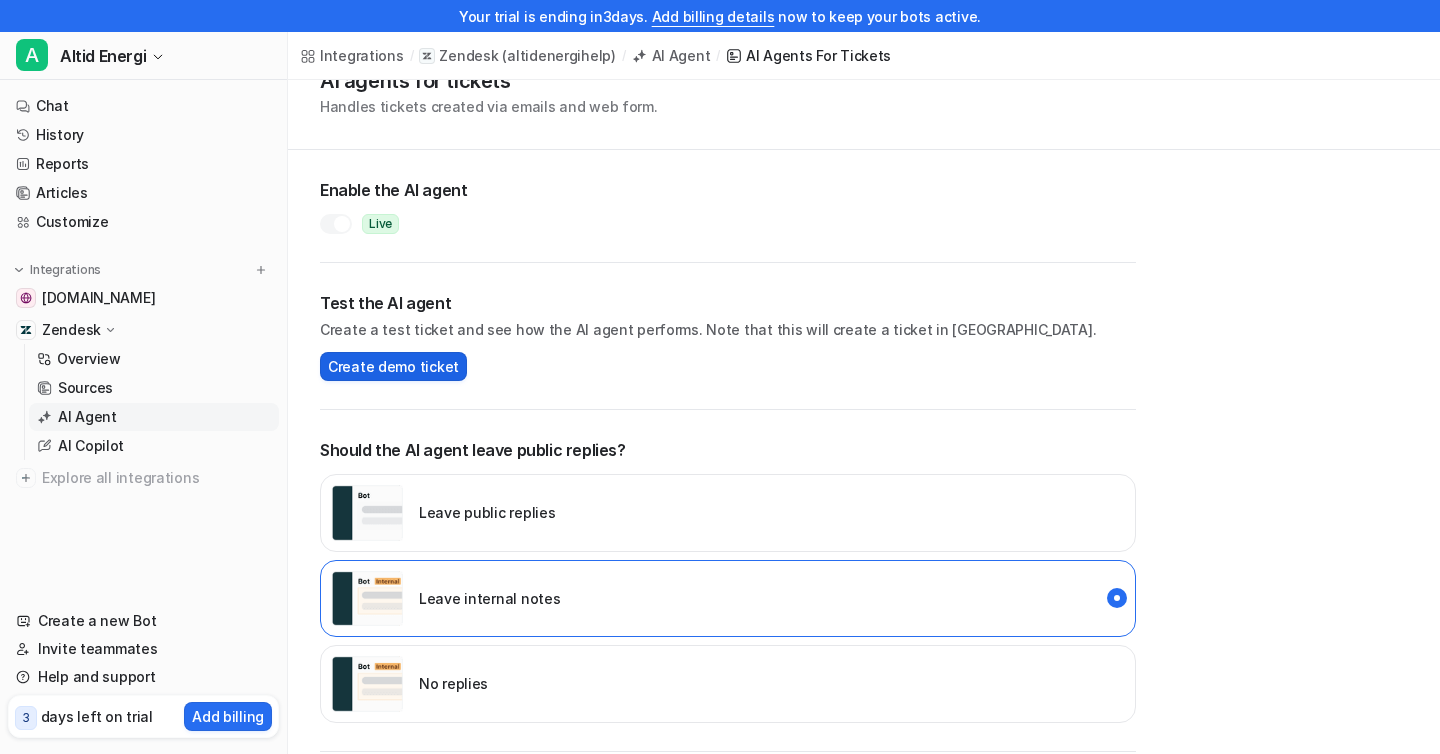 click on "Create demo ticket" at bounding box center [393, 366] 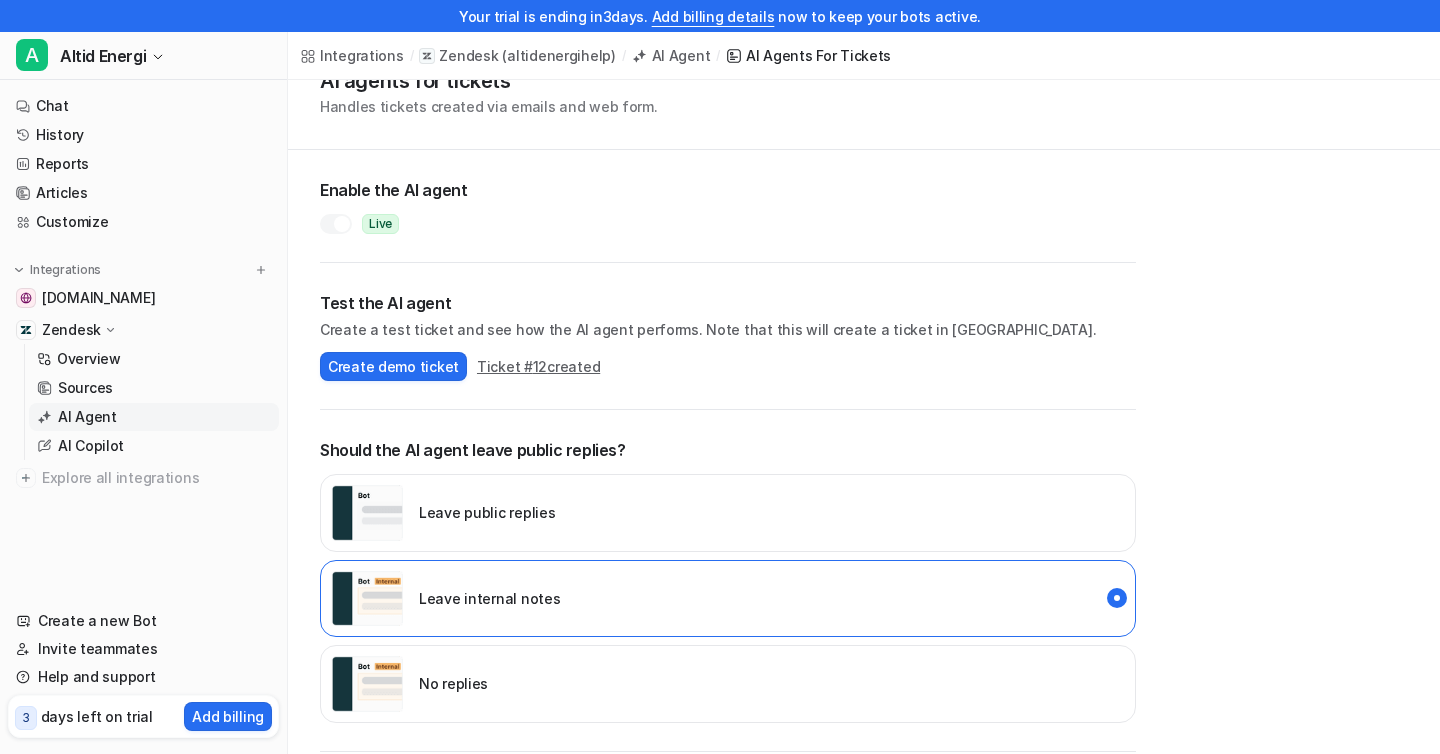 click on "AI Agent" at bounding box center (87, 417) 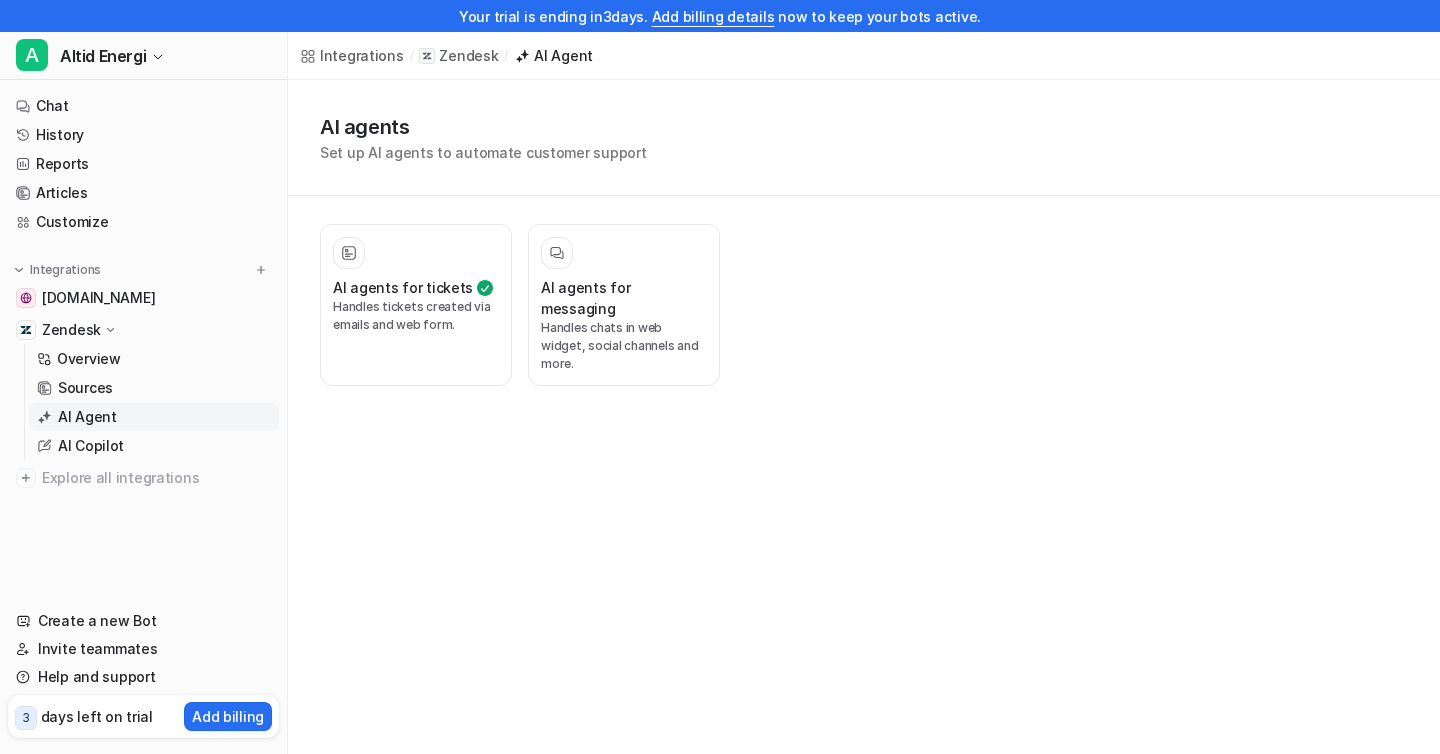 scroll, scrollTop: 0, scrollLeft: 0, axis: both 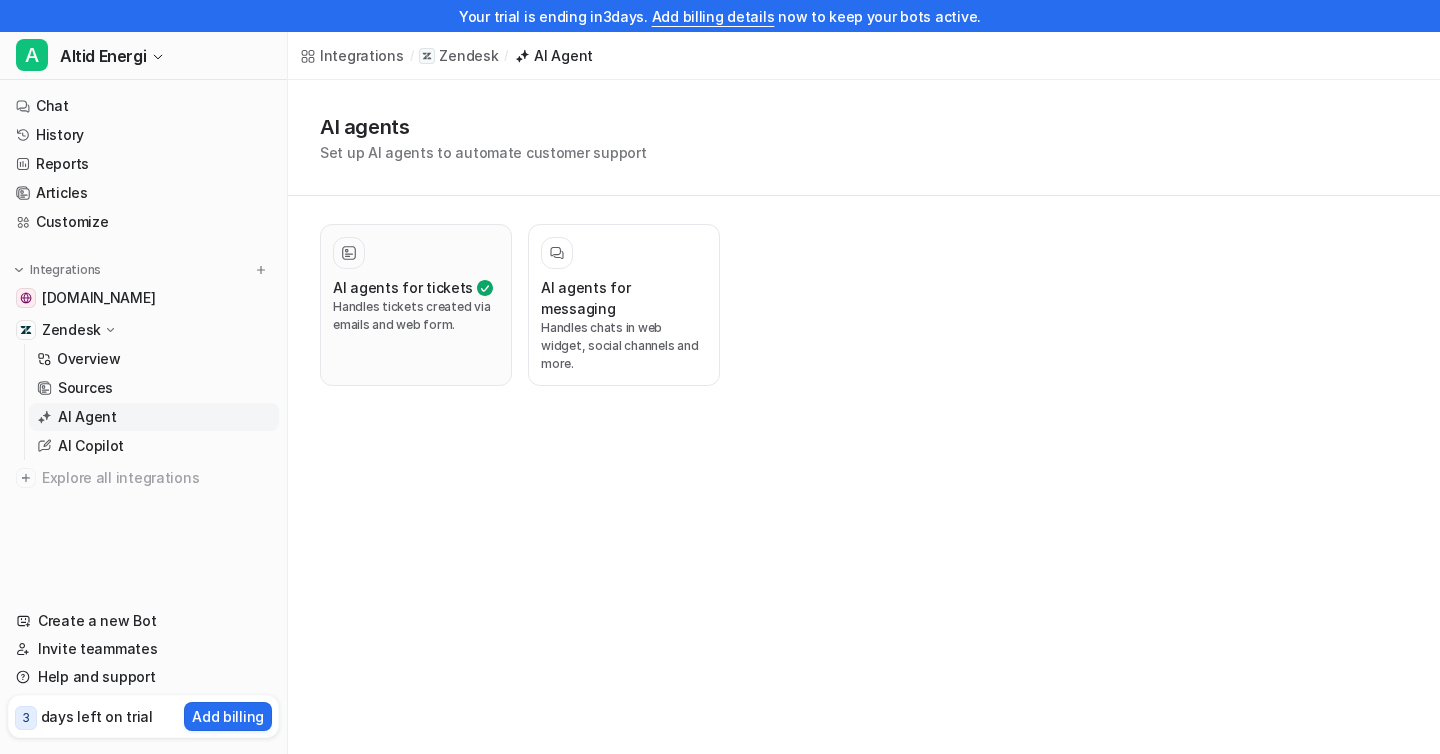 click on "Handles tickets created via emails and web form." at bounding box center (416, 316) 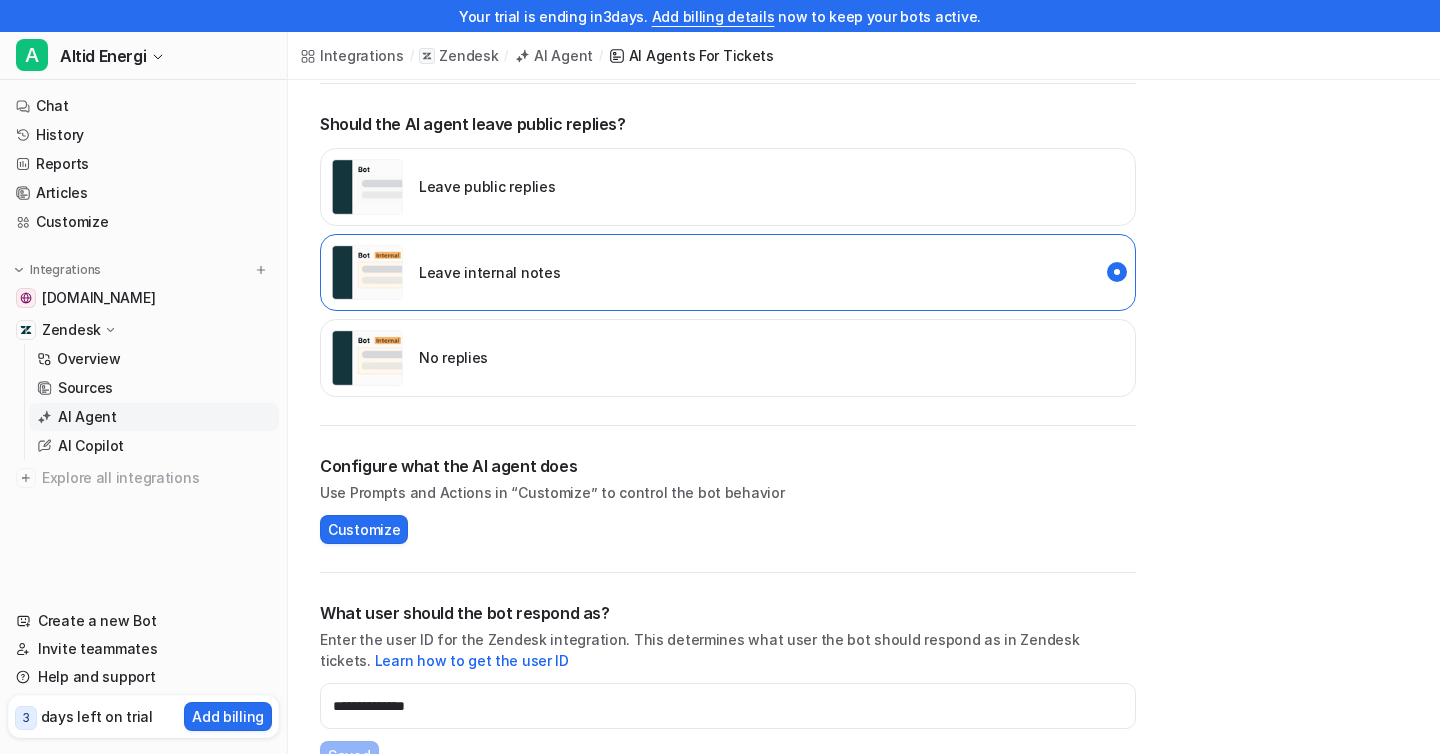 scroll, scrollTop: 596, scrollLeft: 0, axis: vertical 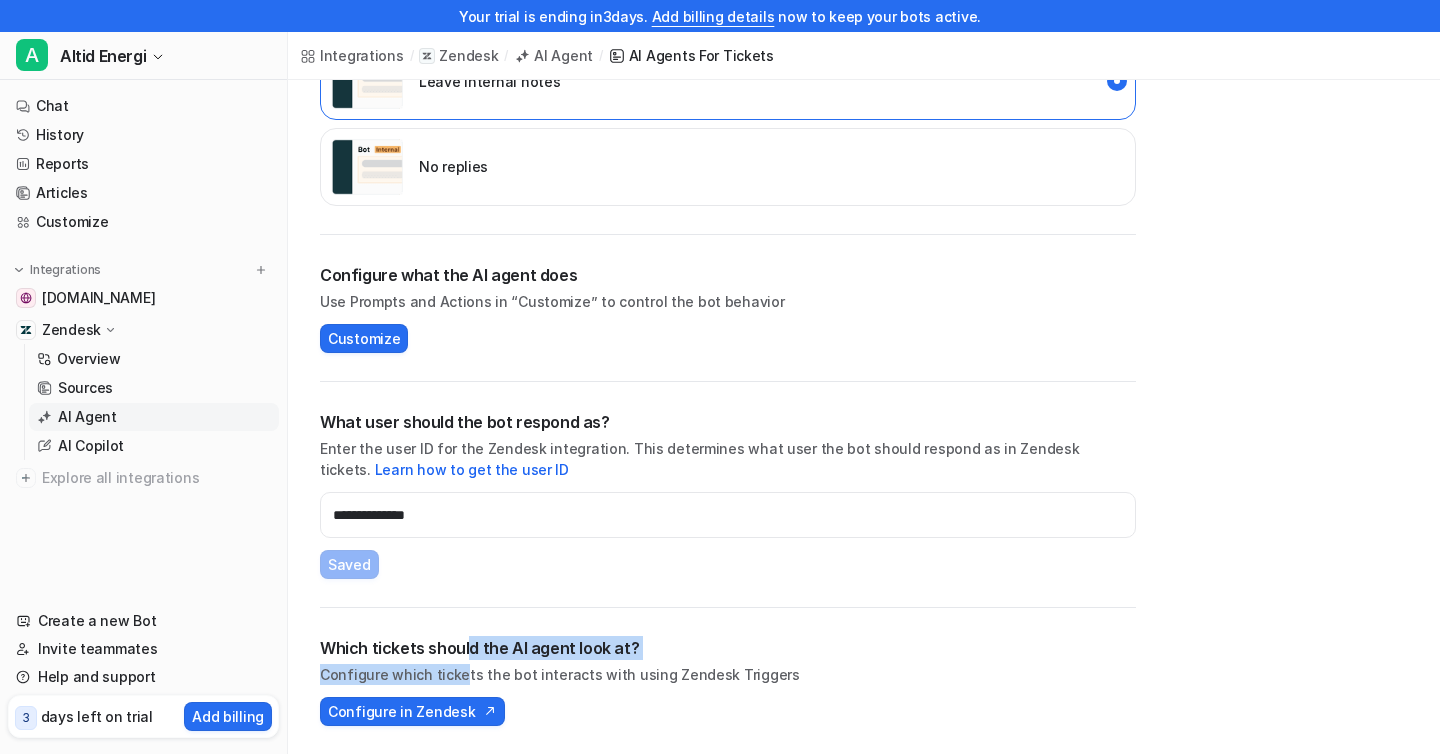 drag, startPoint x: 462, startPoint y: 642, endPoint x: 462, endPoint y: 677, distance: 35 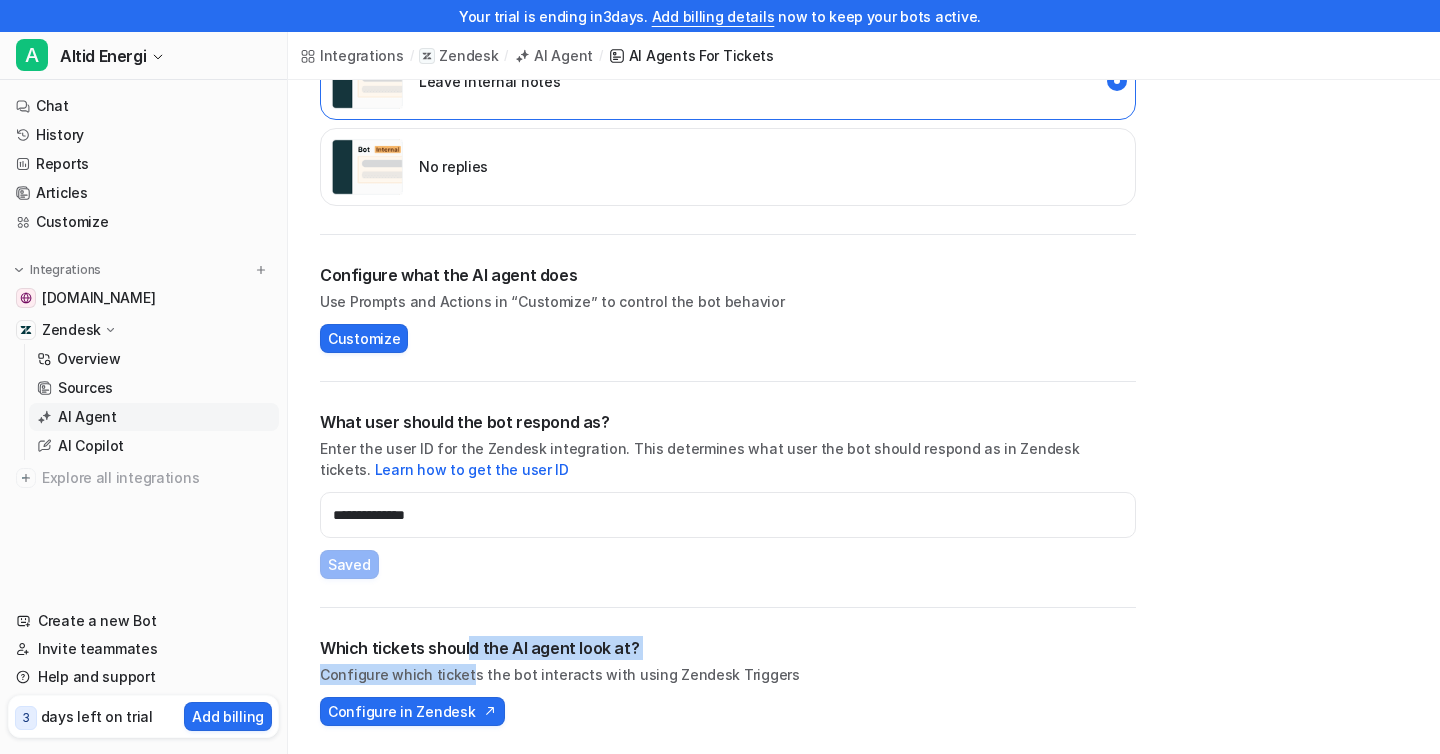 click on "Configure which tickets the bot interacts with using Zendesk Triggers" at bounding box center [728, 674] 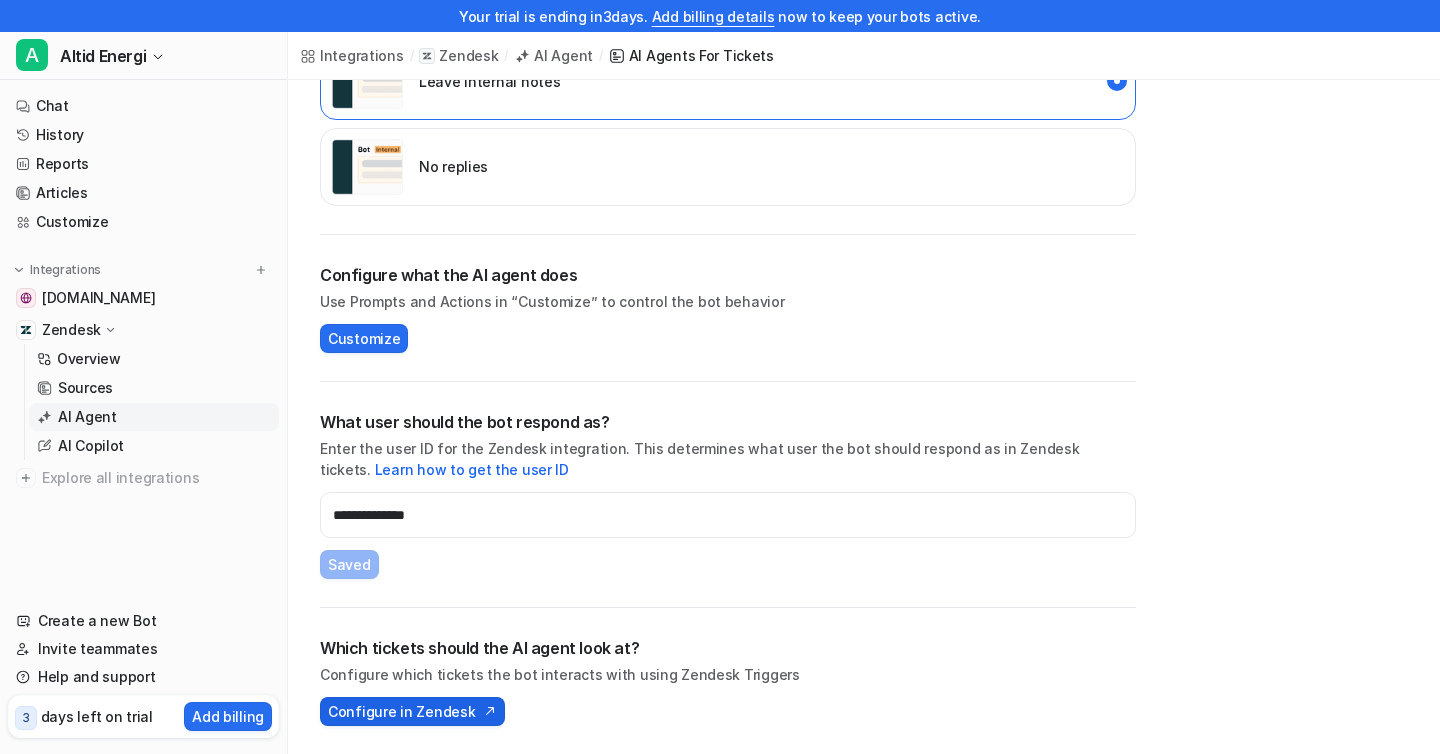 click on "Configure in Zendesk" at bounding box center (401, 711) 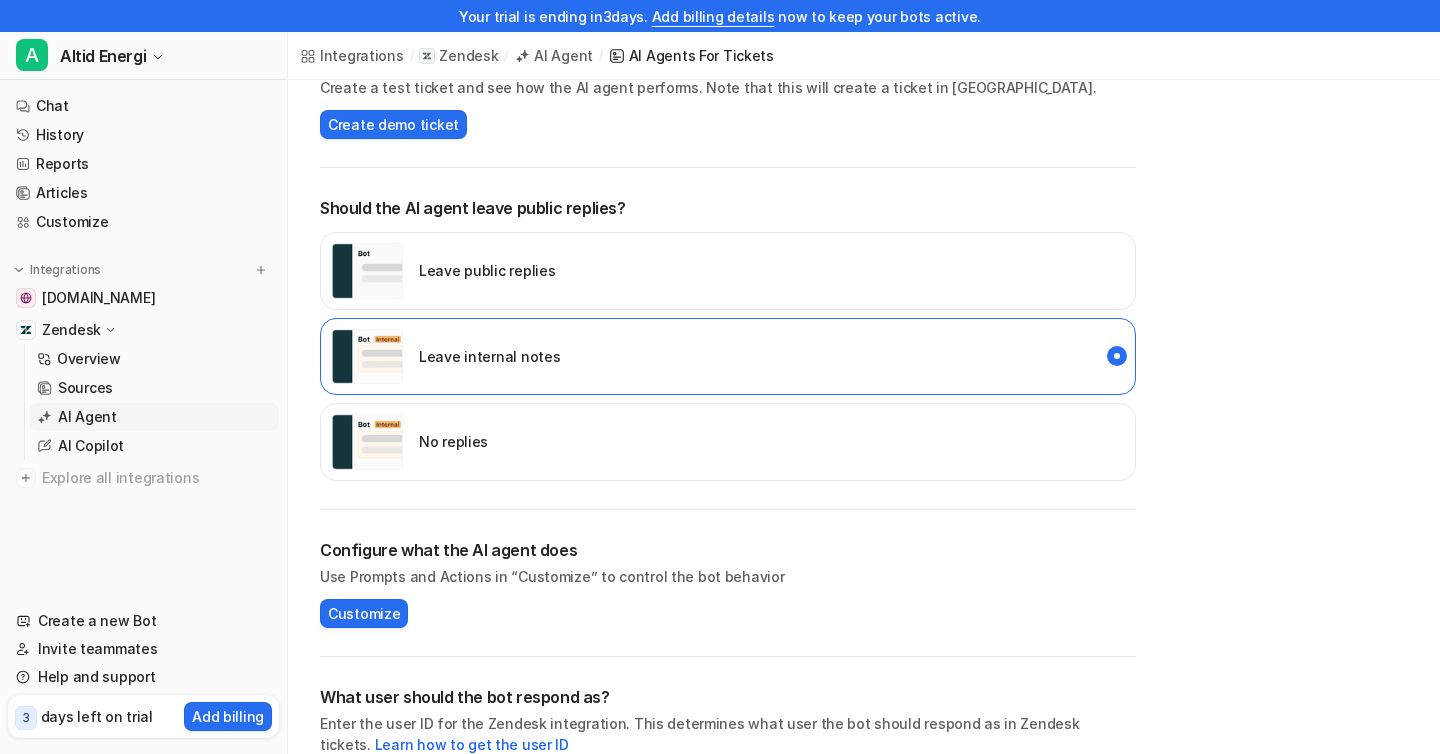 scroll, scrollTop: 0, scrollLeft: 0, axis: both 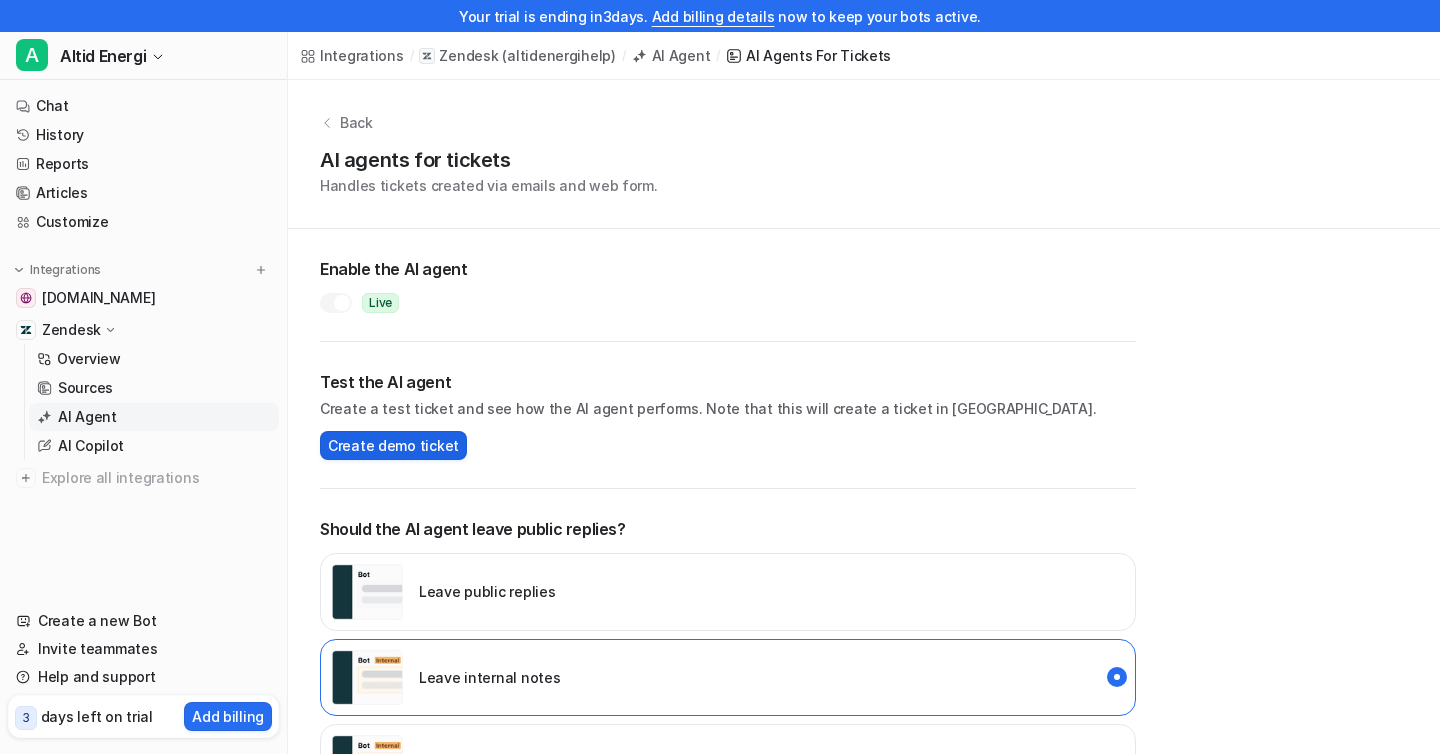 click on "Create demo ticket" at bounding box center [393, 445] 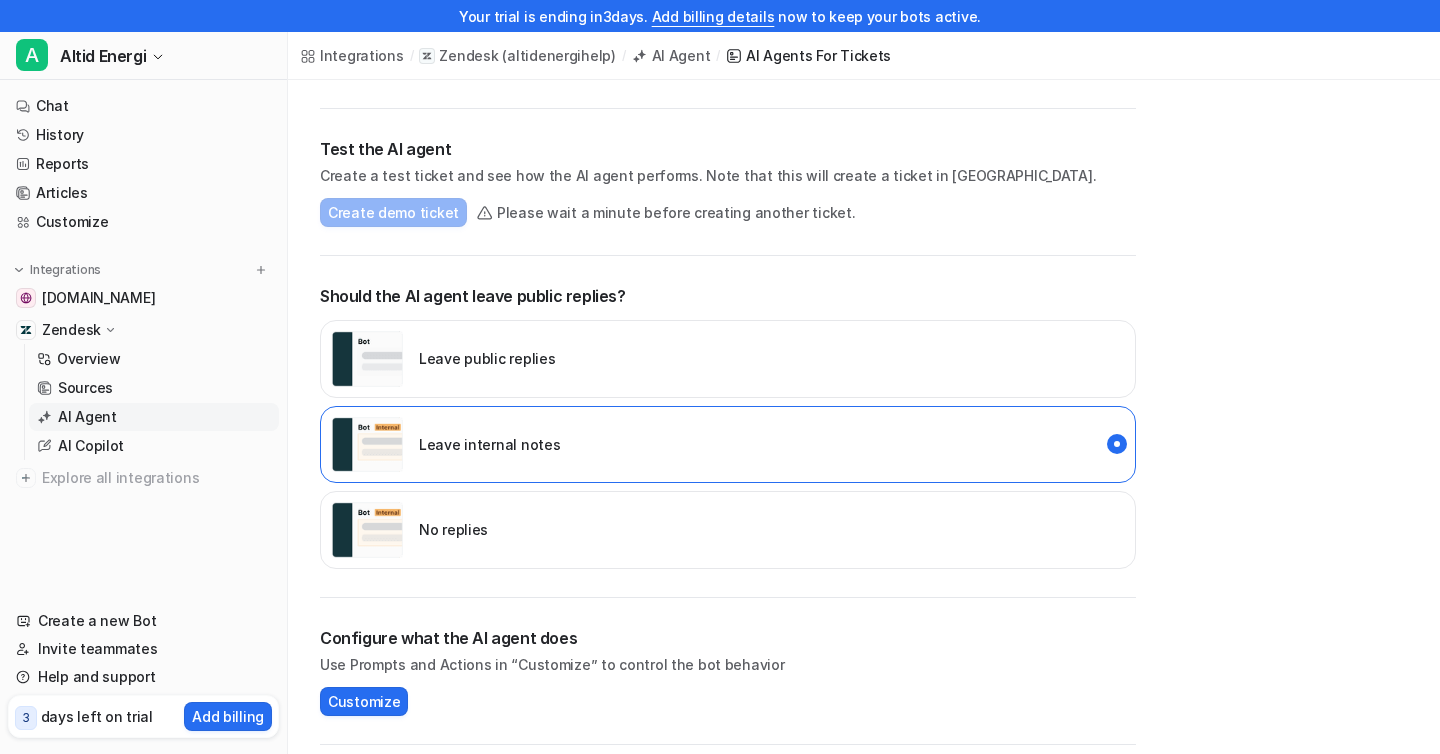scroll, scrollTop: 344, scrollLeft: 0, axis: vertical 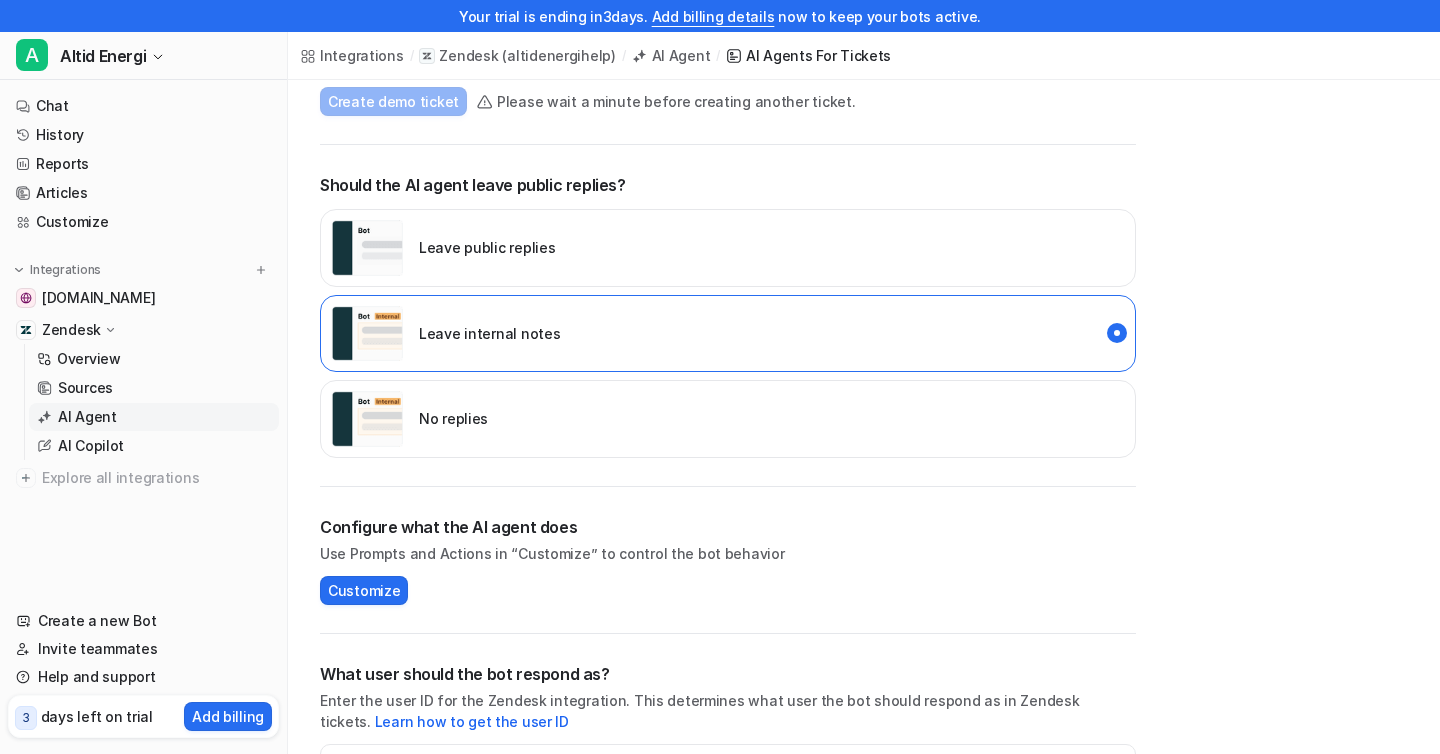 click on "Leave public replies" at bounding box center [487, 247] 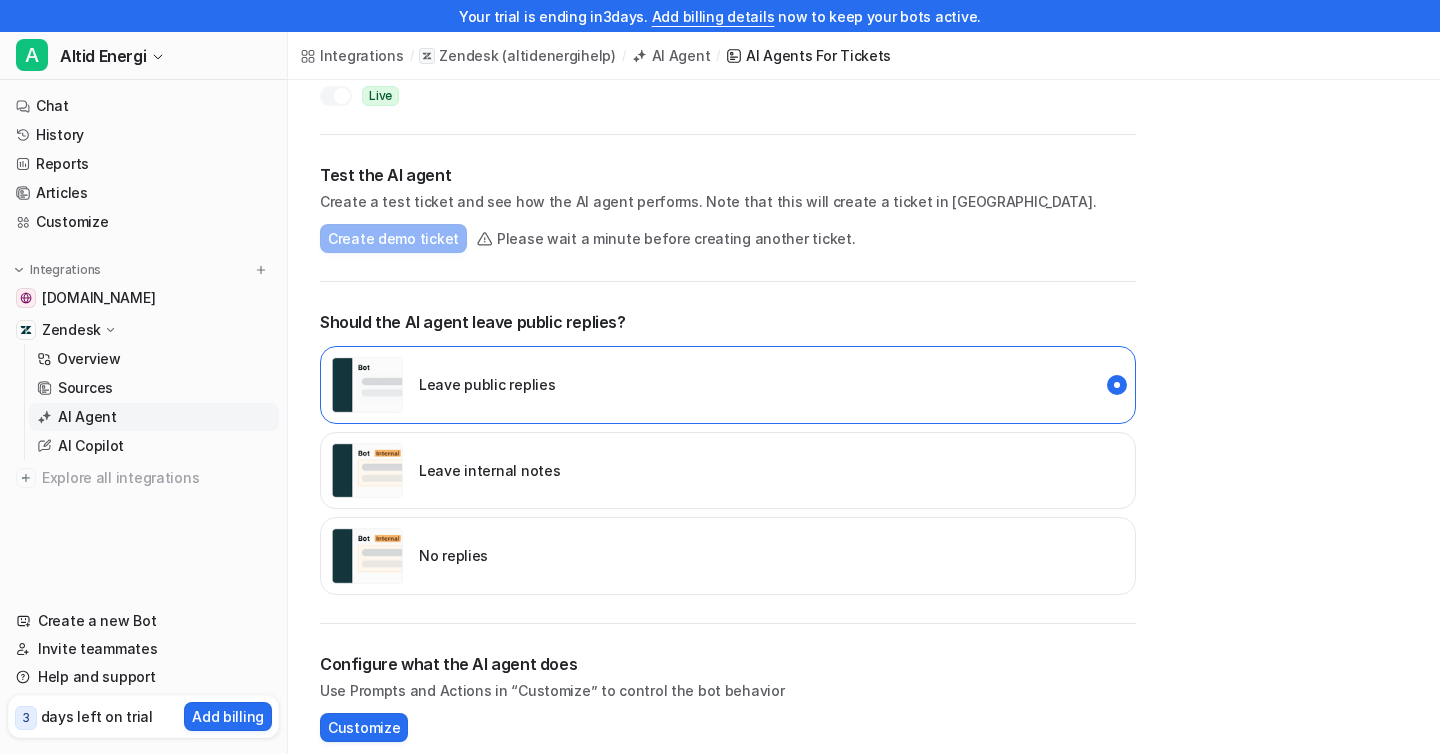 scroll, scrollTop: 0, scrollLeft: 0, axis: both 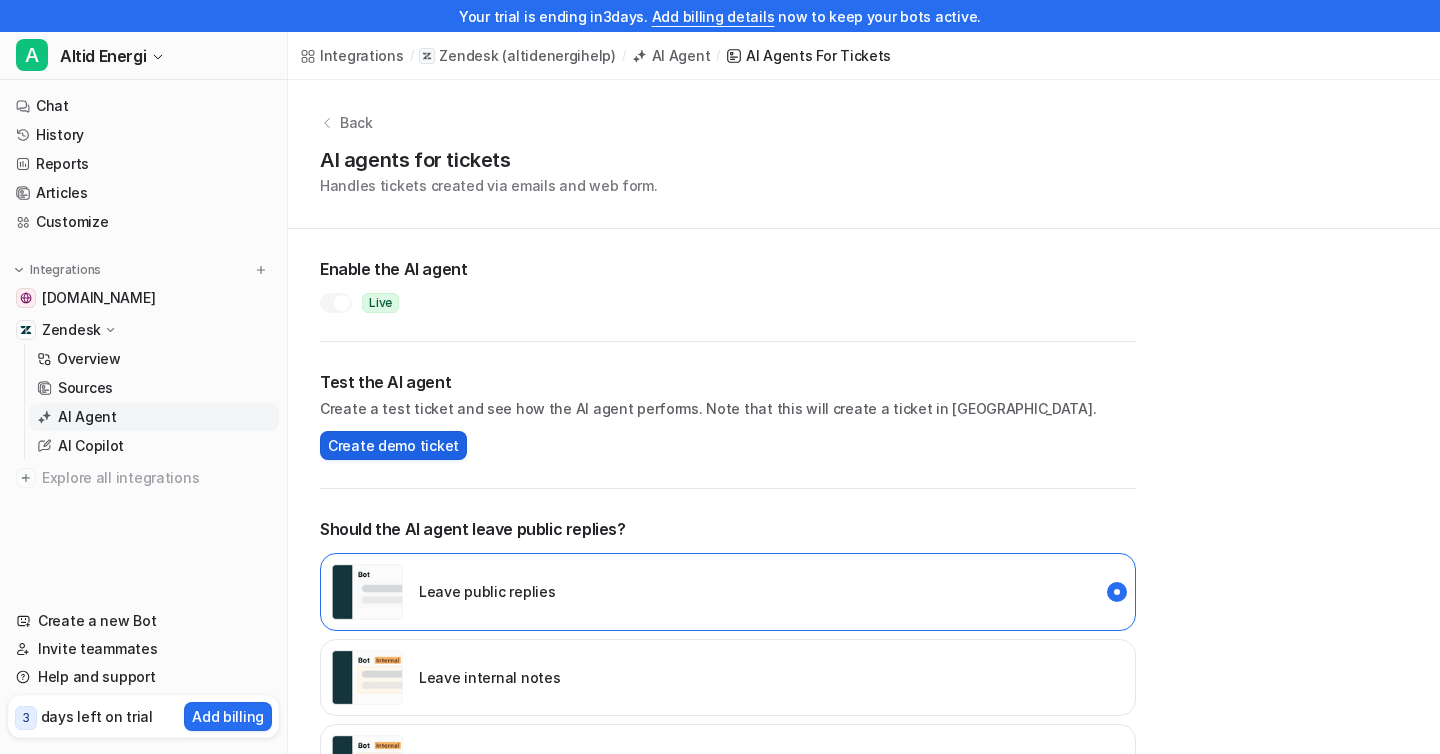 click on "Create demo ticket" at bounding box center [393, 445] 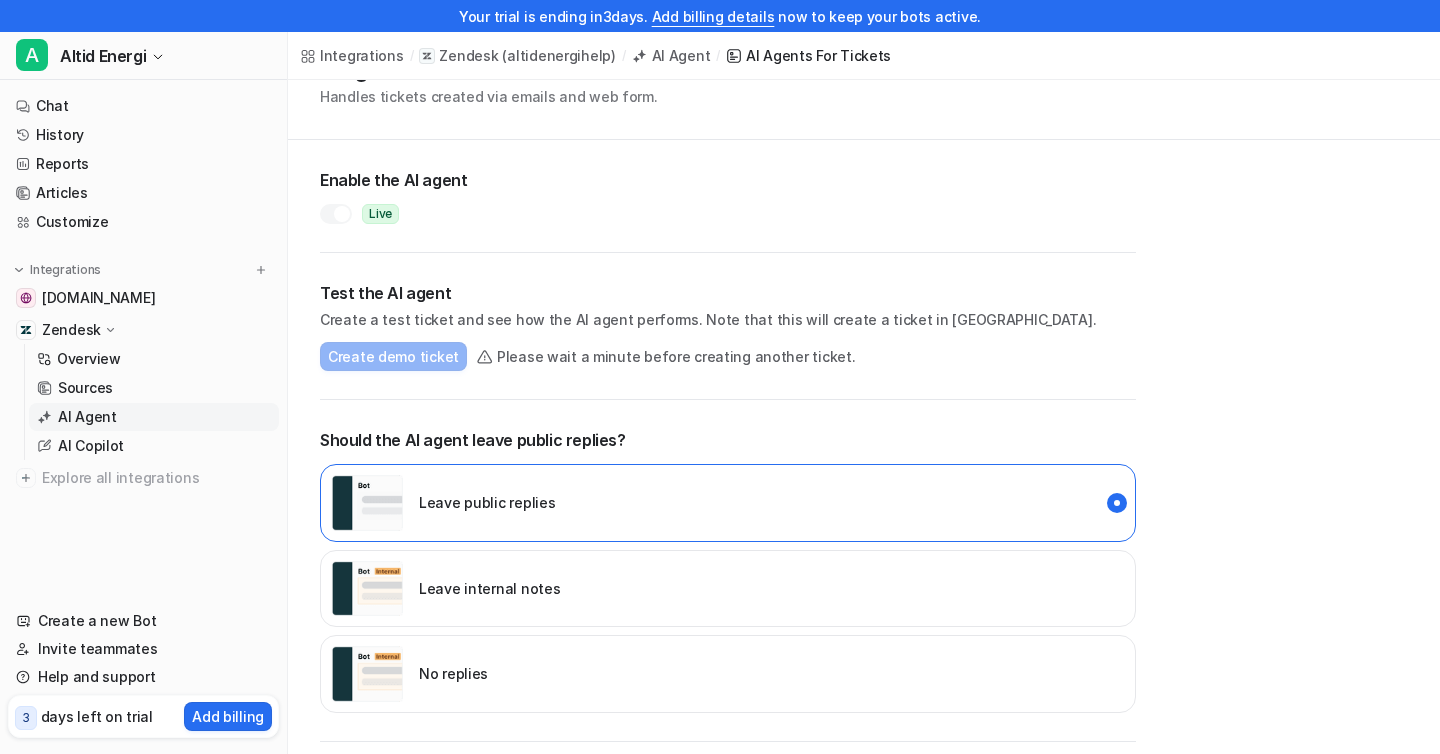 scroll, scrollTop: 150, scrollLeft: 0, axis: vertical 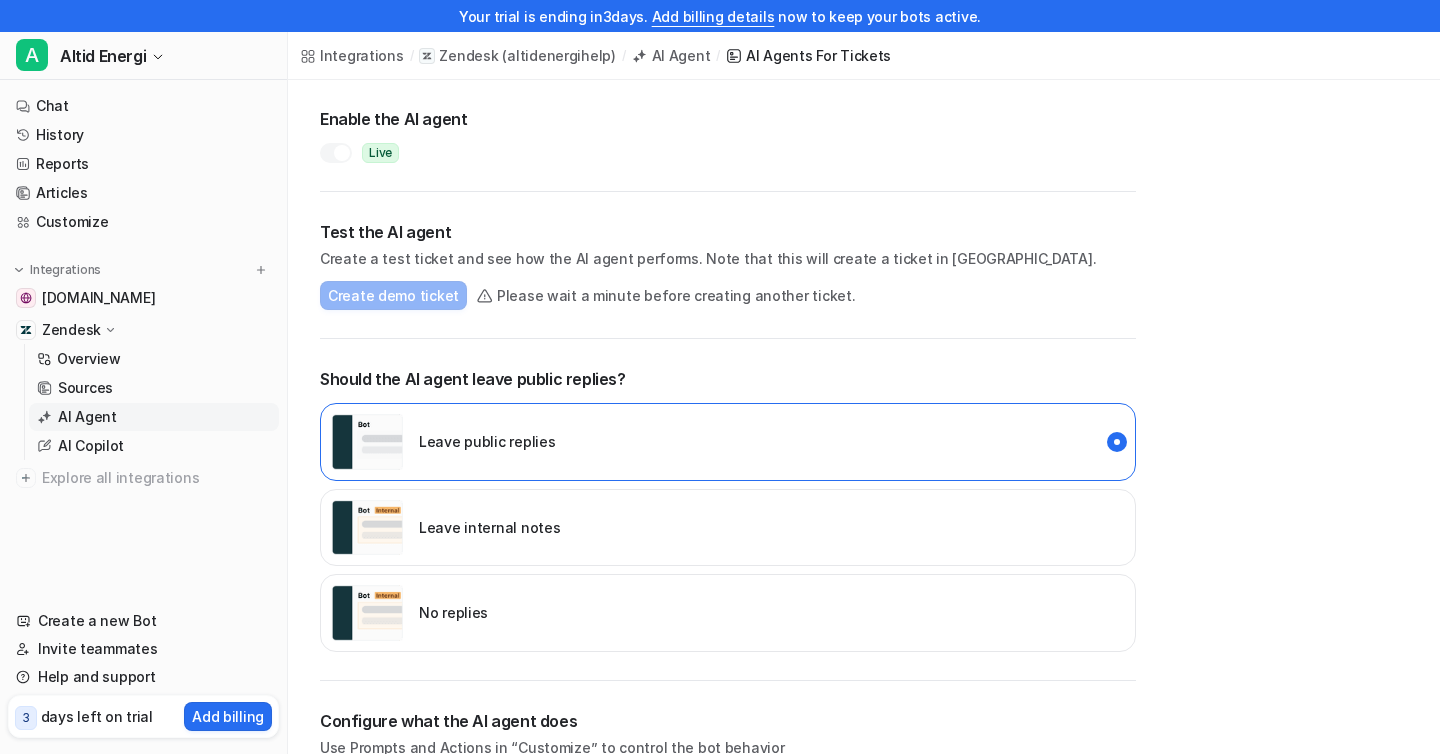 click on "Leave internal notes" at bounding box center [445, 528] 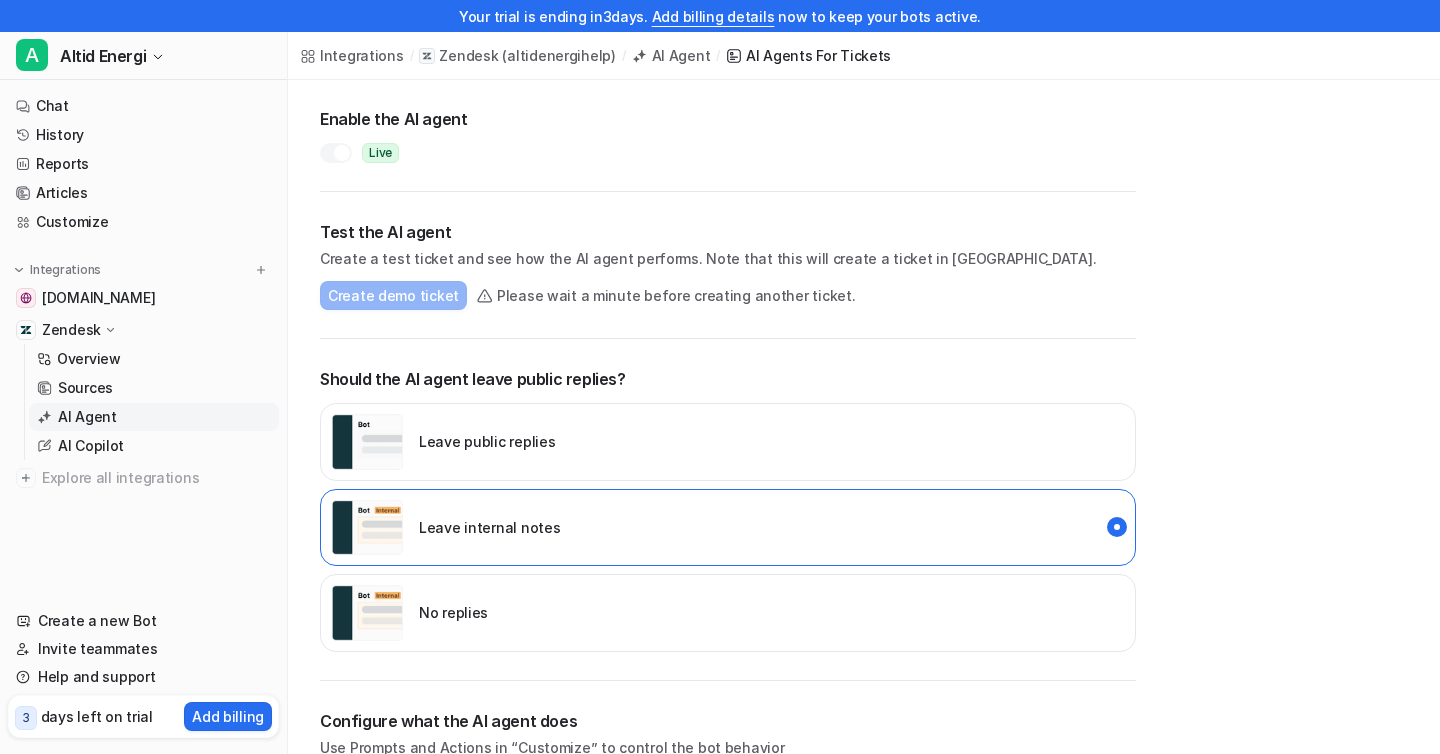click on "Should the AI agent leave public replies? Leave public replies Leave internal notes No replies" at bounding box center [728, 510] 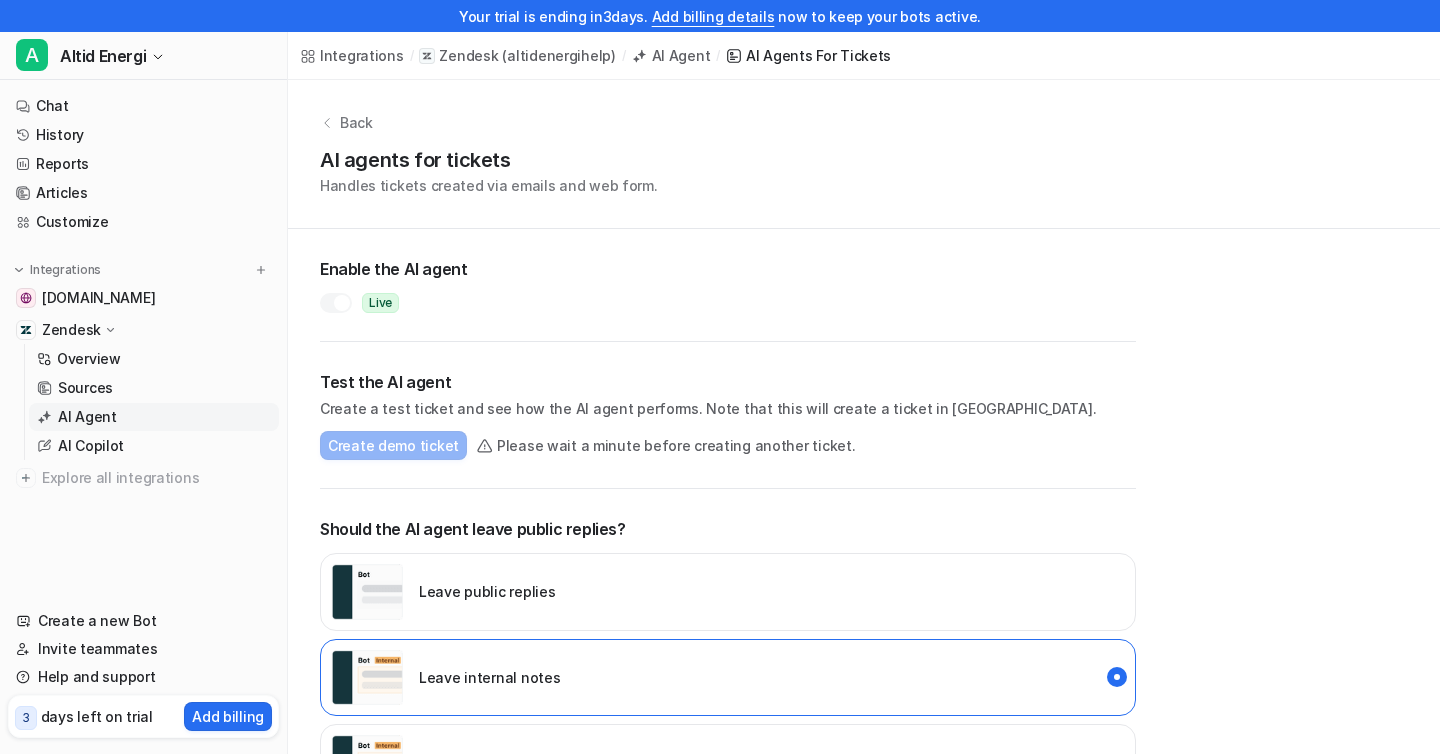 click on "Enable the AI agent Live" at bounding box center (728, 285) 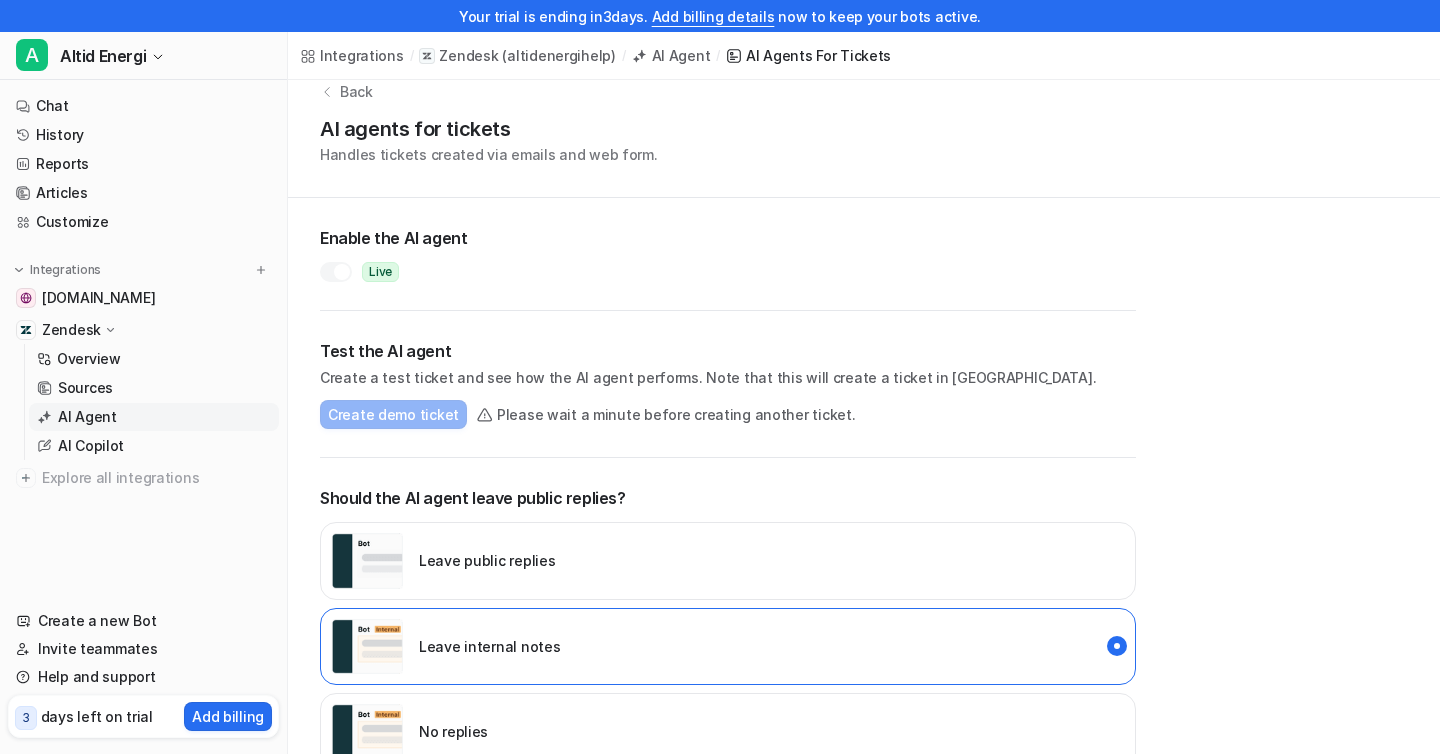 scroll, scrollTop: 35, scrollLeft: 0, axis: vertical 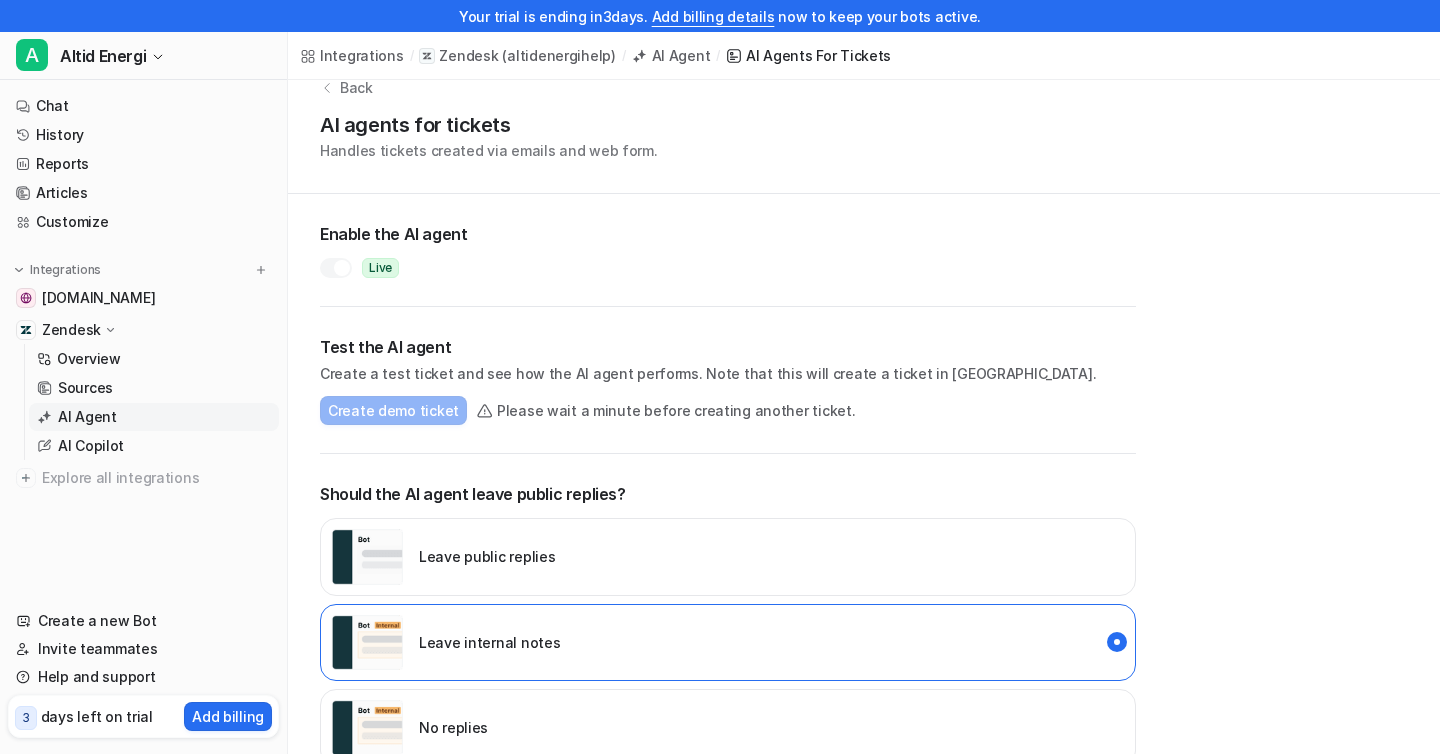 click on "Live" at bounding box center [728, 262] 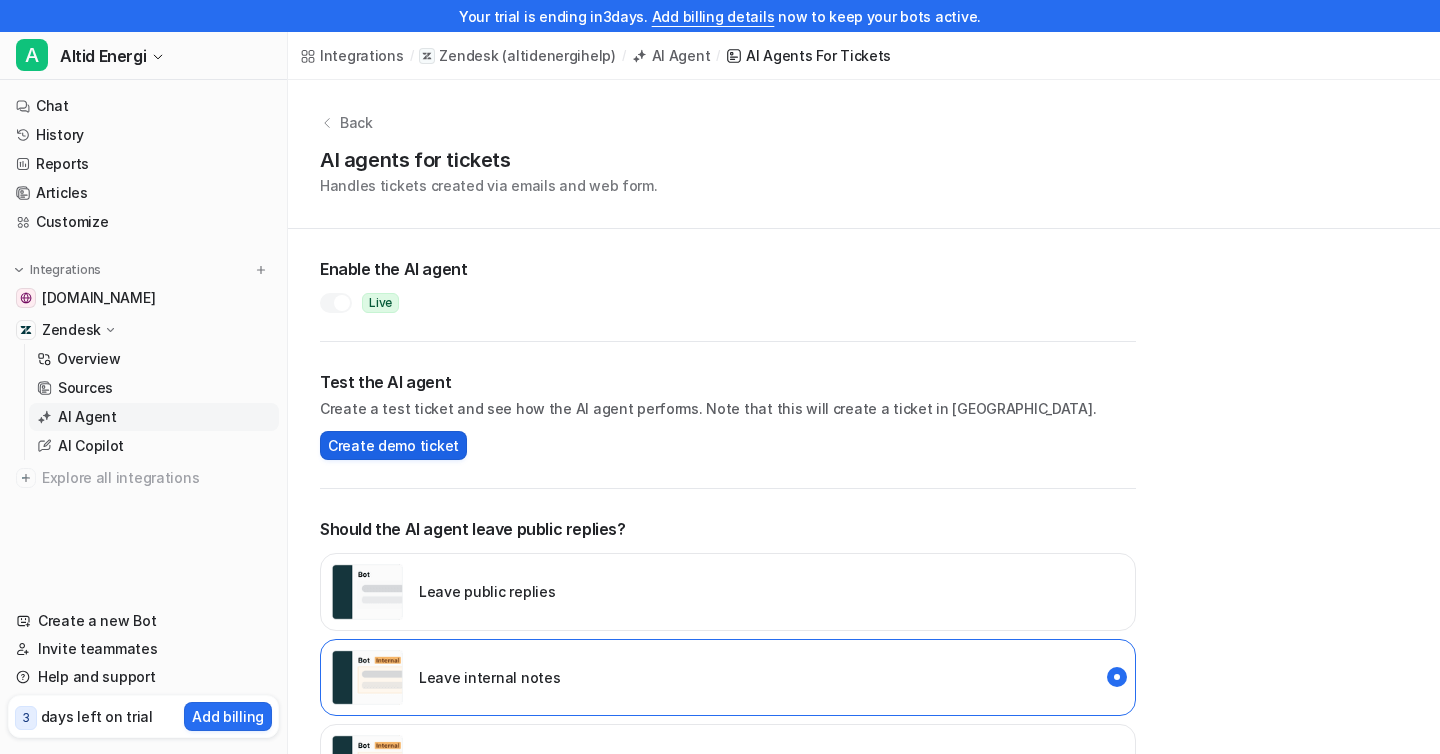 scroll, scrollTop: 596, scrollLeft: 0, axis: vertical 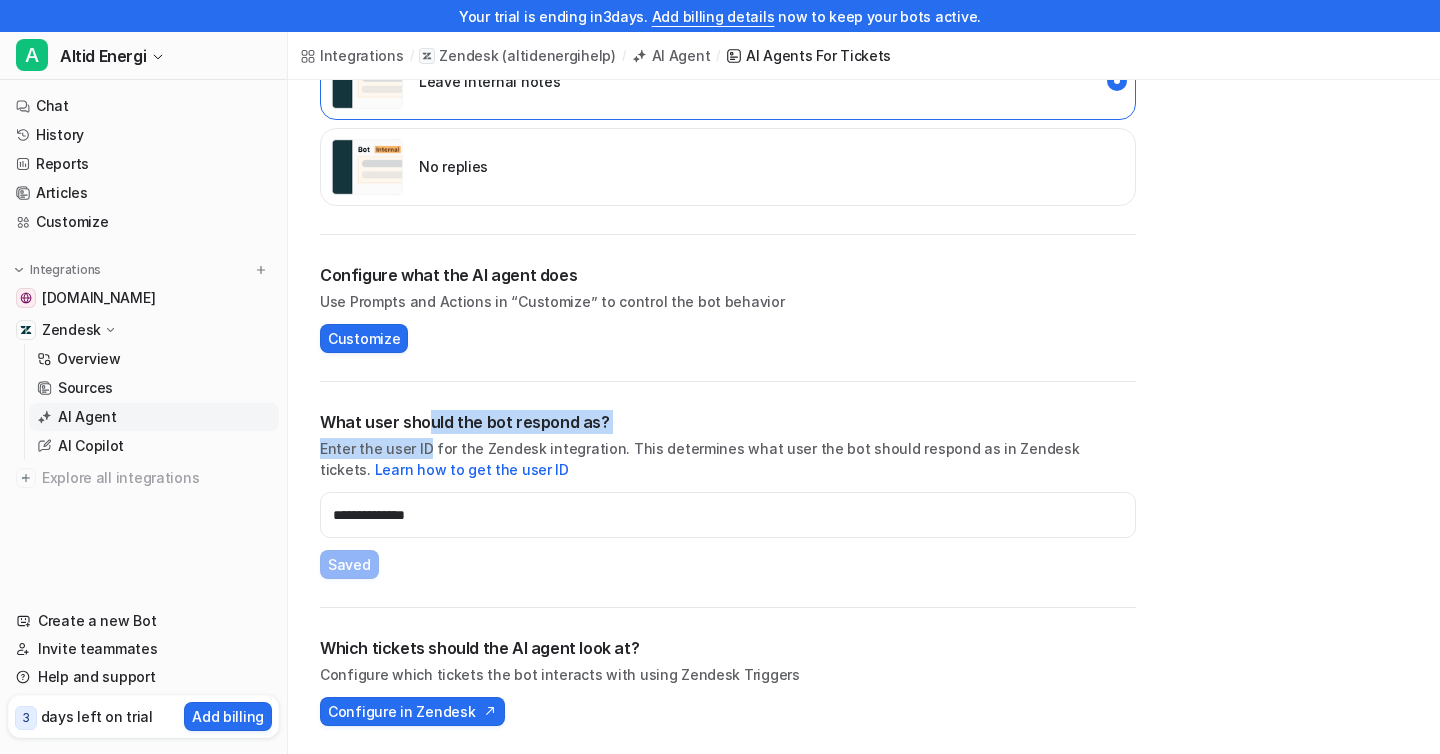 drag, startPoint x: 427, startPoint y: 422, endPoint x: 427, endPoint y: 453, distance: 31 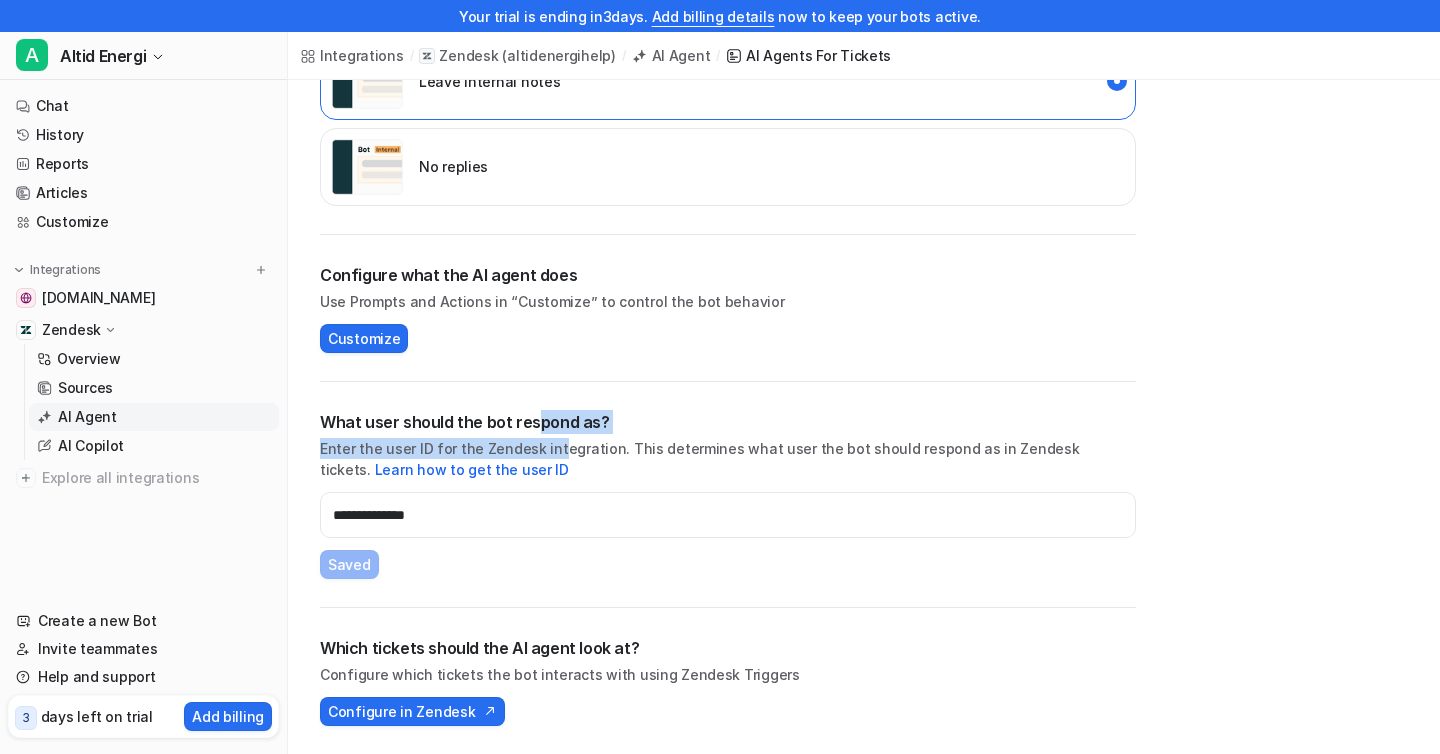 drag, startPoint x: 551, startPoint y: 441, endPoint x: 528, endPoint y: 421, distance: 30.479502 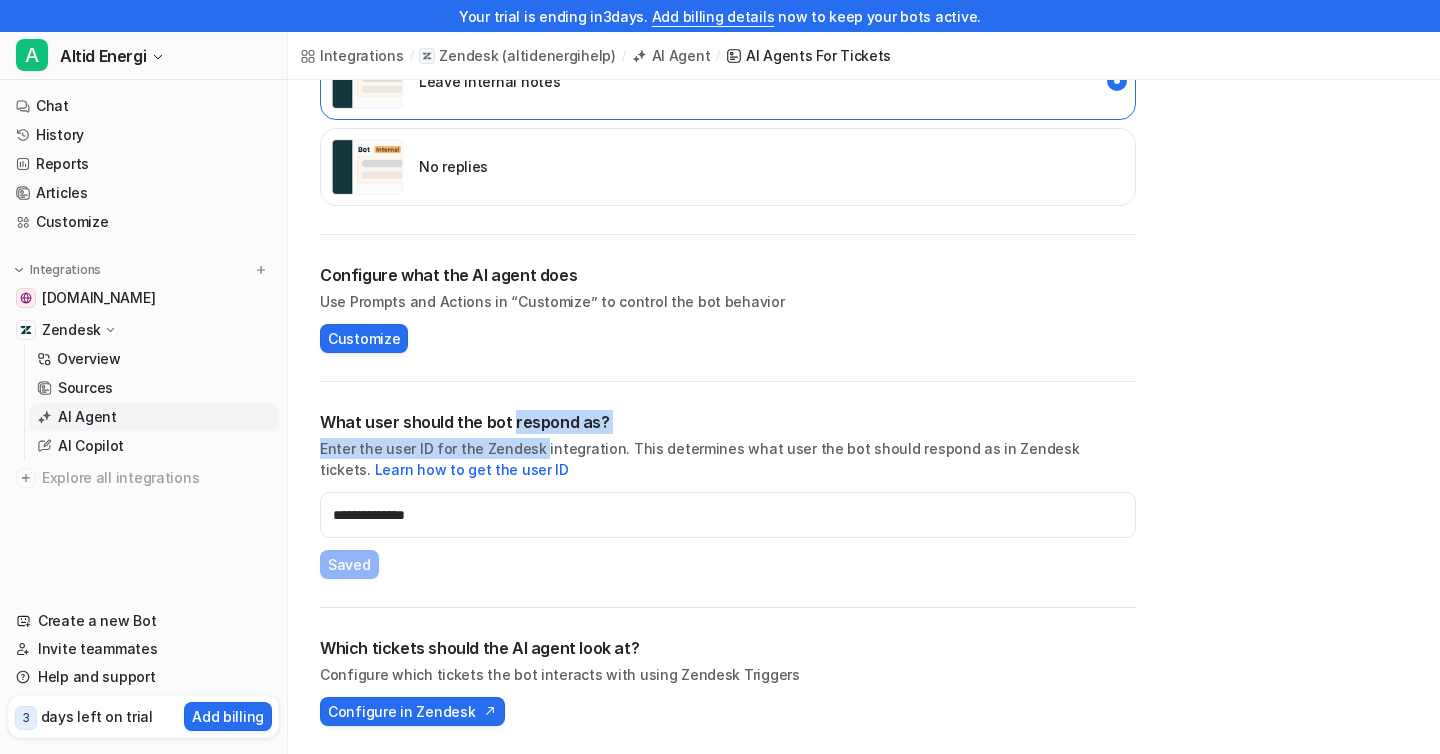 drag, startPoint x: 528, startPoint y: 421, endPoint x: 528, endPoint y: 442, distance: 21 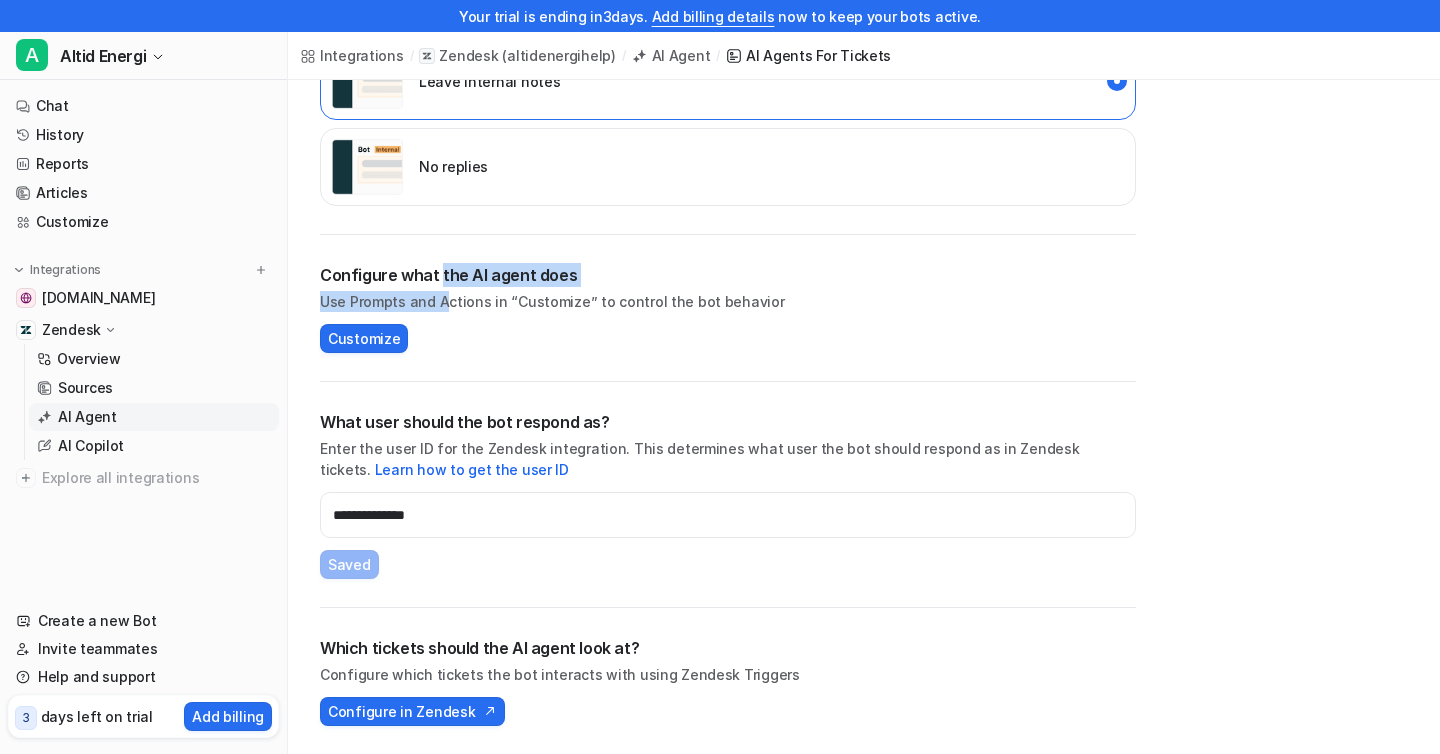drag, startPoint x: 437, startPoint y: 277, endPoint x: 440, endPoint y: 294, distance: 17.262676 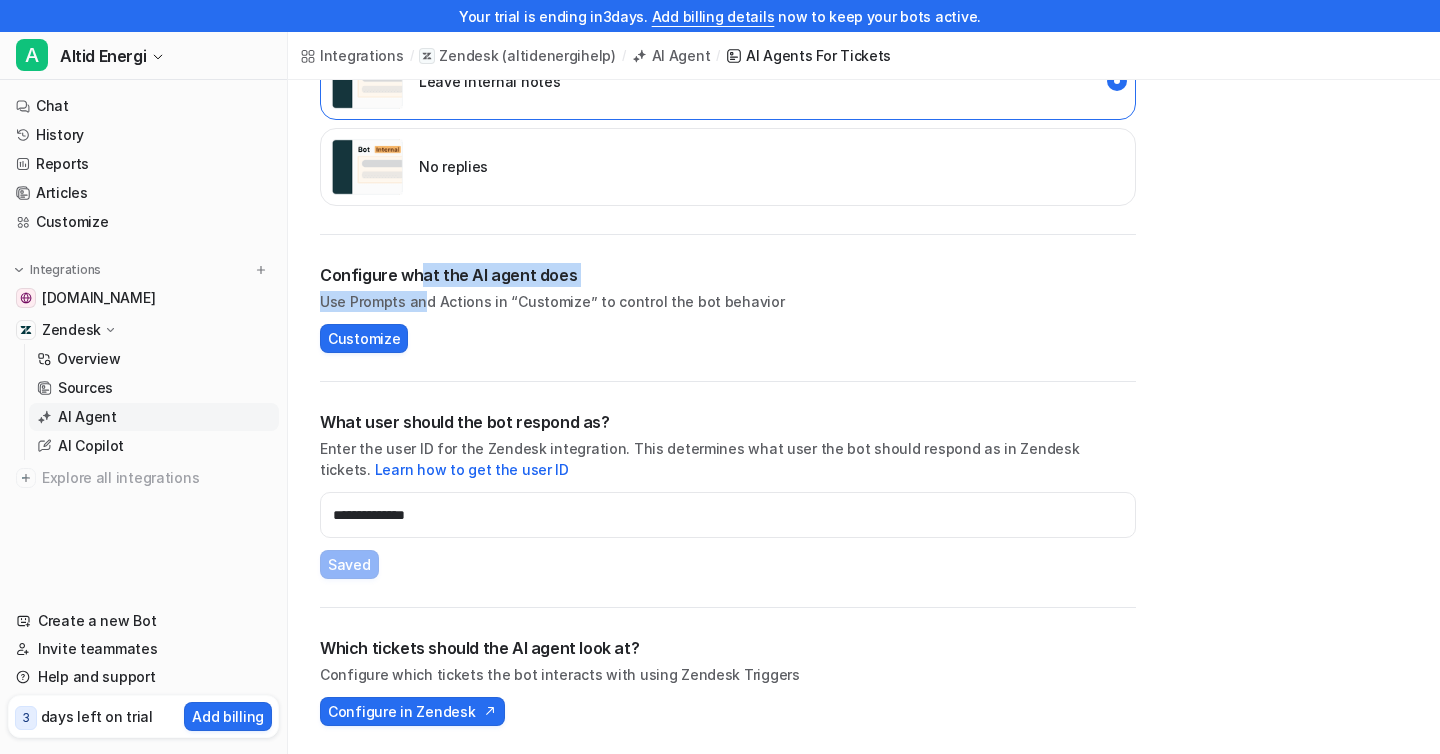 drag, startPoint x: 420, startPoint y: 279, endPoint x: 422, endPoint y: 299, distance: 20.09975 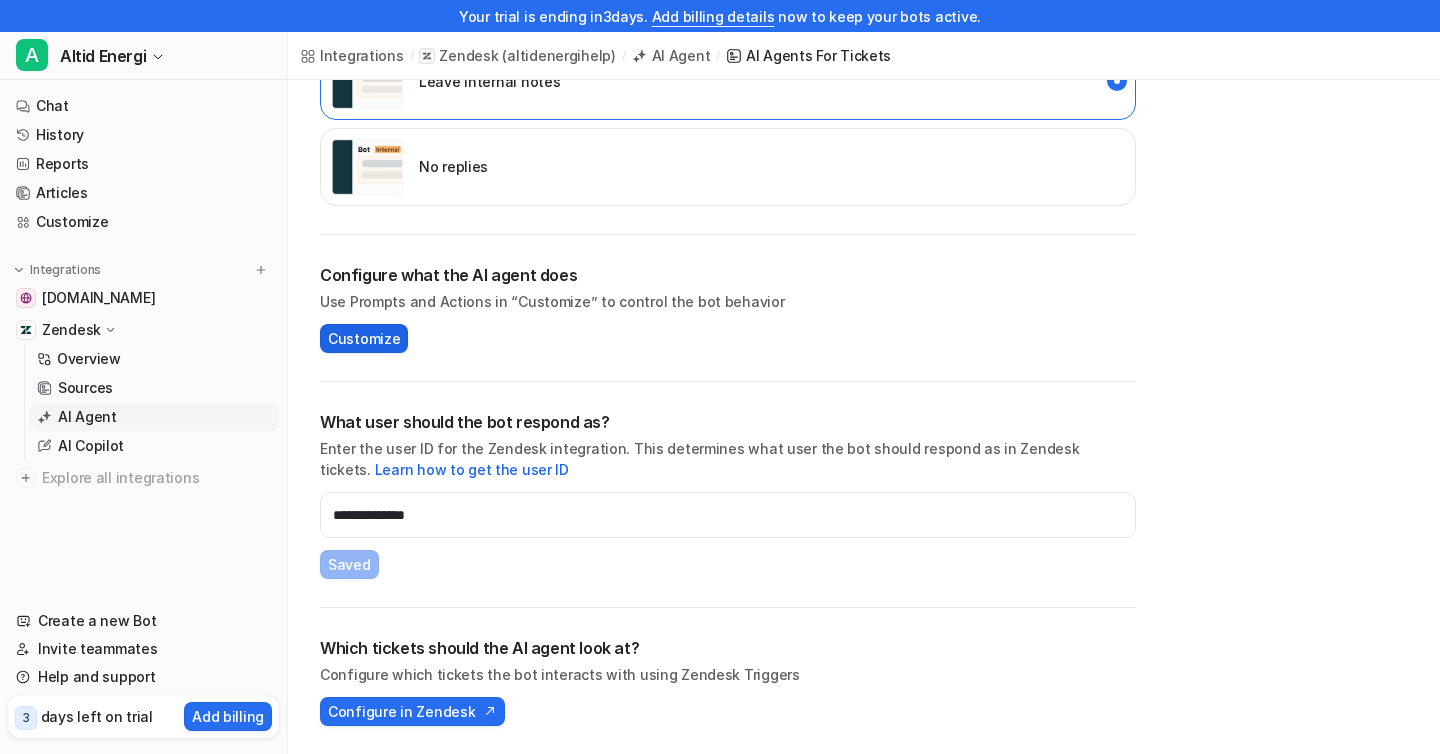 click on "Customize" at bounding box center [364, 338] 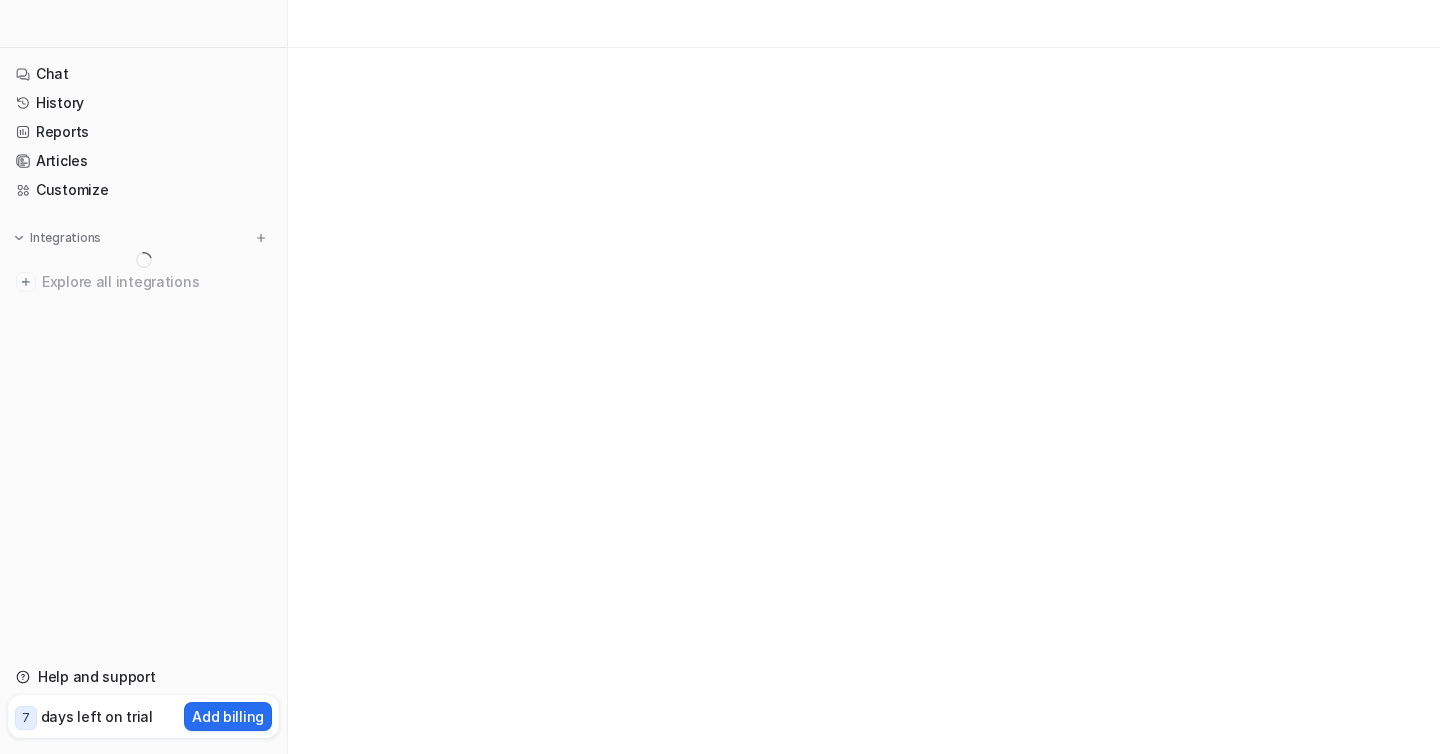 scroll, scrollTop: 0, scrollLeft: 0, axis: both 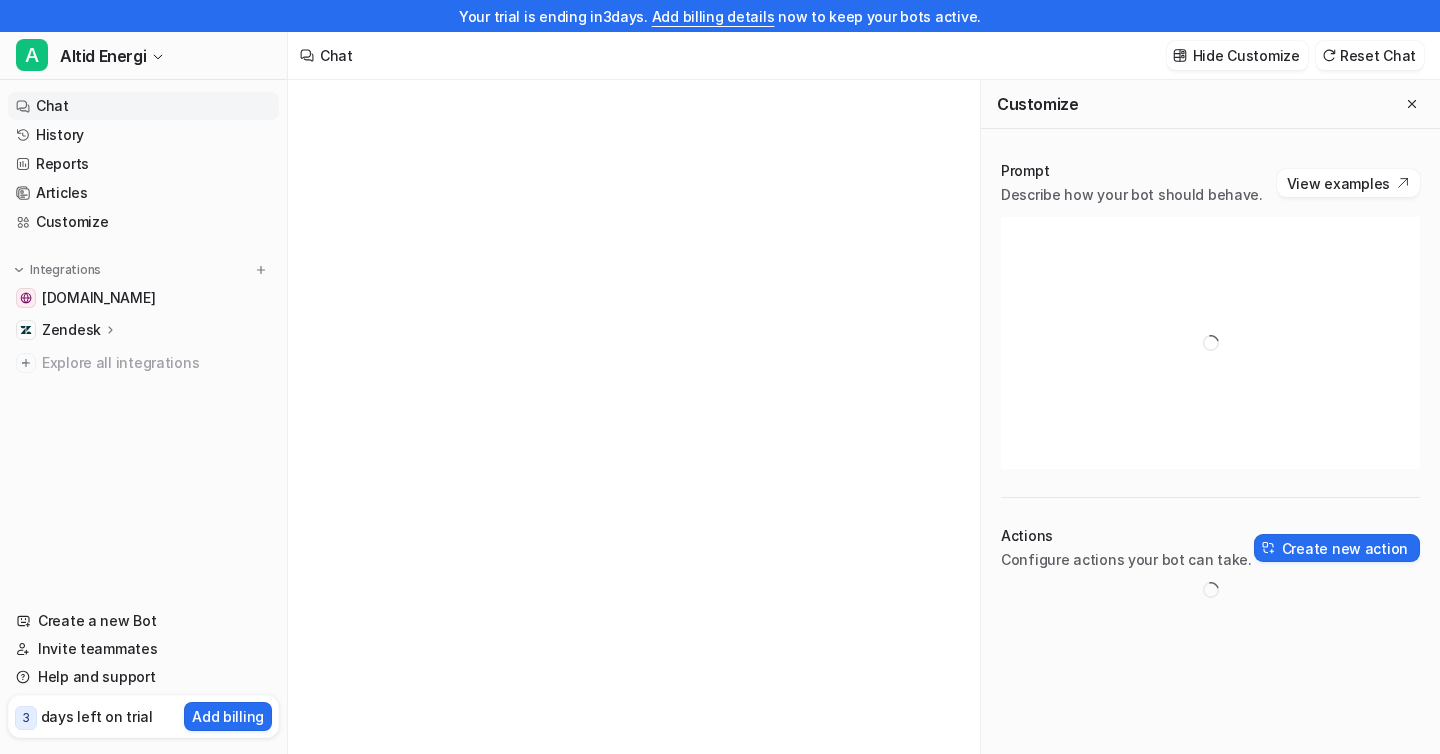 type on "**********" 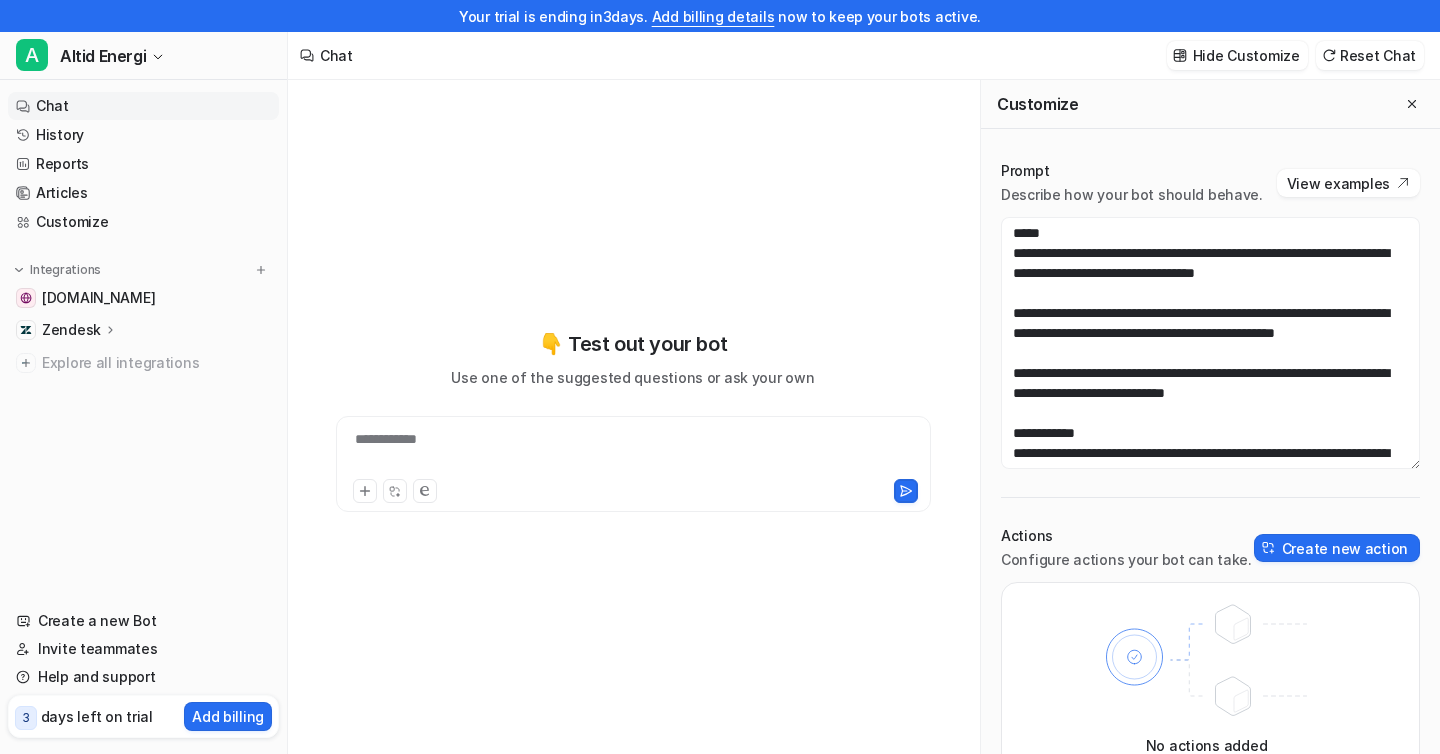 click on "Zendesk" at bounding box center [71, 330] 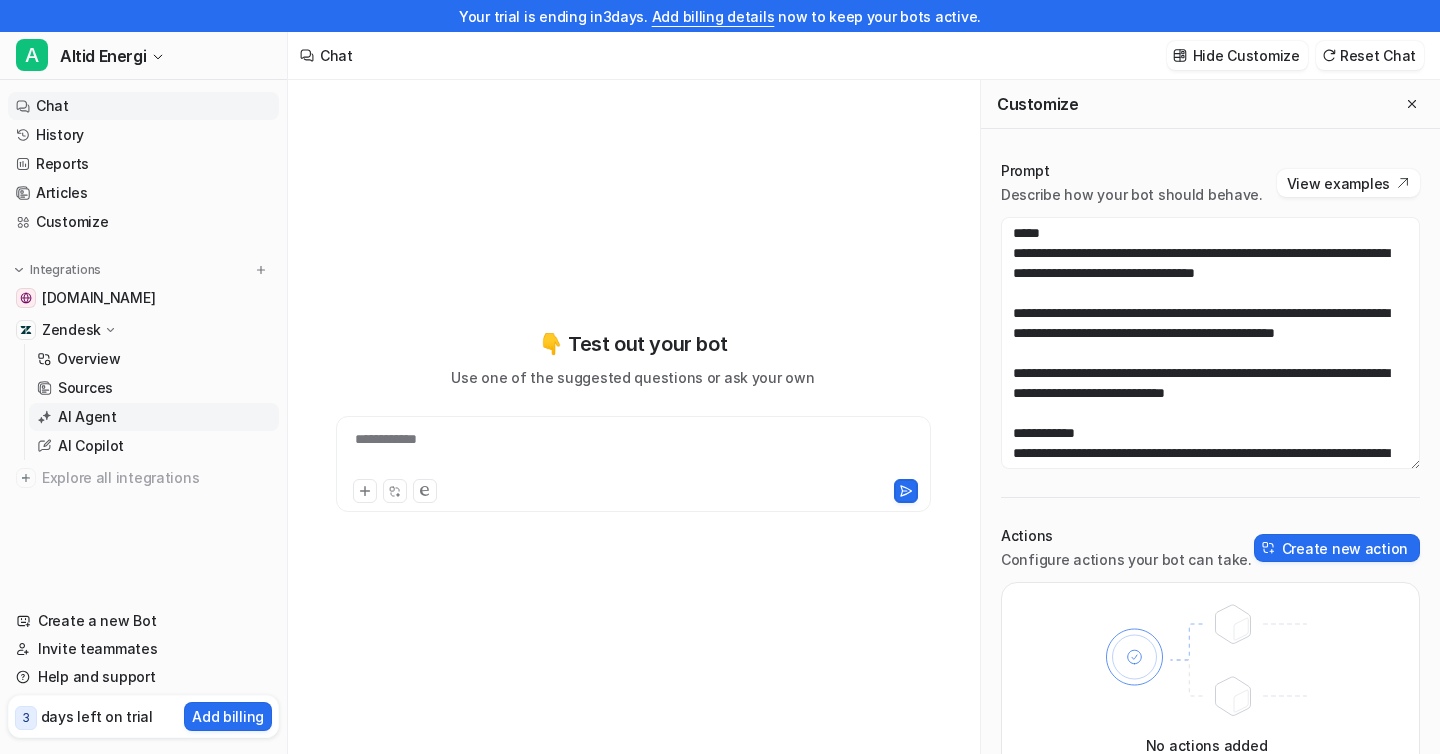 click on "AI Agent" at bounding box center (87, 417) 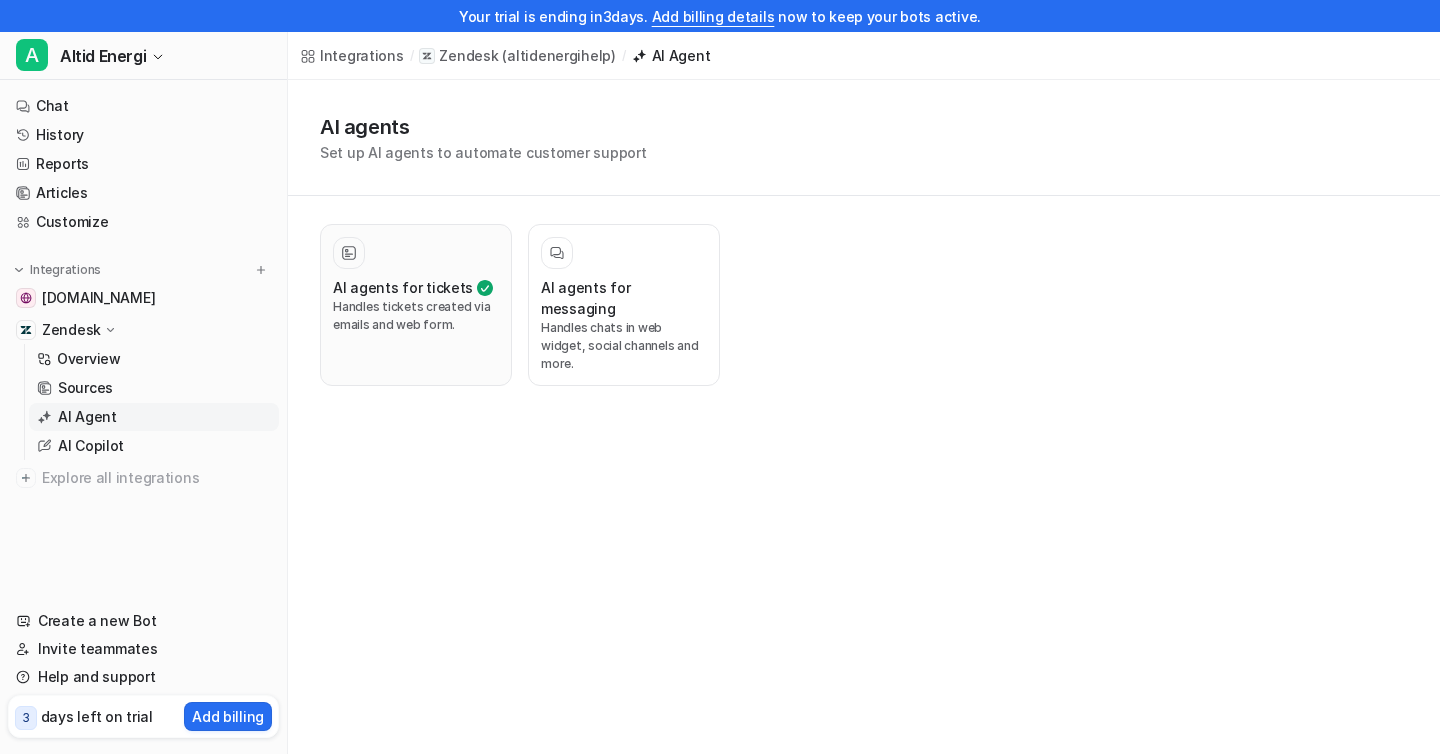 click on "Handles tickets created via emails and web form." at bounding box center [416, 316] 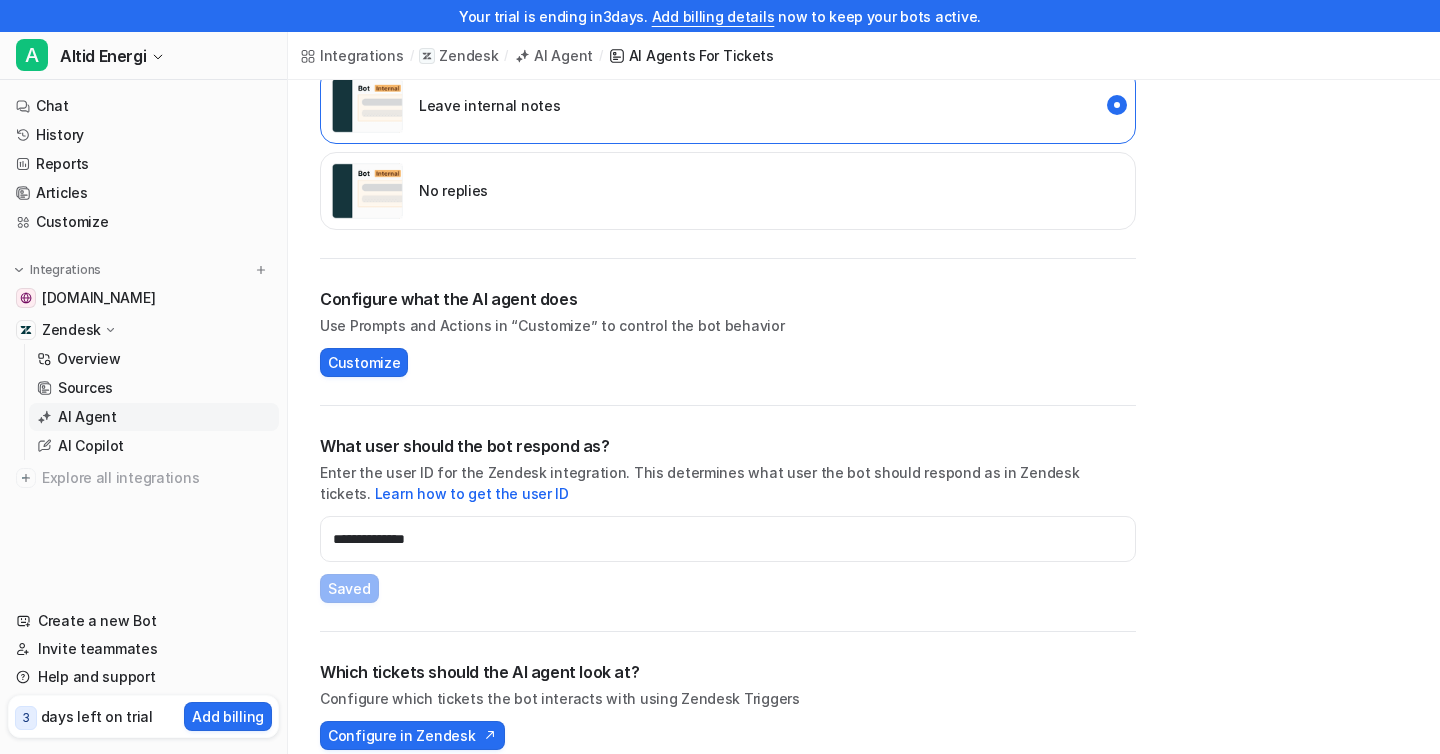 scroll, scrollTop: 596, scrollLeft: 0, axis: vertical 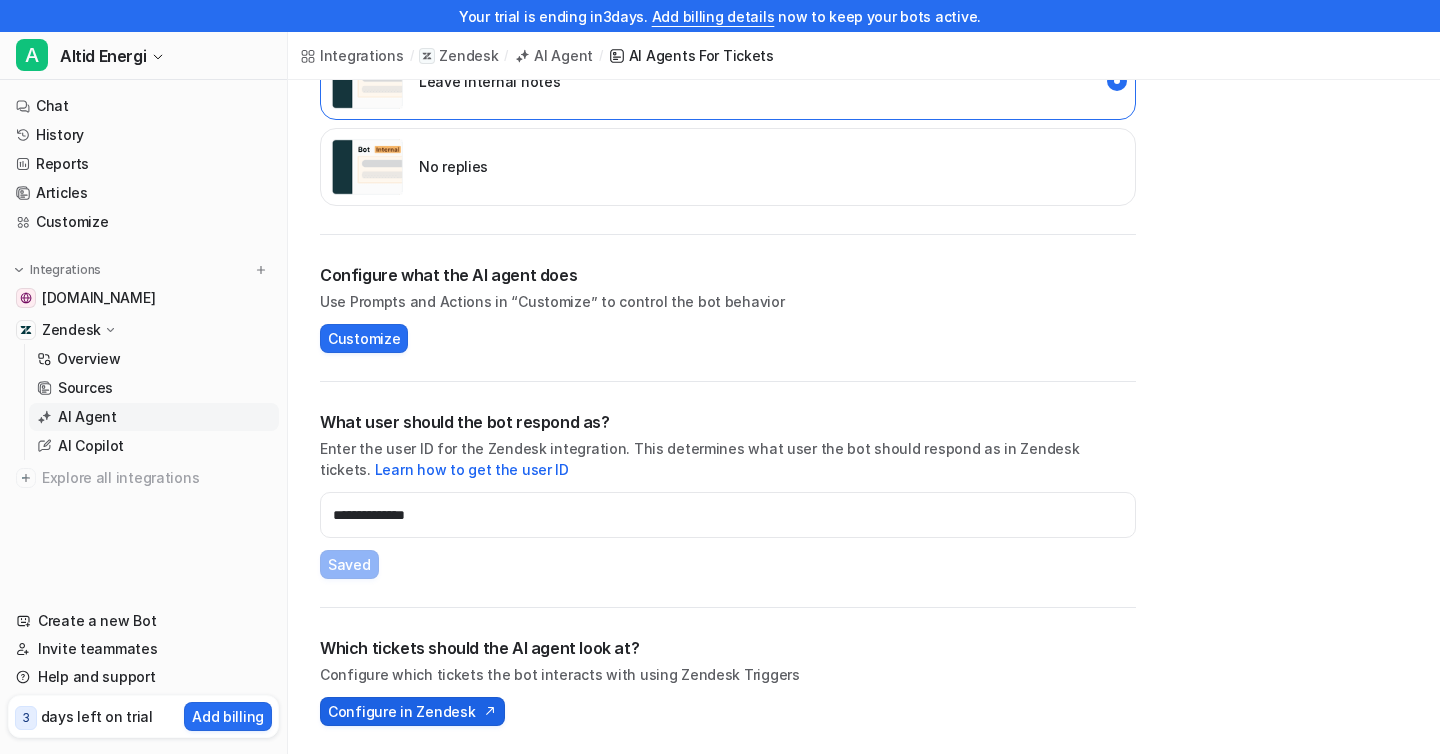 click on "Configure in Zendesk" at bounding box center [401, 711] 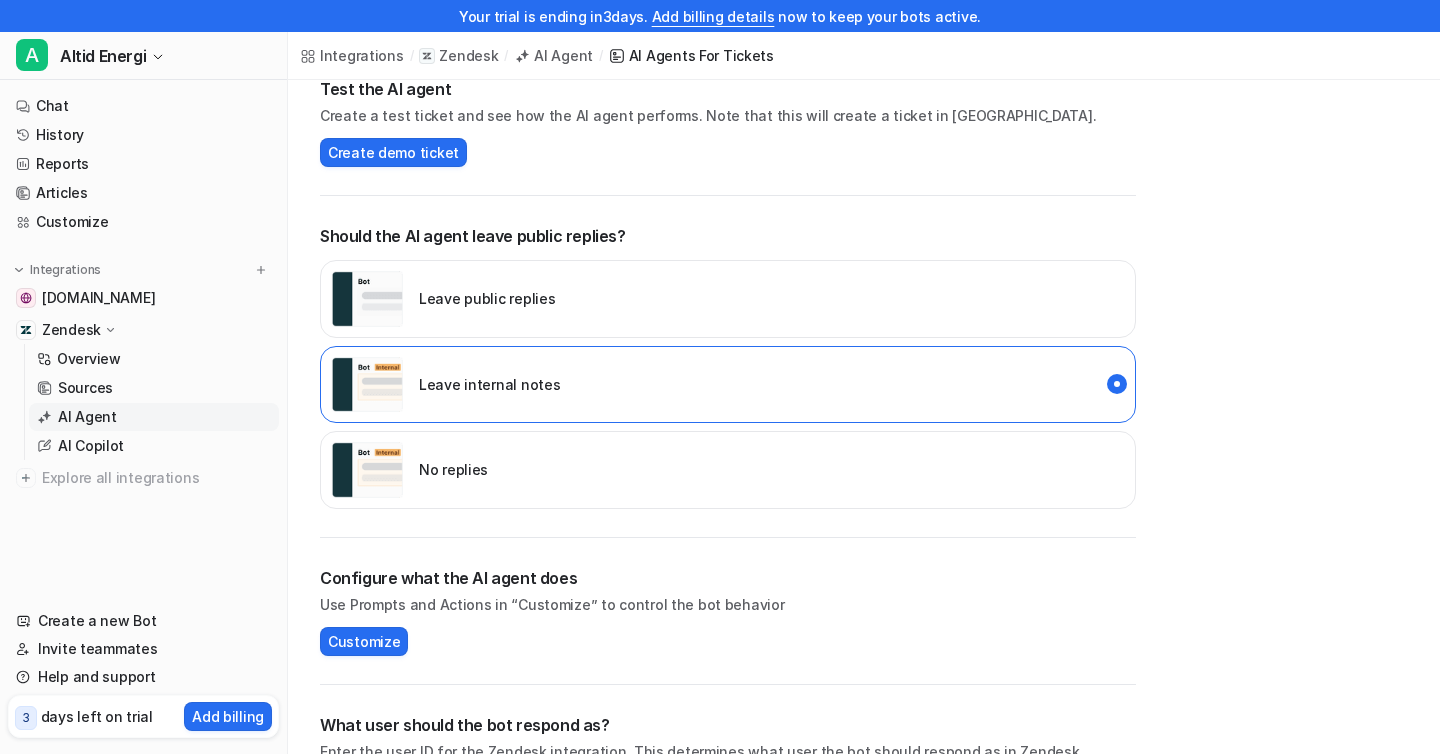 scroll, scrollTop: 204, scrollLeft: 0, axis: vertical 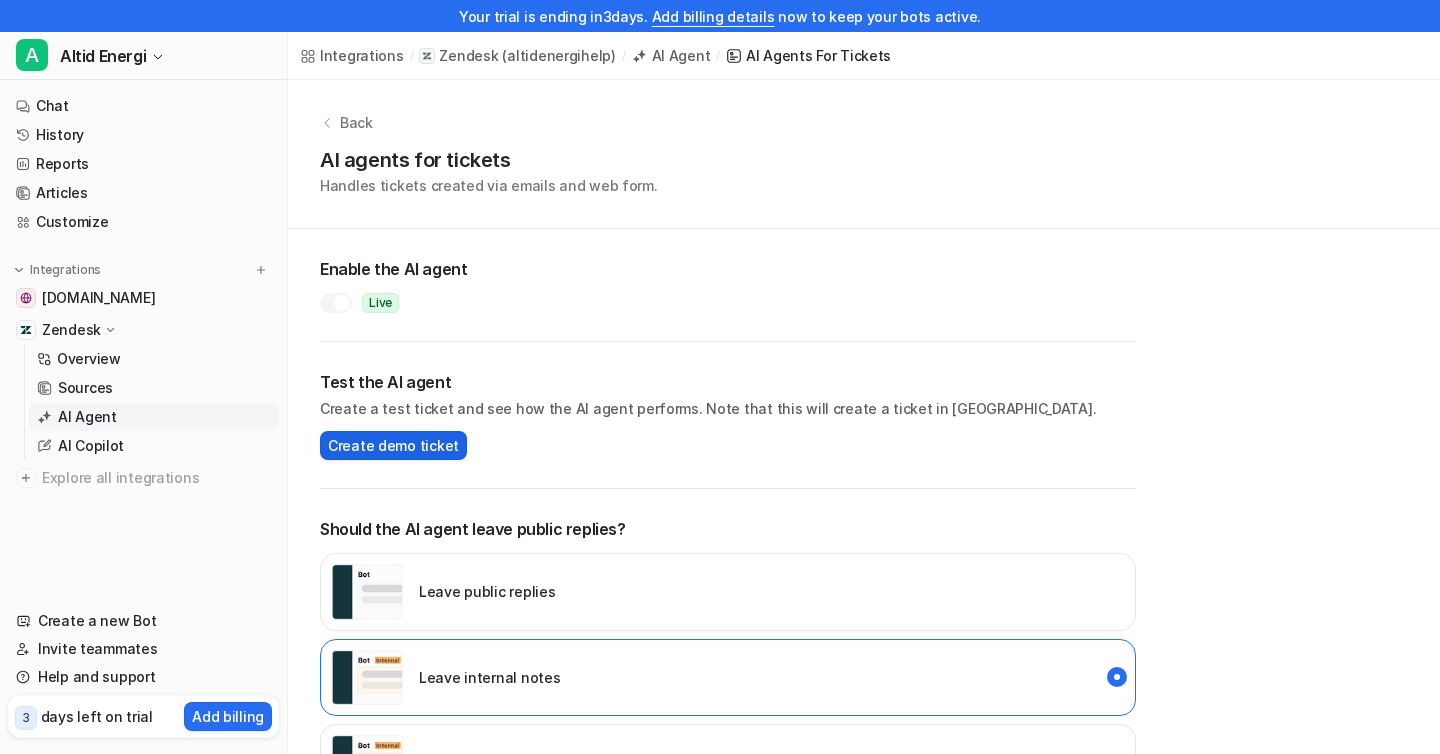 click on "Create demo ticket" at bounding box center (393, 445) 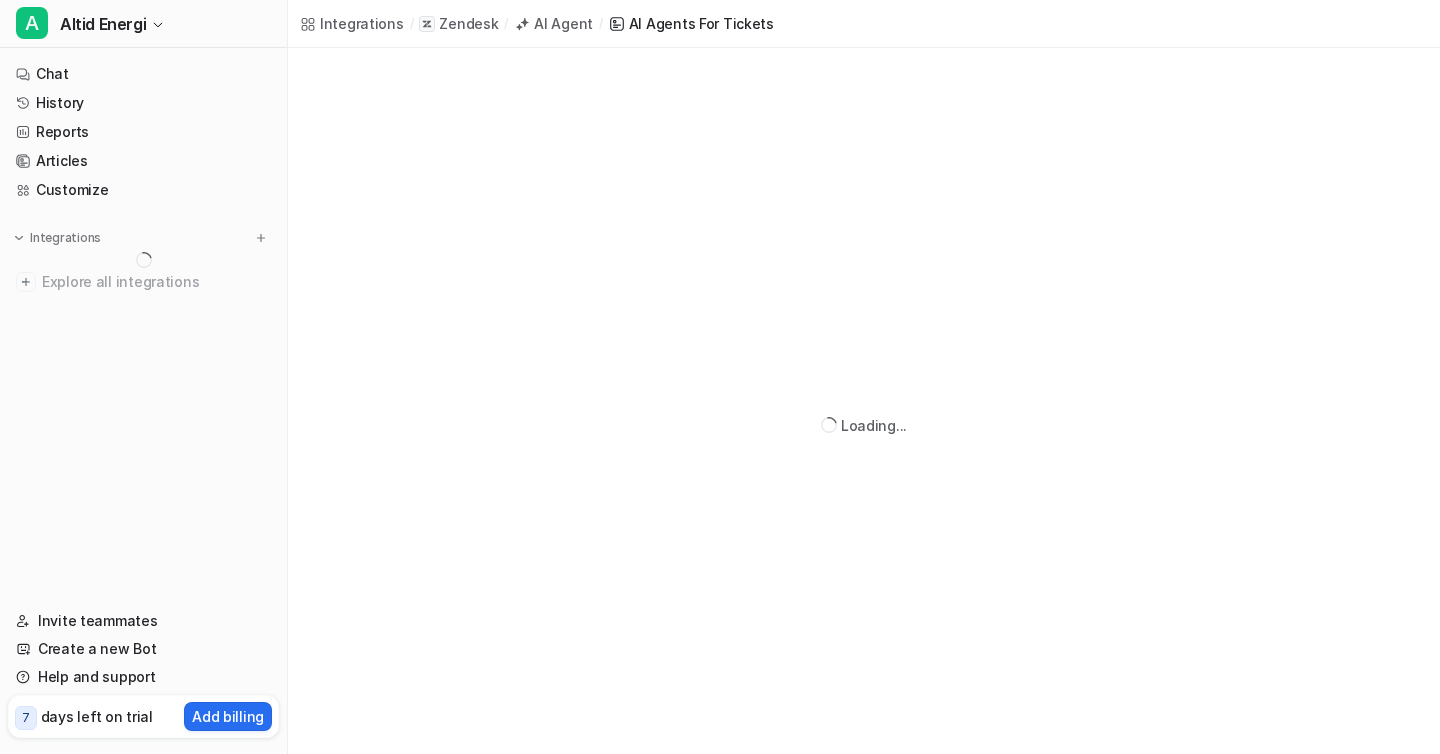 scroll, scrollTop: 0, scrollLeft: 0, axis: both 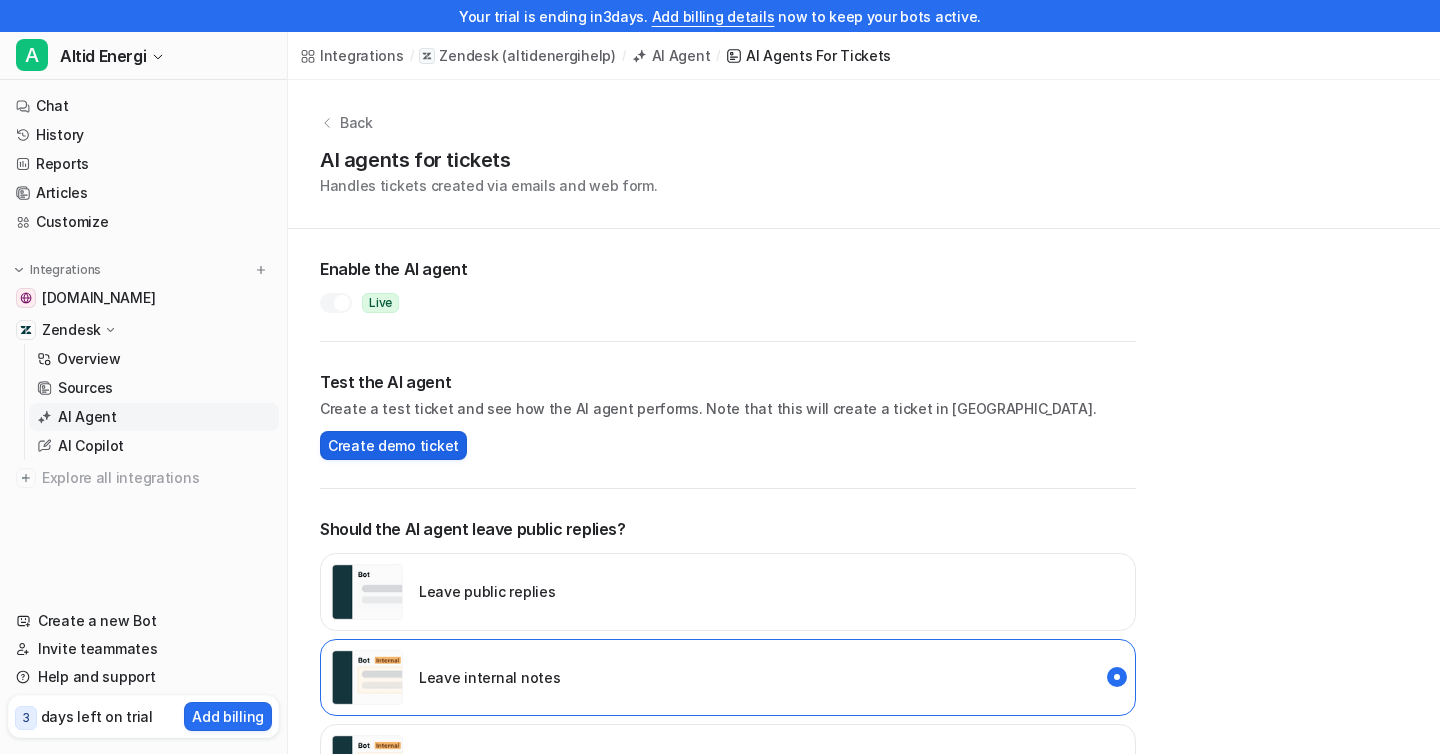 click on "Create demo ticket" at bounding box center [393, 445] 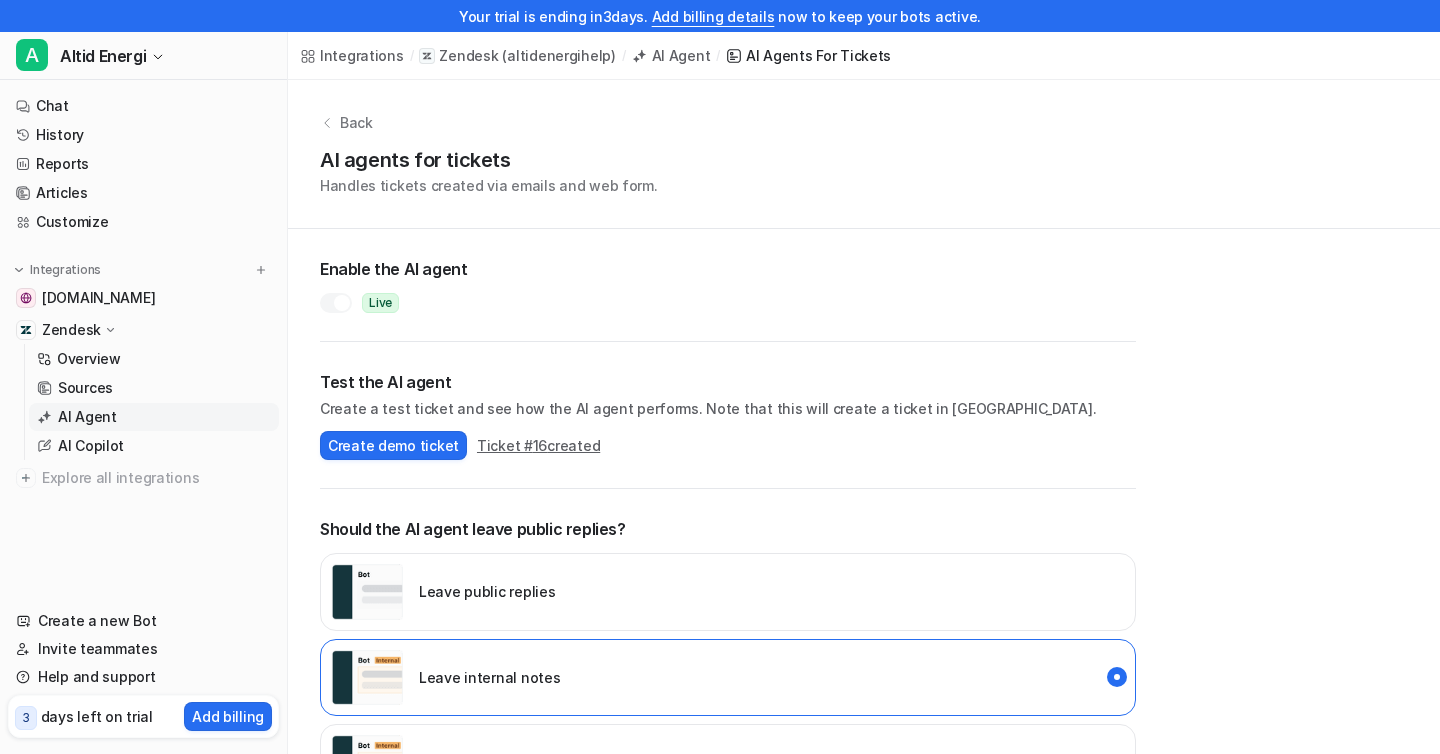 drag, startPoint x: 399, startPoint y: 388, endPoint x: 407, endPoint y: 406, distance: 19.697716 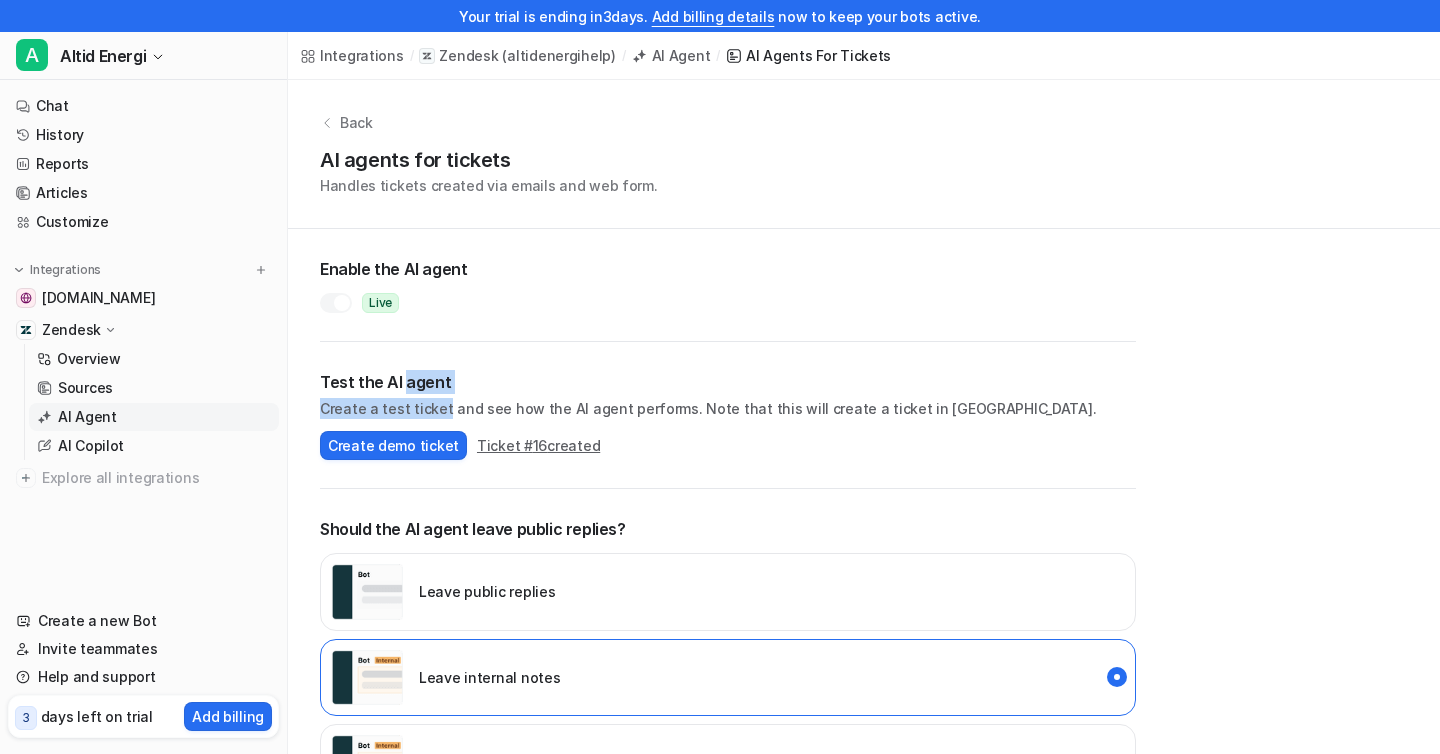 drag, startPoint x: 407, startPoint y: 406, endPoint x: 403, endPoint y: 382, distance: 24.33105 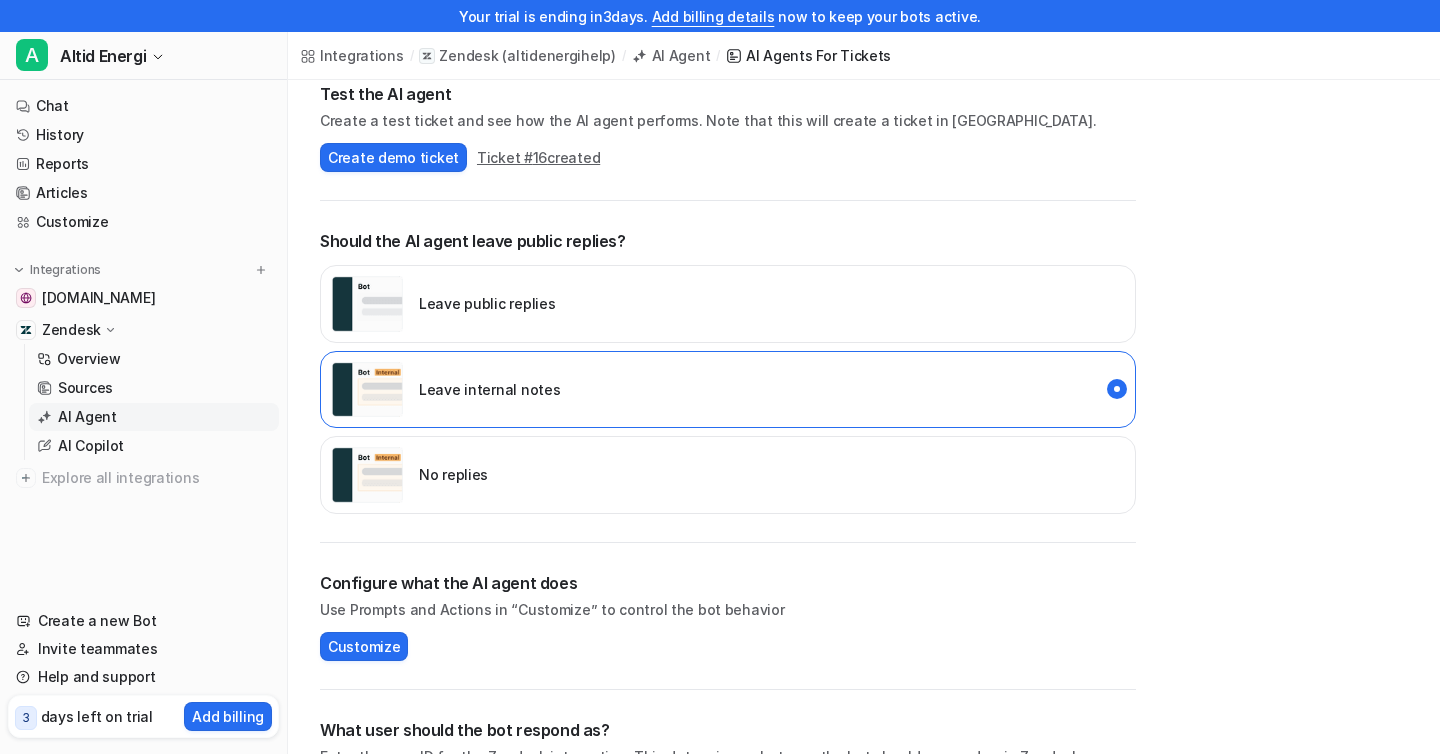 scroll, scrollTop: 474, scrollLeft: 0, axis: vertical 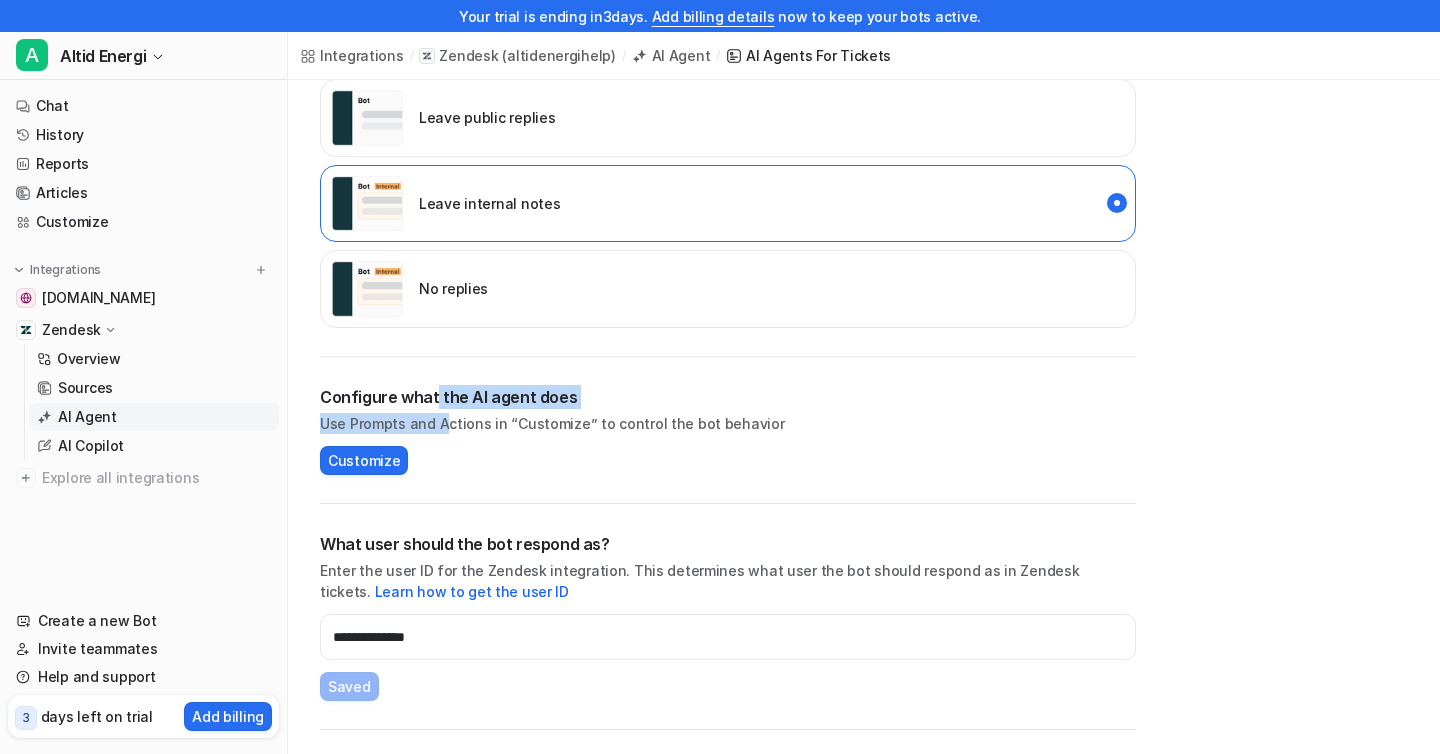 drag, startPoint x: 432, startPoint y: 399, endPoint x: 439, endPoint y: 431, distance: 32.75668 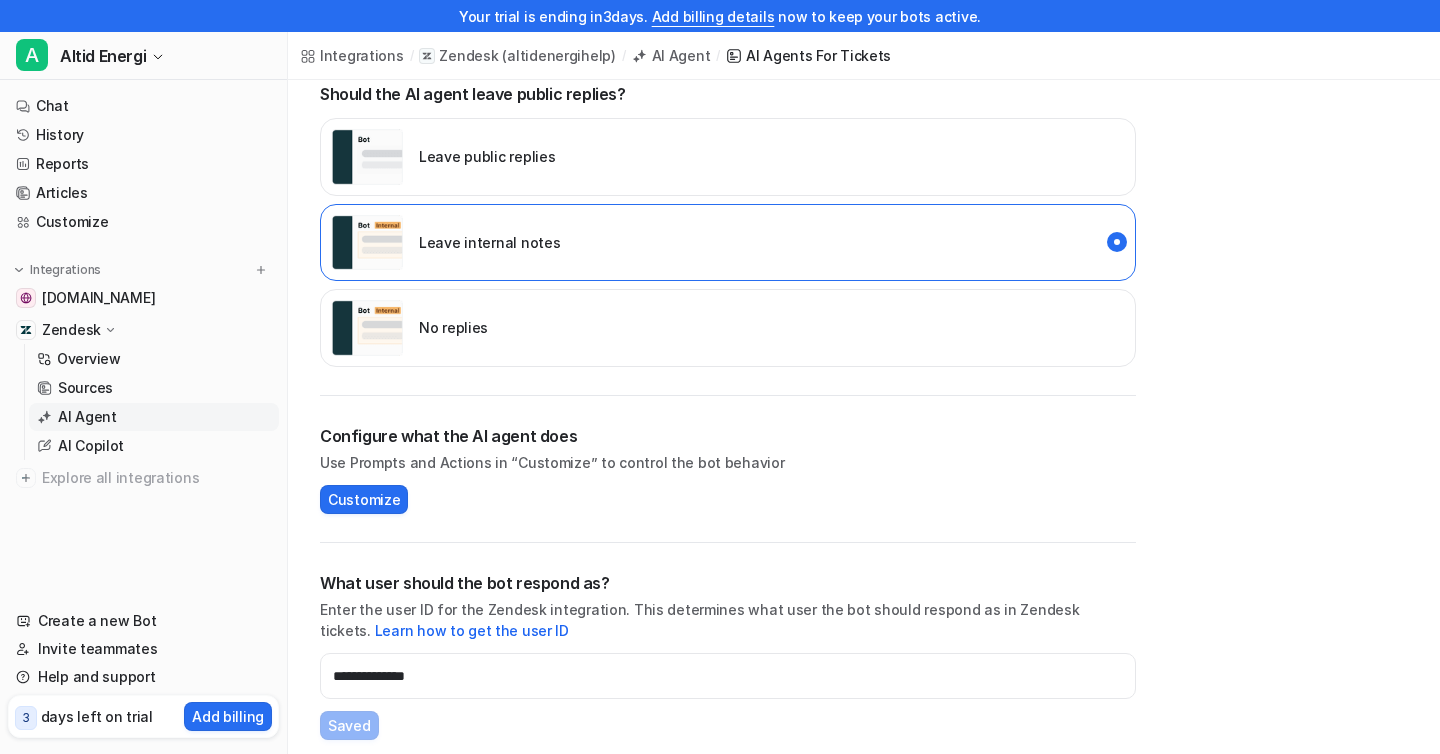 scroll, scrollTop: 414, scrollLeft: 0, axis: vertical 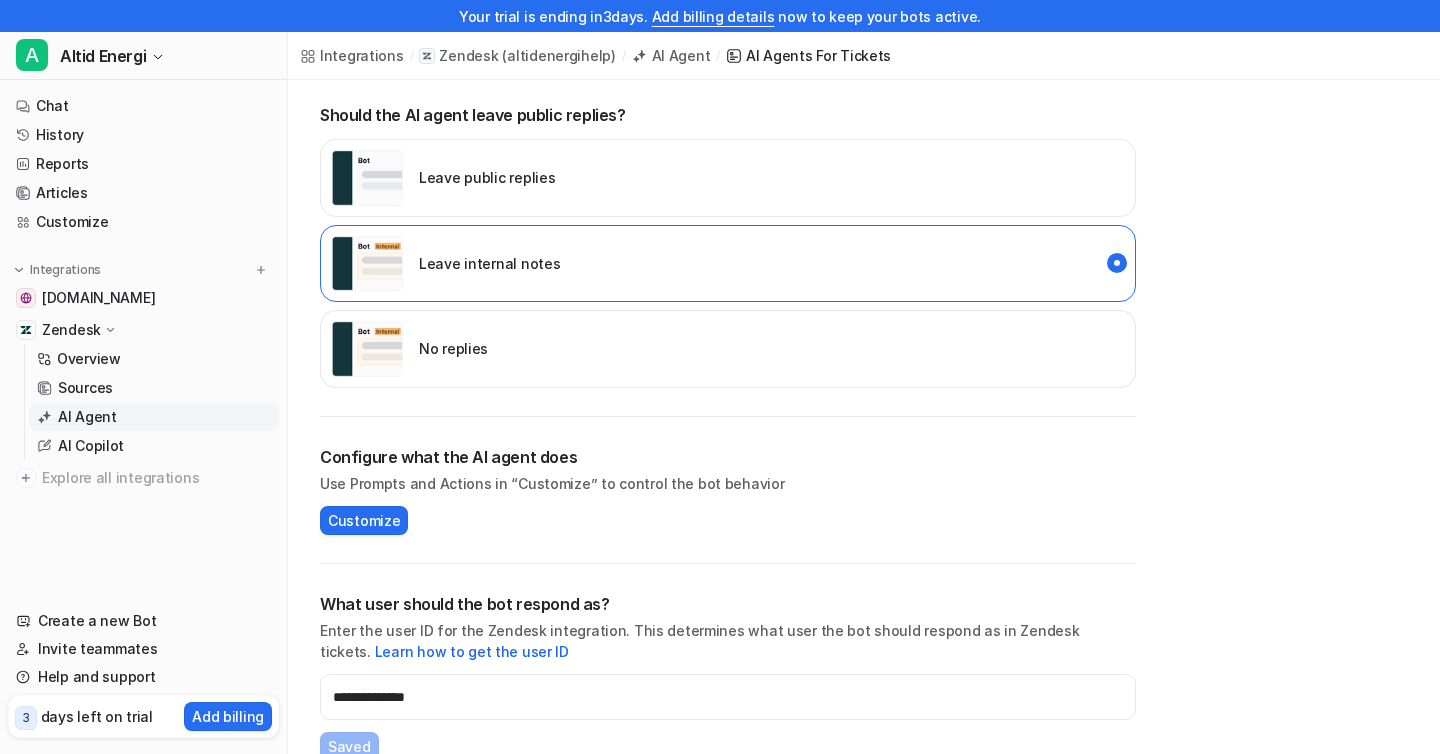 click on "Leave internal notes" at bounding box center [445, 264] 